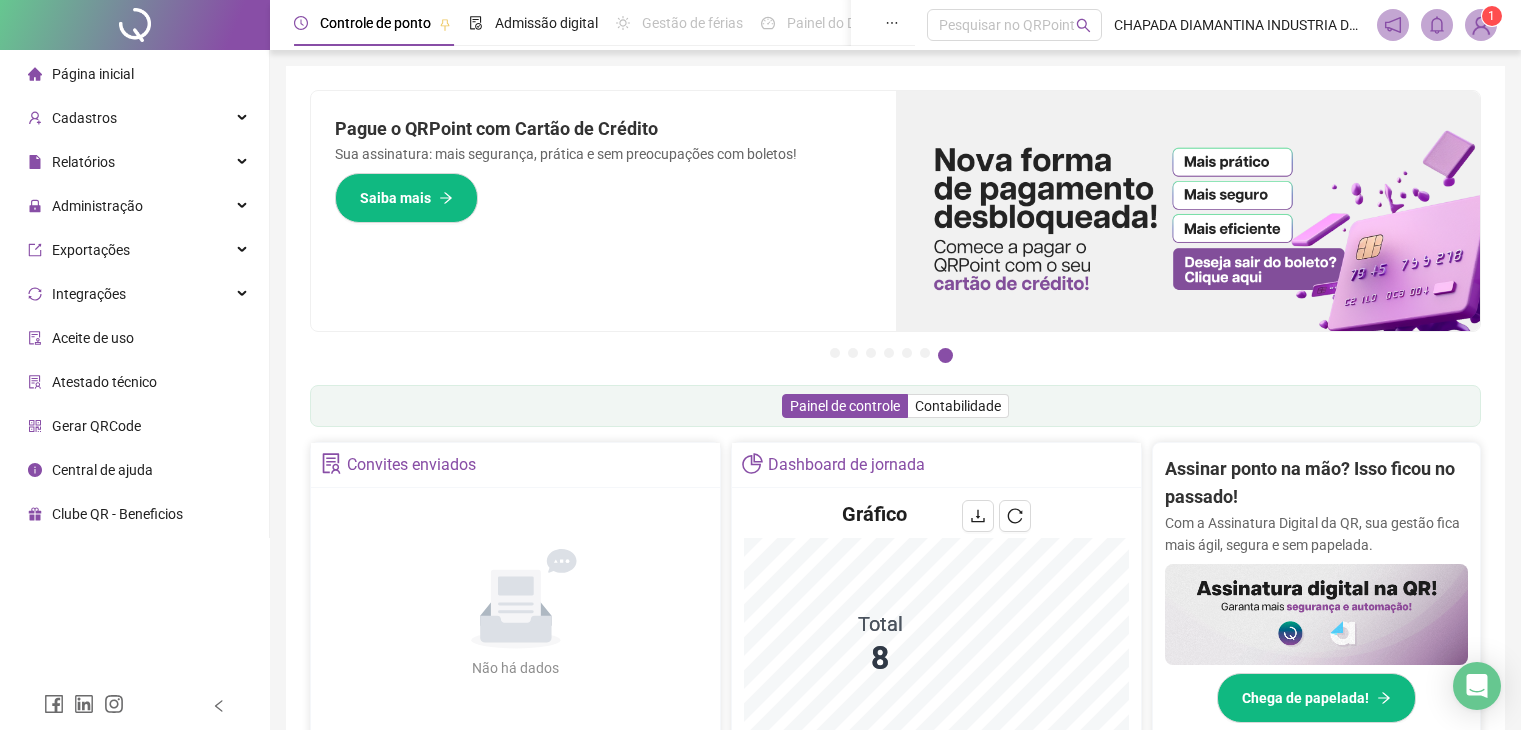 scroll, scrollTop: 500, scrollLeft: 0, axis: vertical 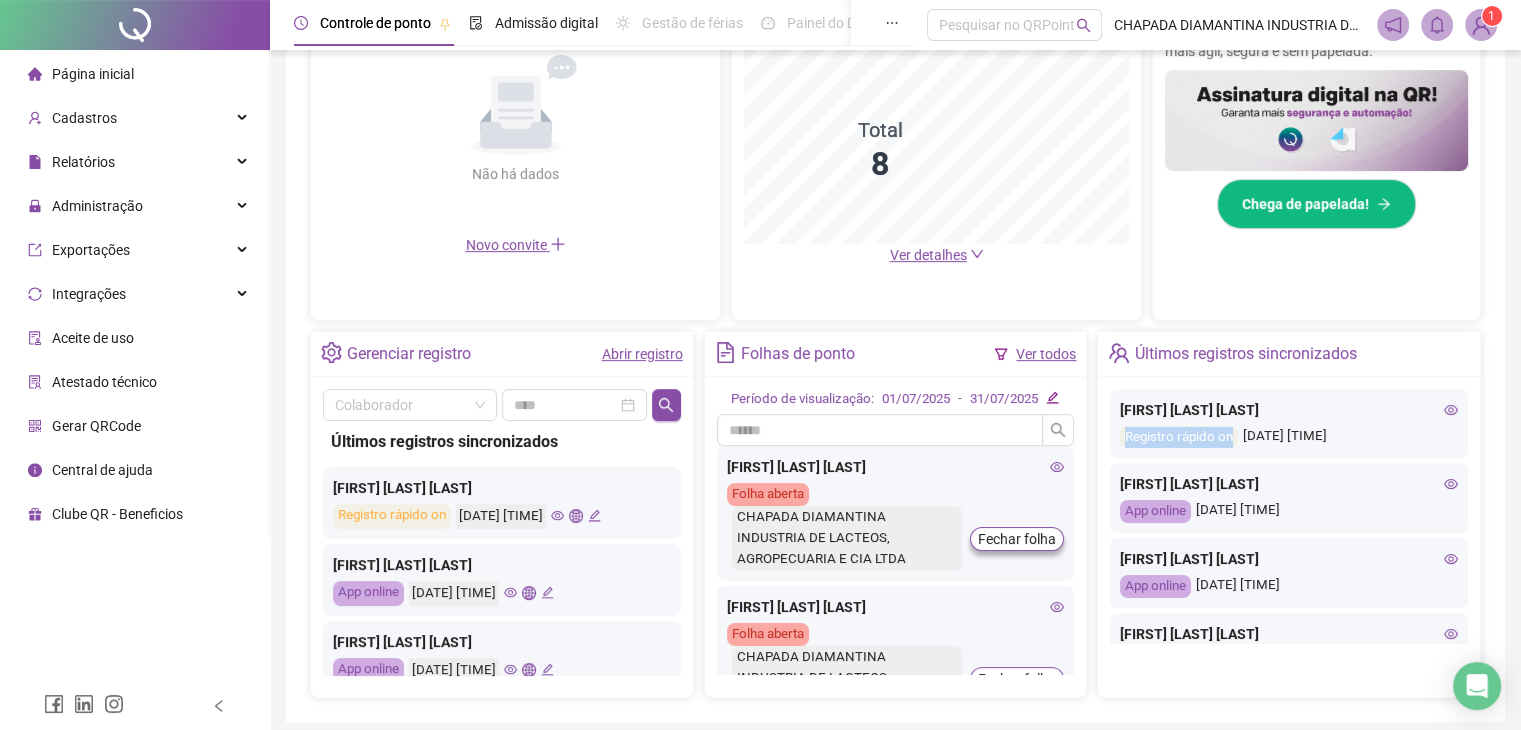 drag, startPoint x: 1232, startPoint y: 433, endPoint x: 1144, endPoint y: 448, distance: 89.26926 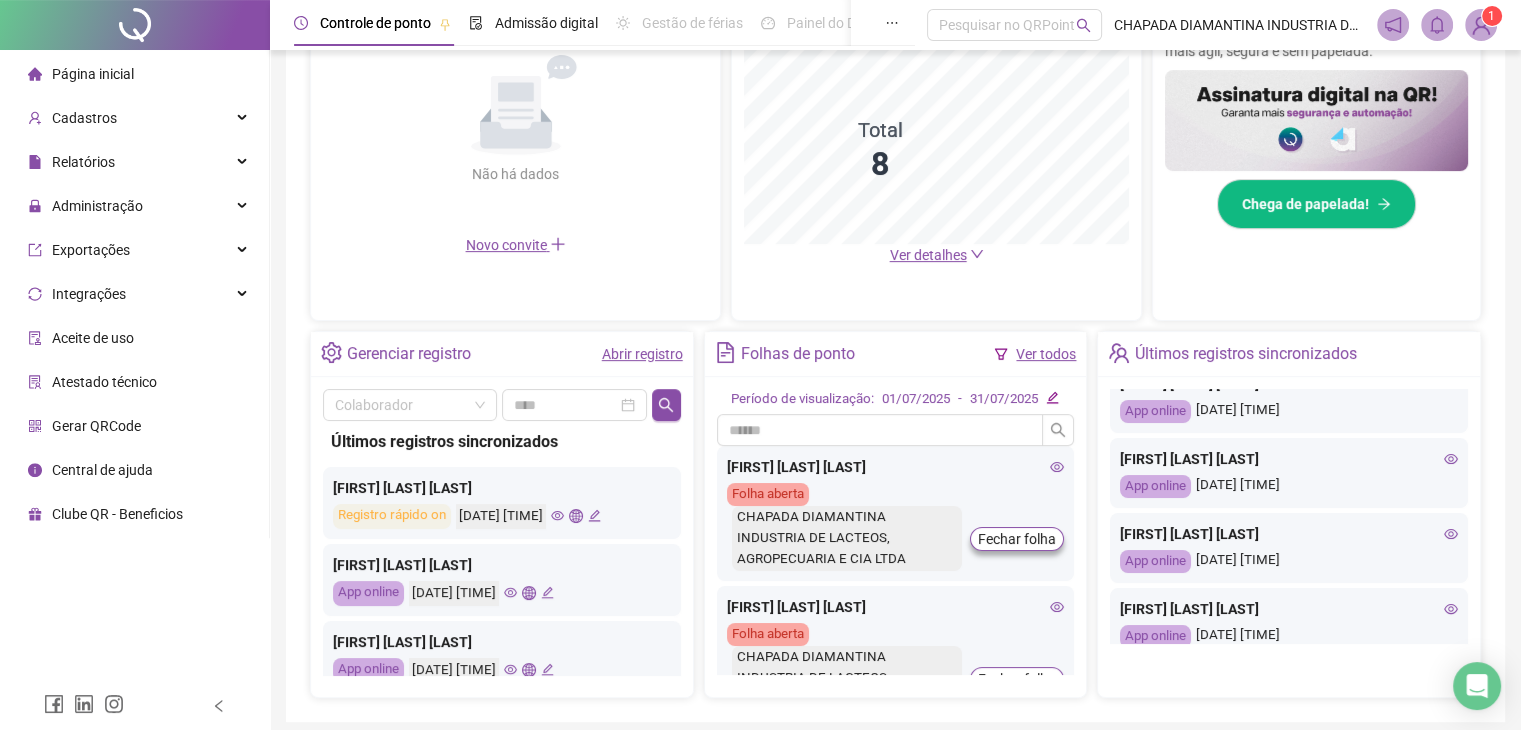 scroll, scrollTop: 0, scrollLeft: 0, axis: both 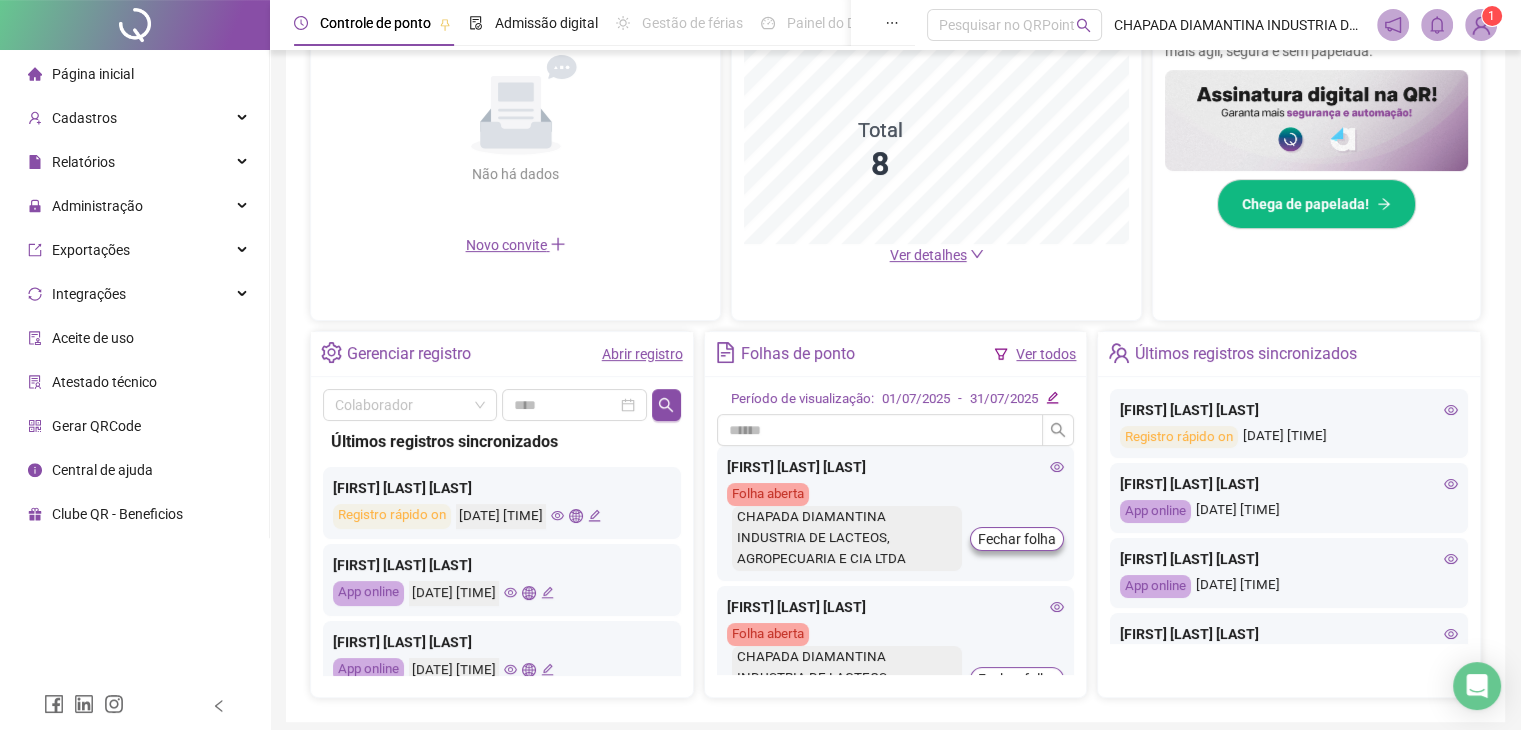 click on "App online 02/08/2025 11:43:00" at bounding box center (1289, 511) 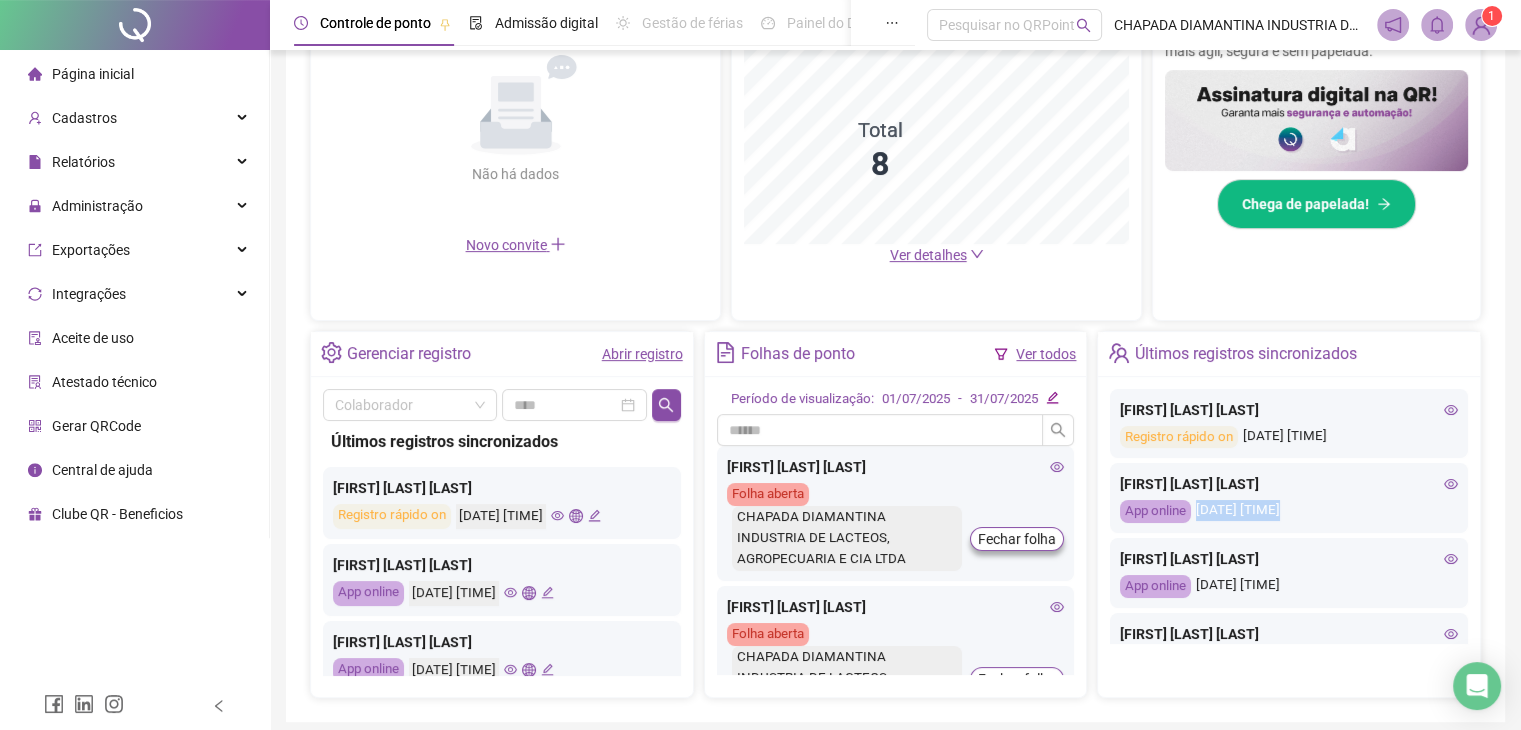 drag, startPoint x: 1272, startPoint y: 515, endPoint x: 1304, endPoint y: 516, distance: 32.01562 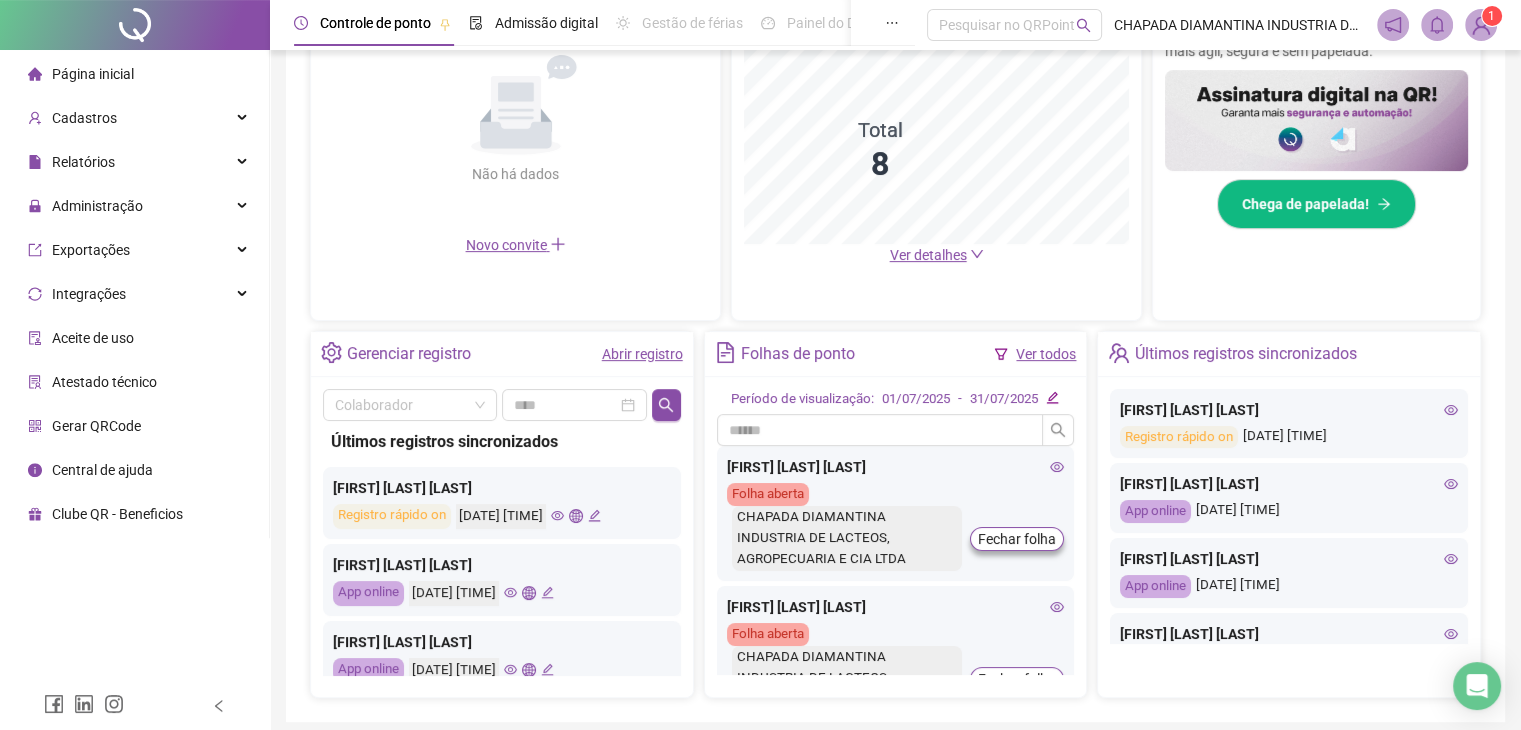 click 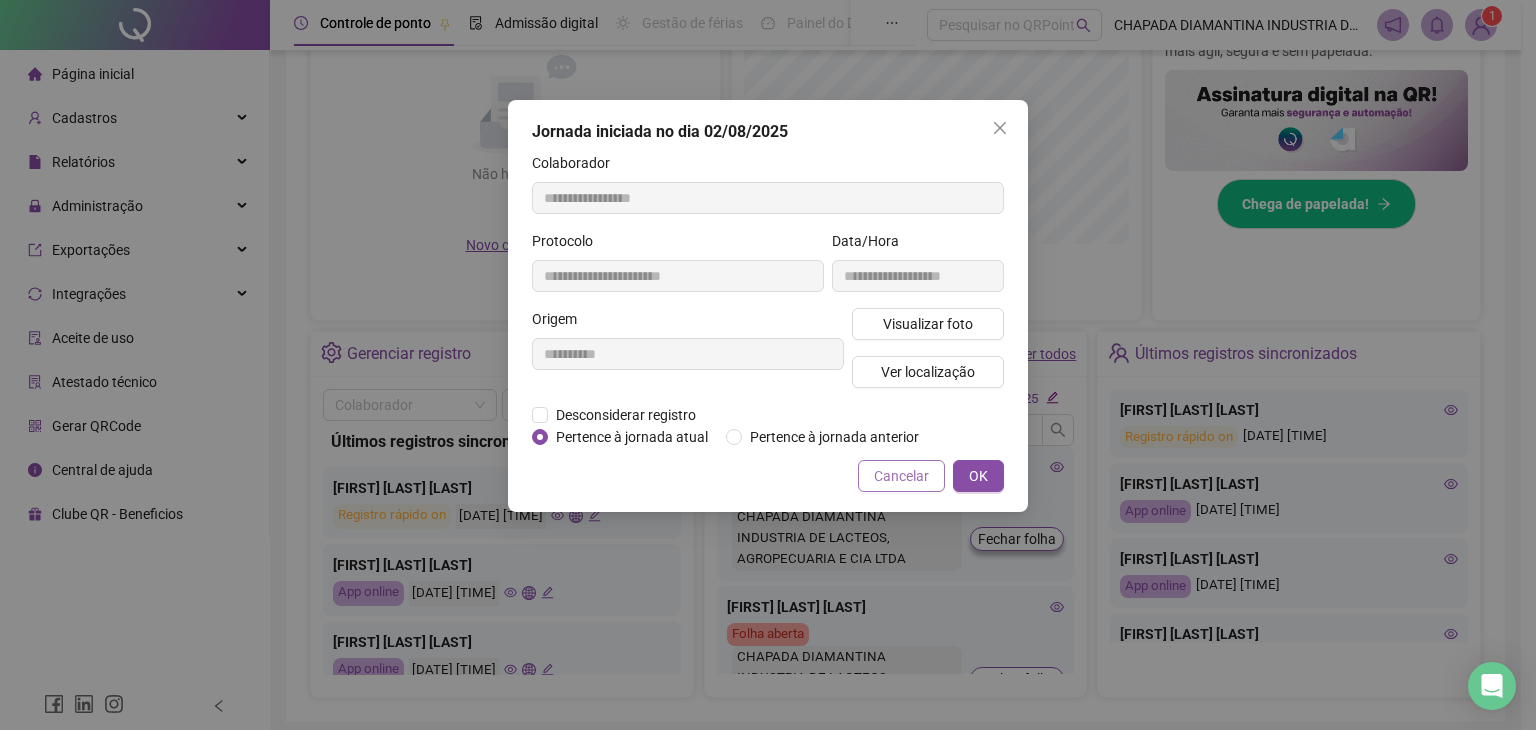 click on "Cancelar" at bounding box center [901, 476] 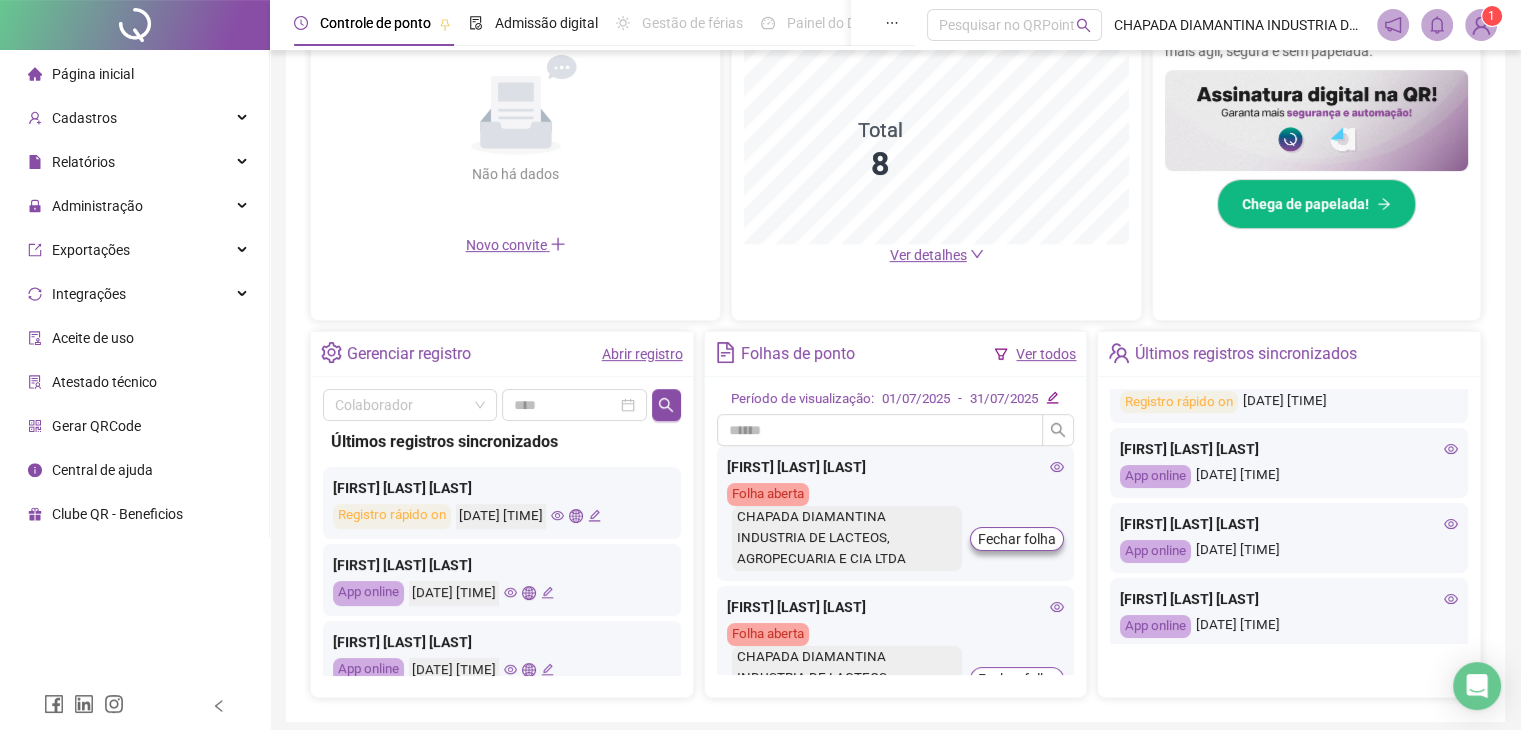 scroll, scrollTop: 0, scrollLeft: 0, axis: both 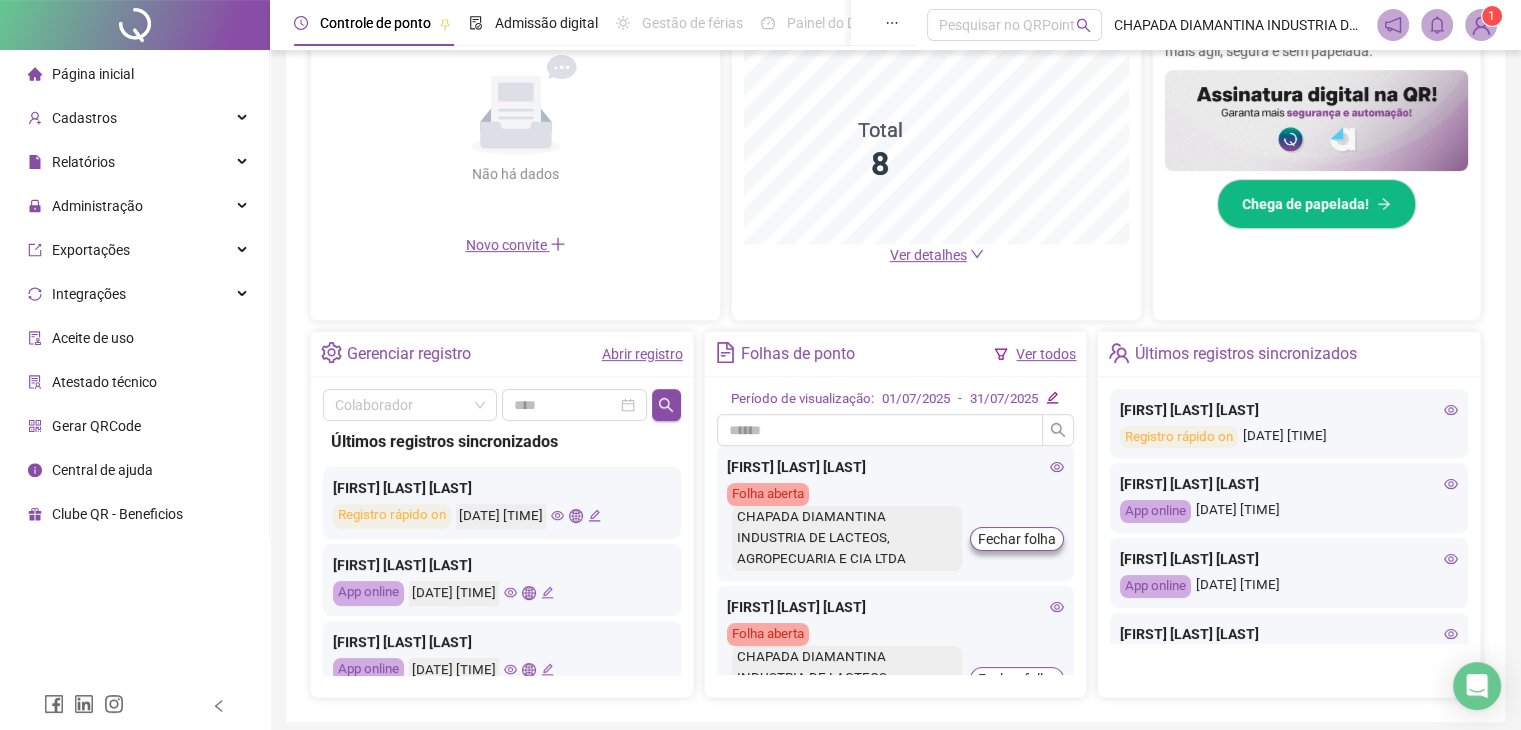 drag, startPoint x: 1147, startPoint y: 515, endPoint x: 1313, endPoint y: 509, distance: 166.1084 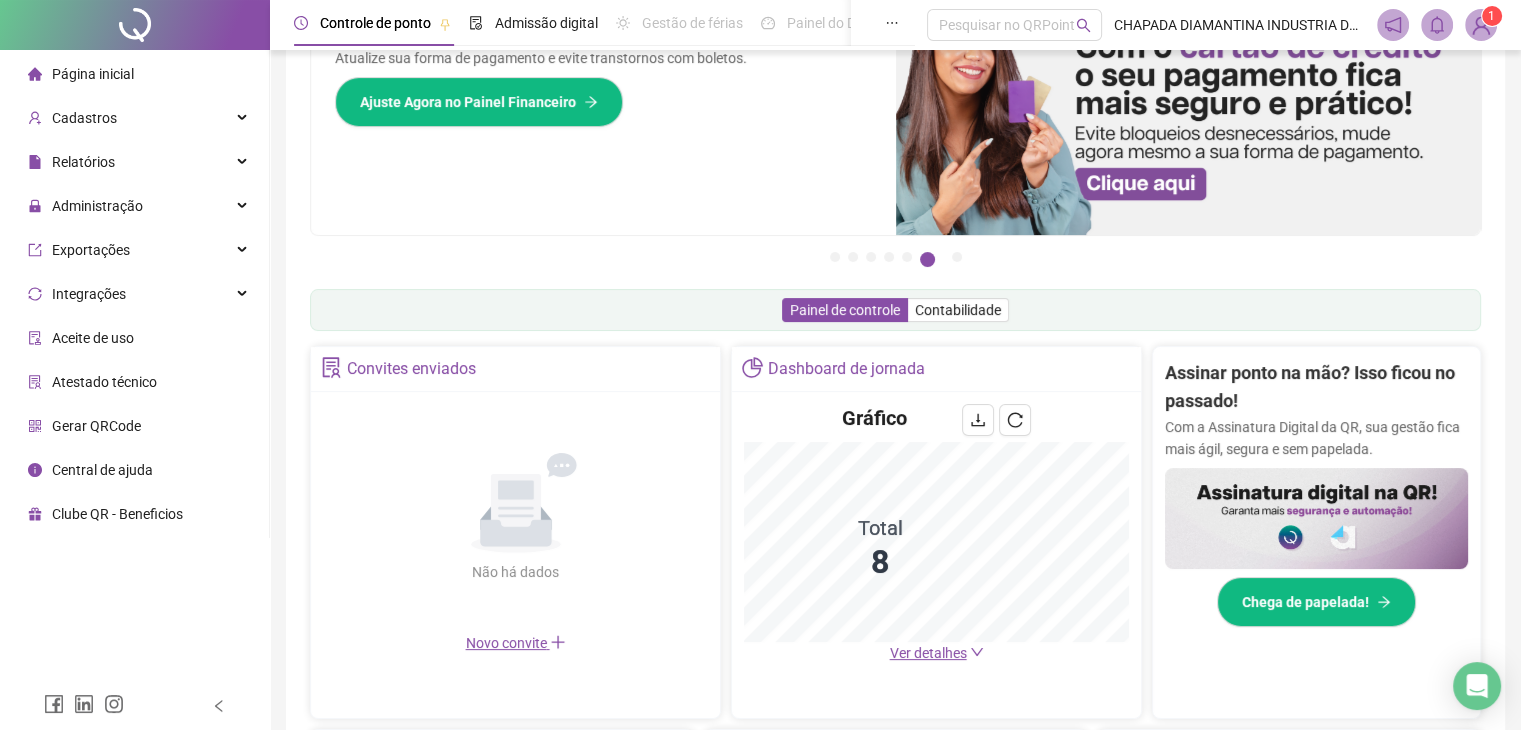 scroll, scrollTop: 94, scrollLeft: 0, axis: vertical 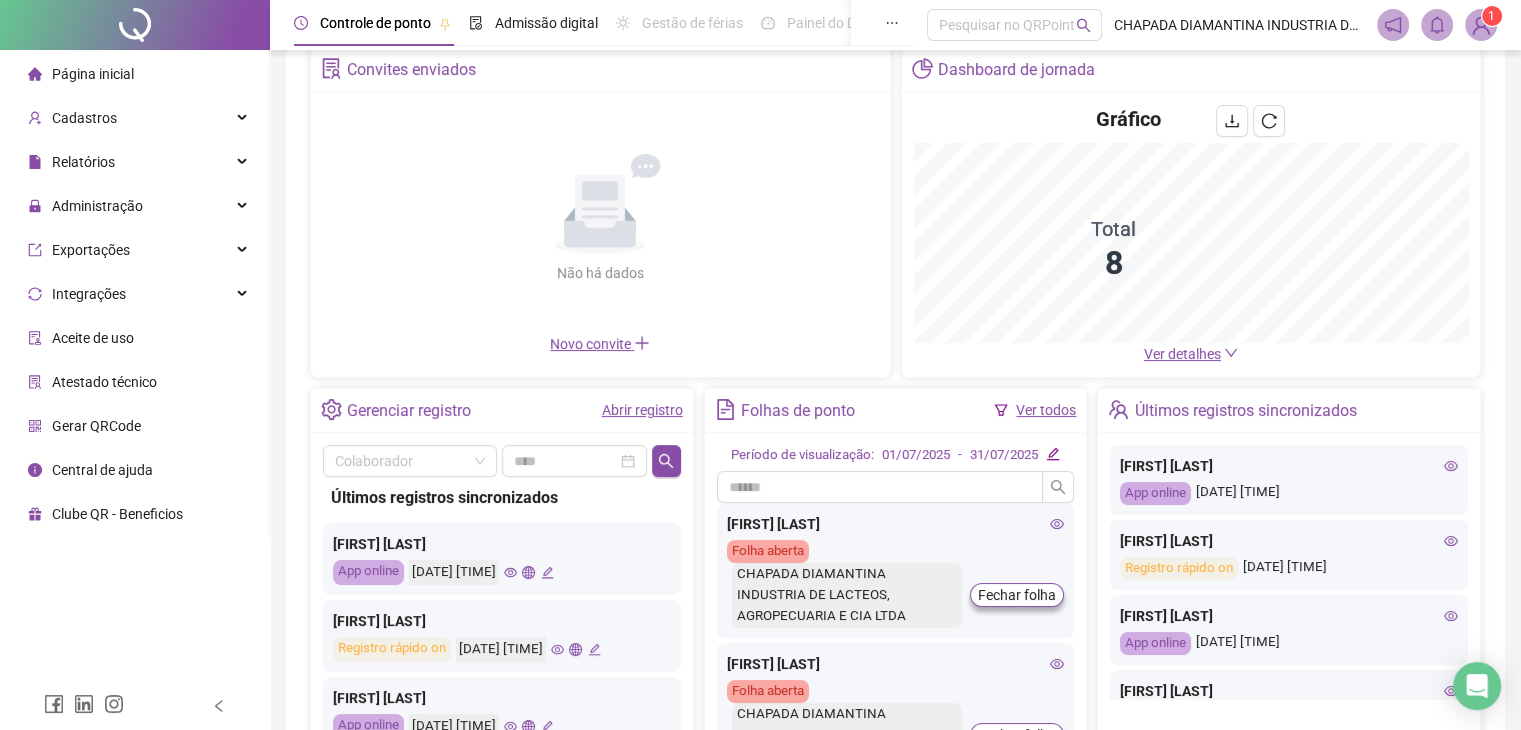 click 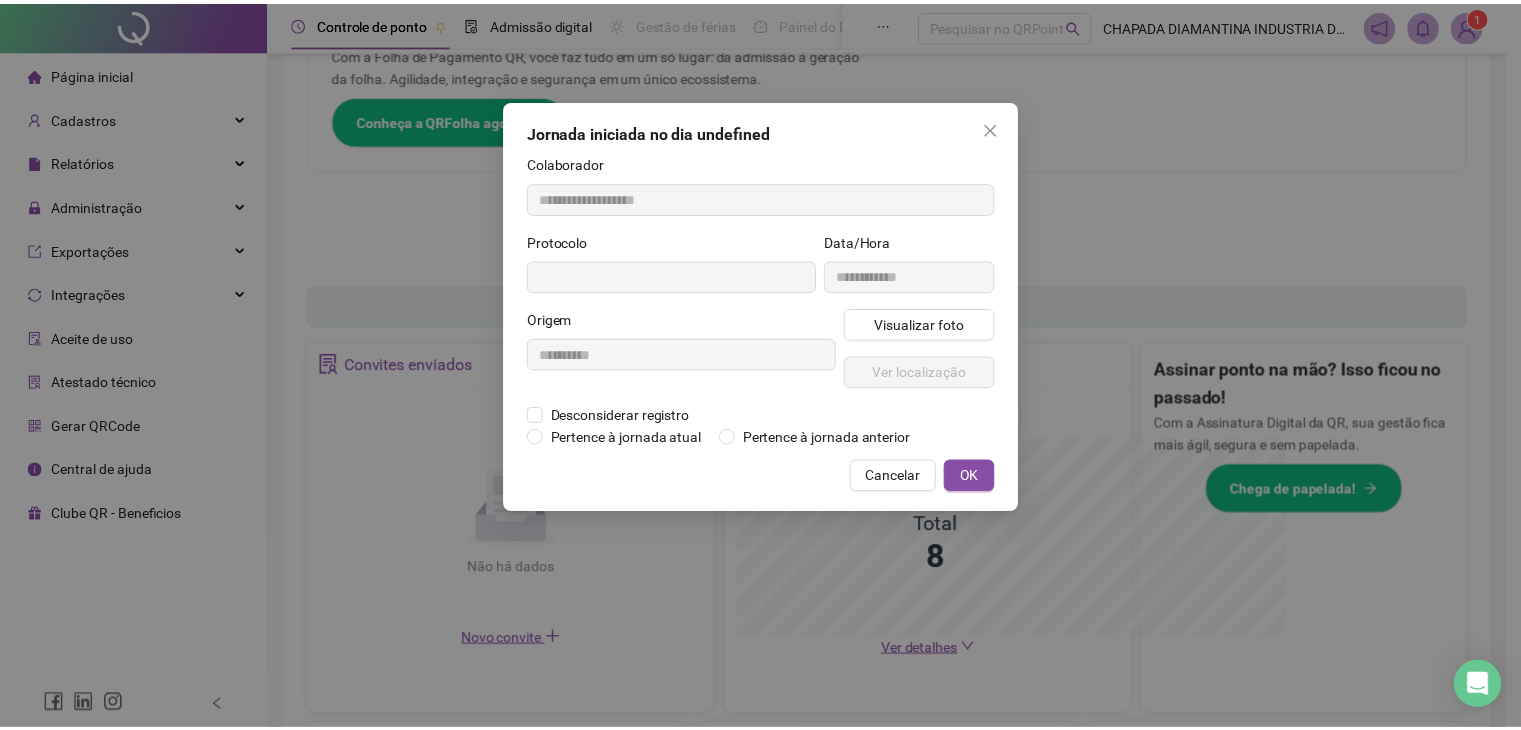 scroll, scrollTop: 394, scrollLeft: 0, axis: vertical 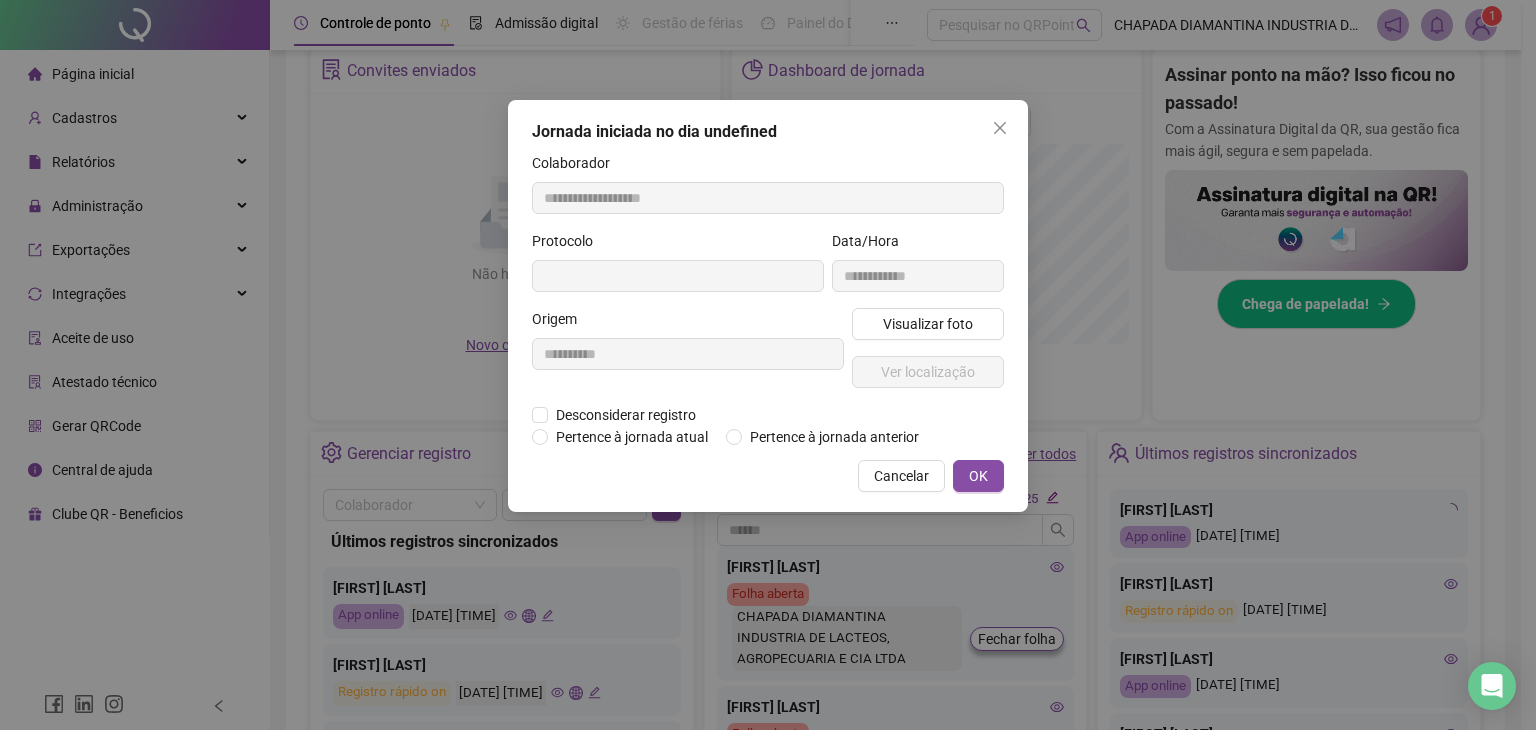 type on "**********" 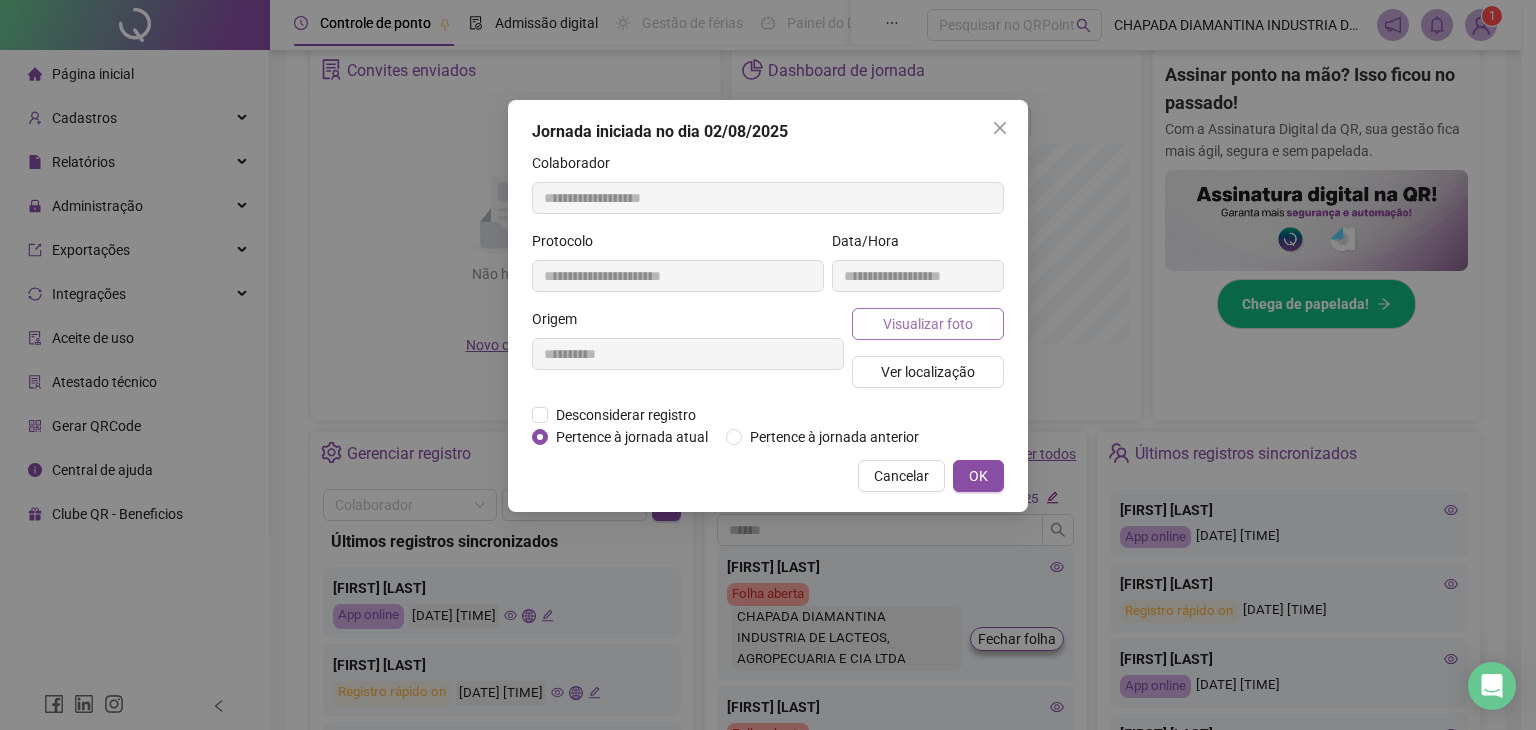 click on "Visualizar foto" at bounding box center (928, 324) 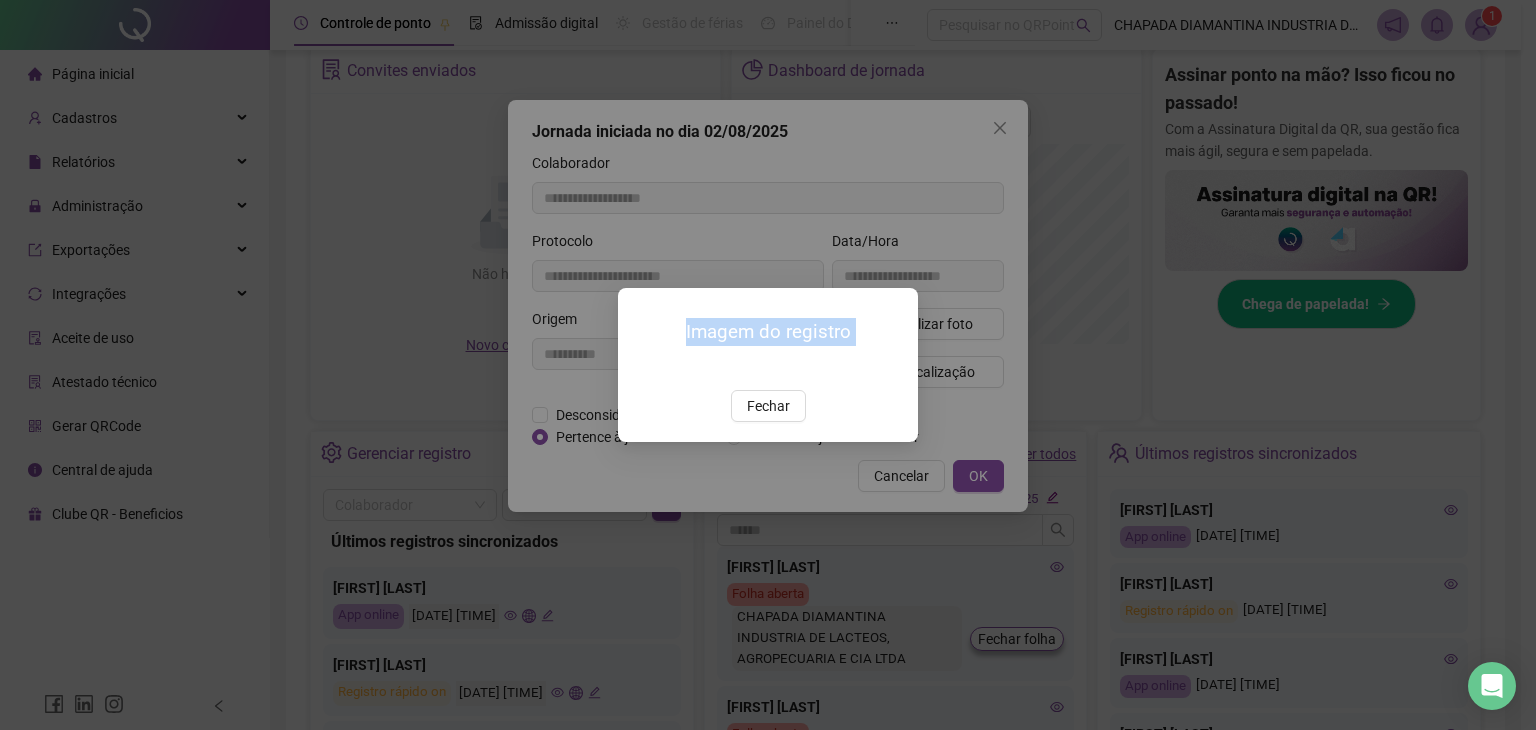 drag, startPoint x: 669, startPoint y: 217, endPoint x: 952, endPoint y: 249, distance: 284.80344 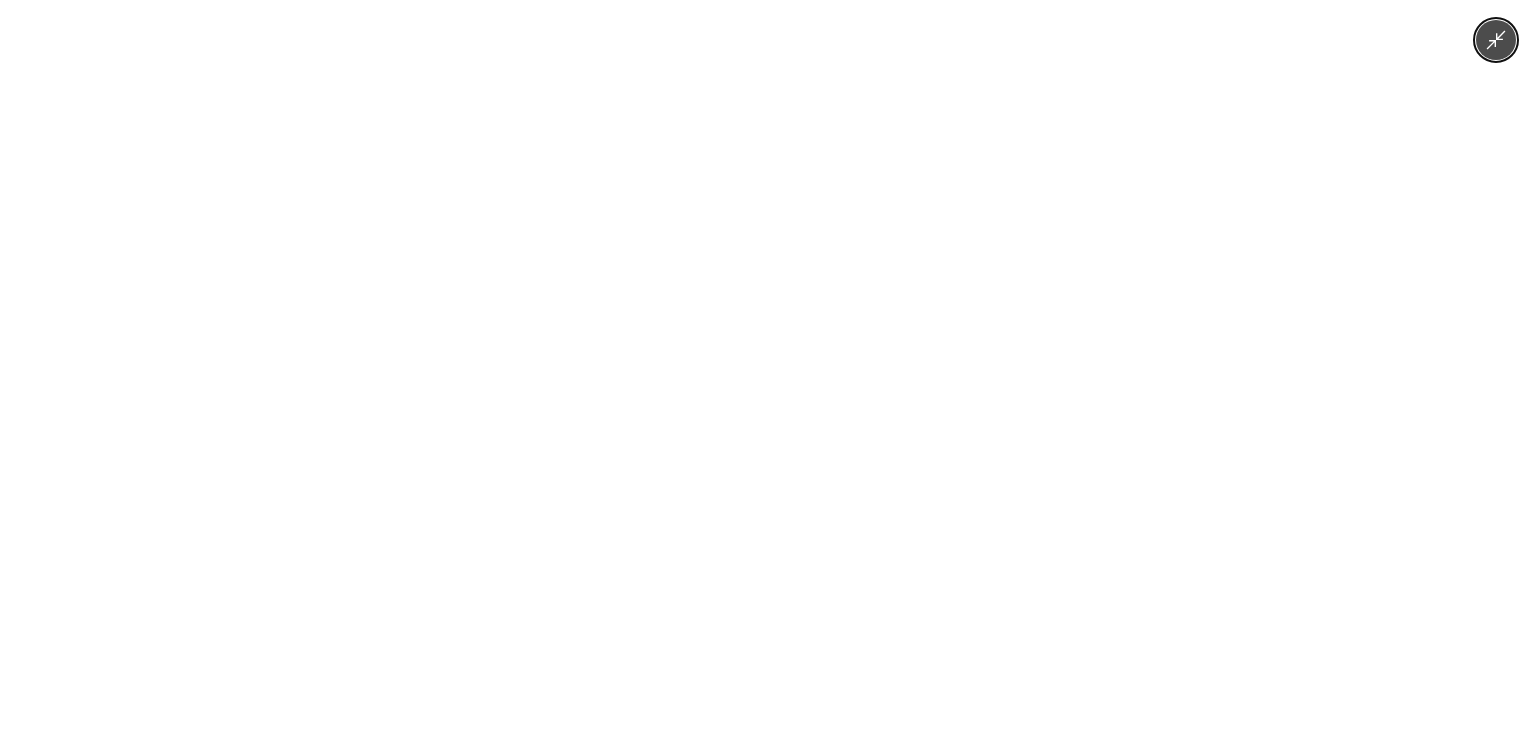 click at bounding box center [768, 365] 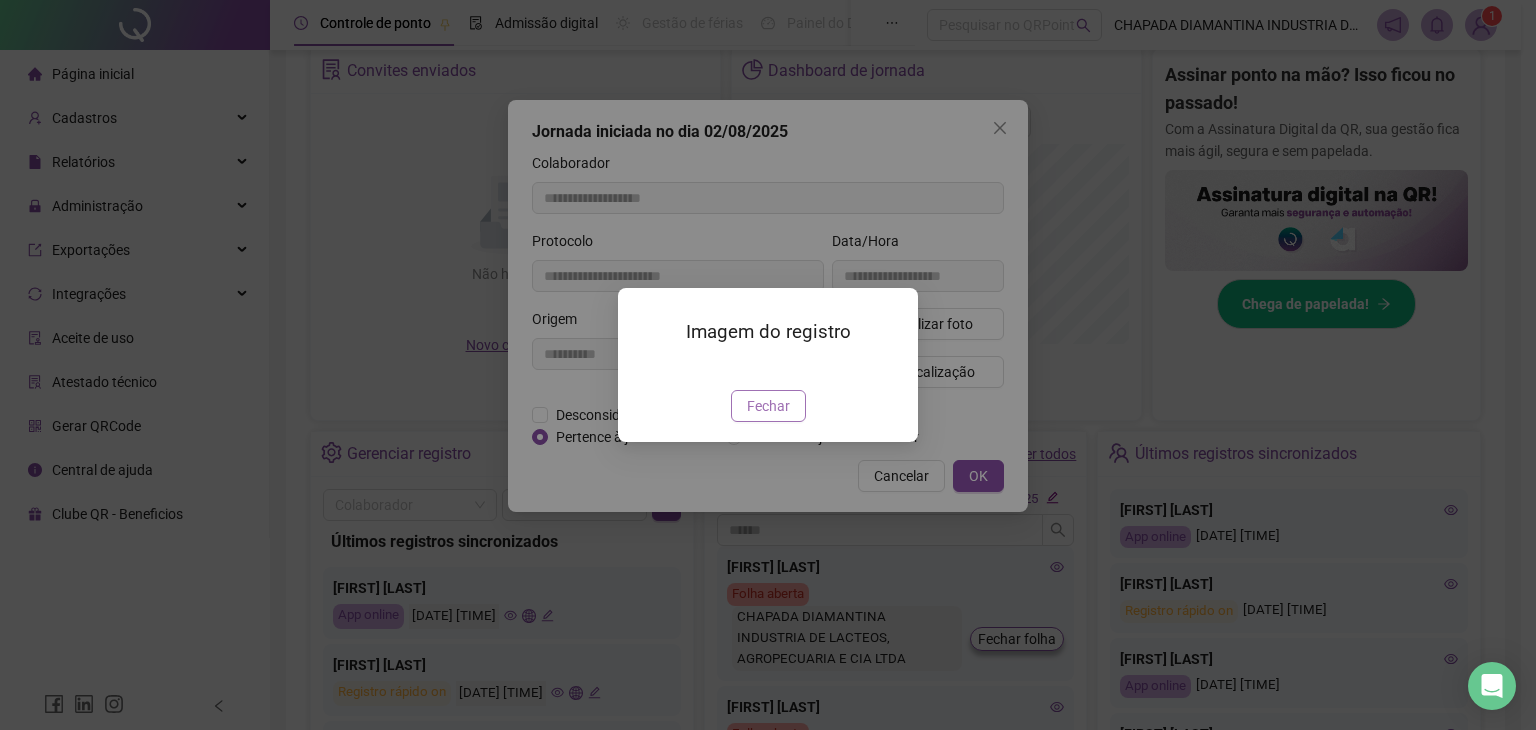 click on "Fechar" at bounding box center (768, 406) 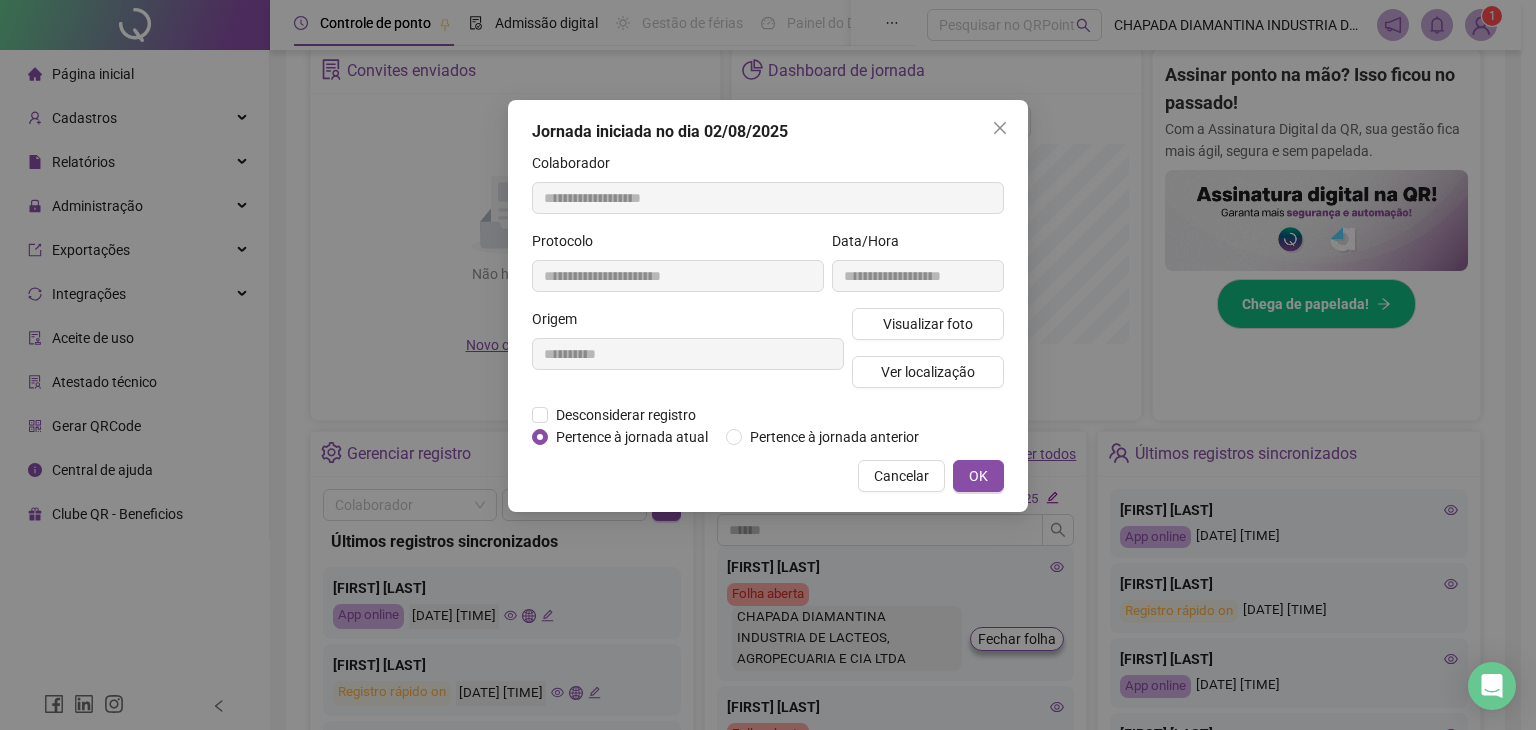 click on "Cancelar" at bounding box center (901, 476) 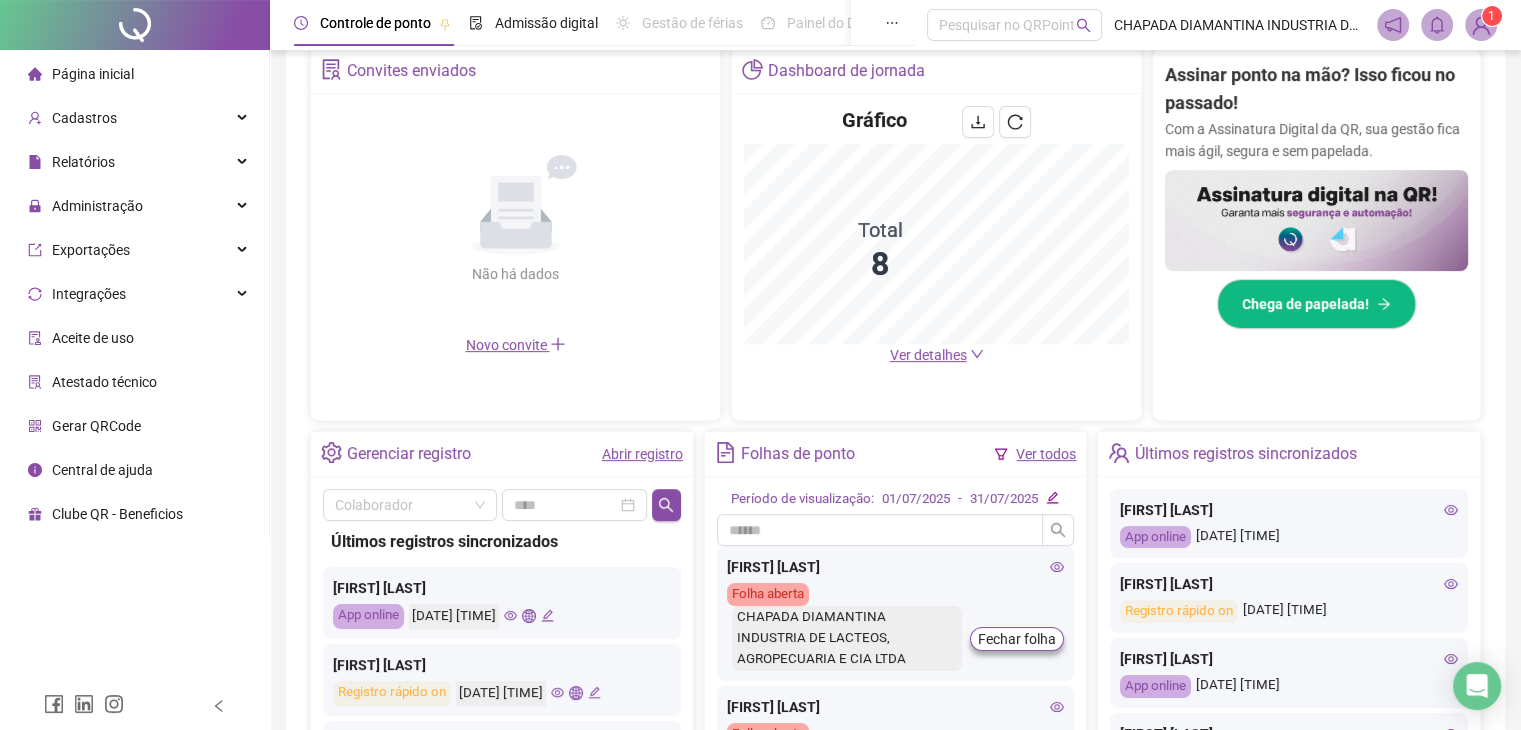 scroll, scrollTop: 100, scrollLeft: 0, axis: vertical 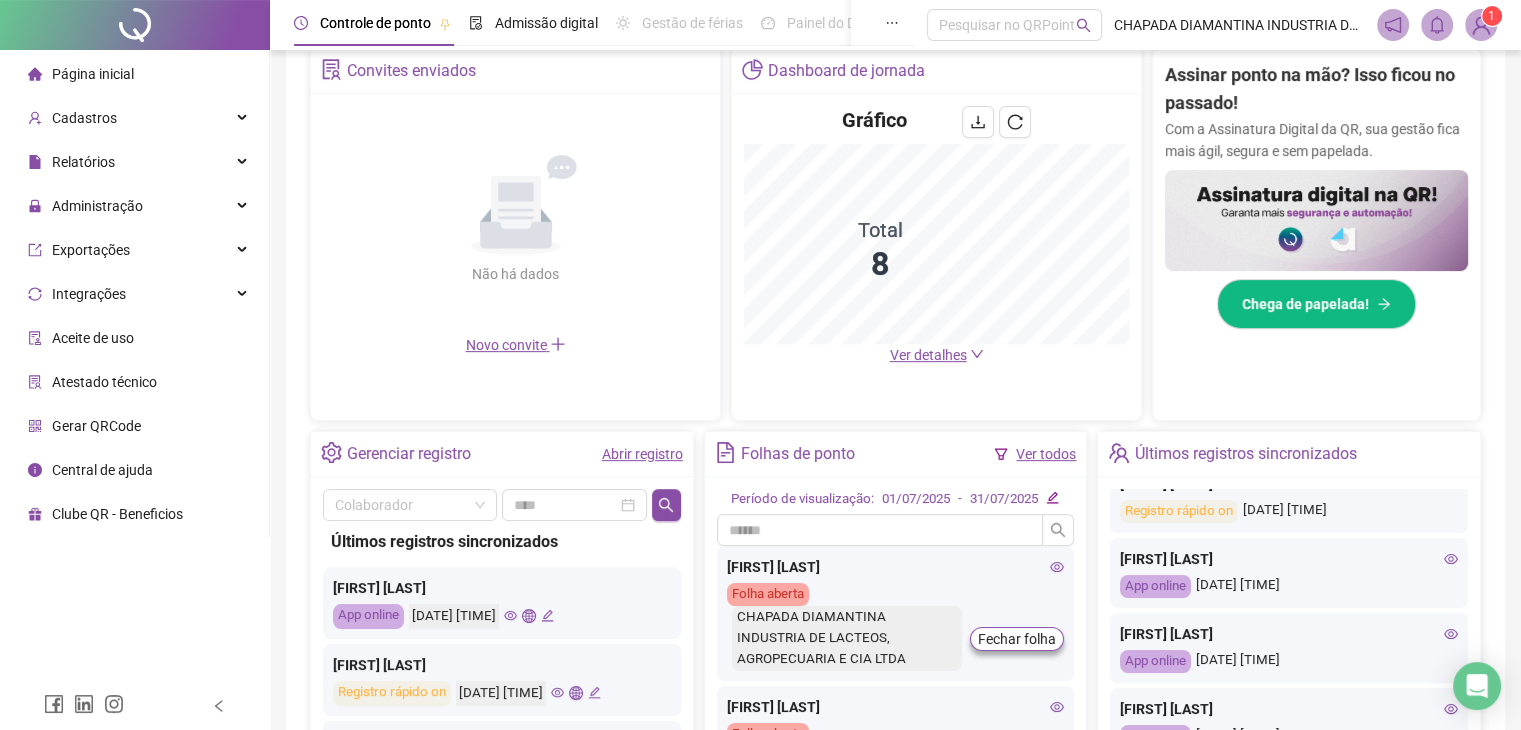 click on "[FIRST] [LAST]" at bounding box center (1289, 559) 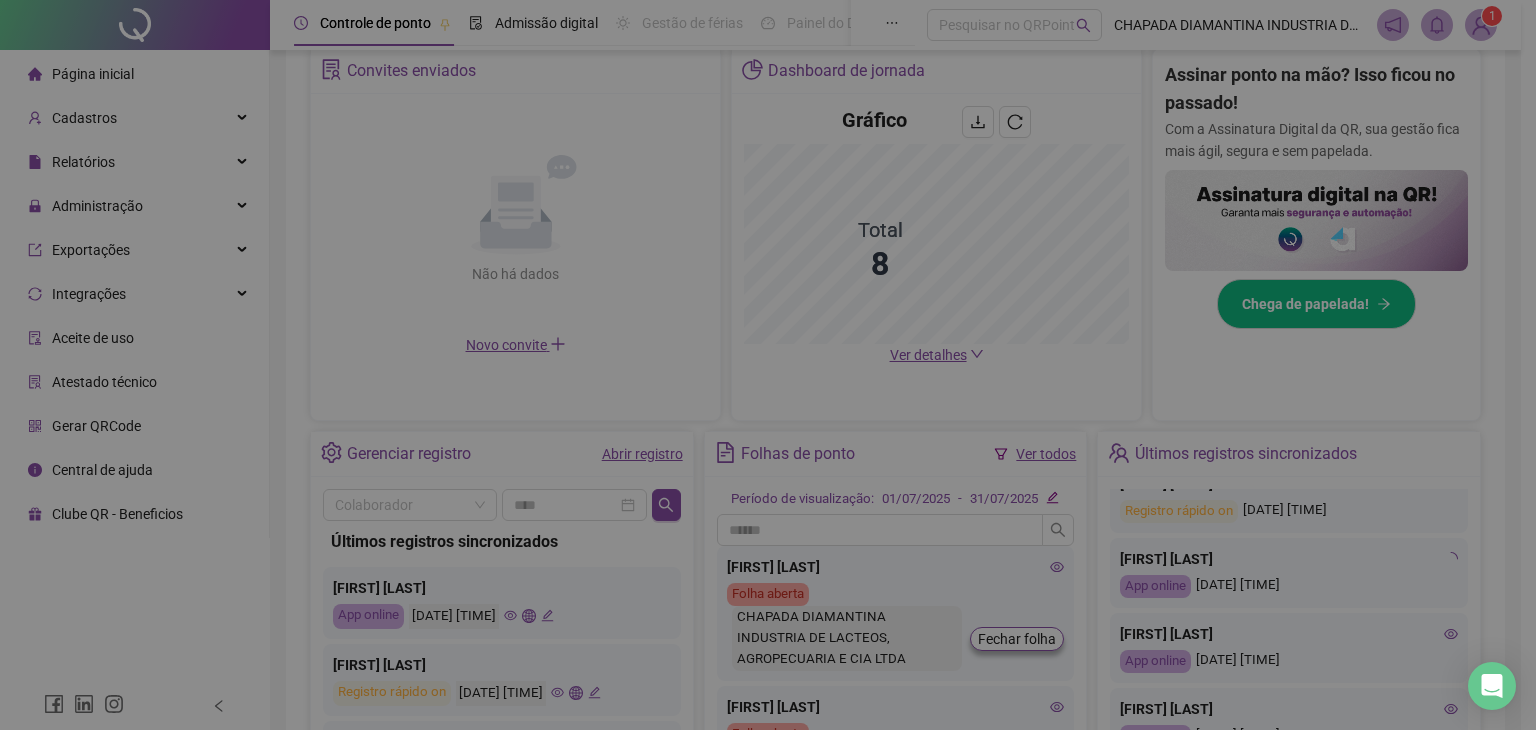 type on "**********" 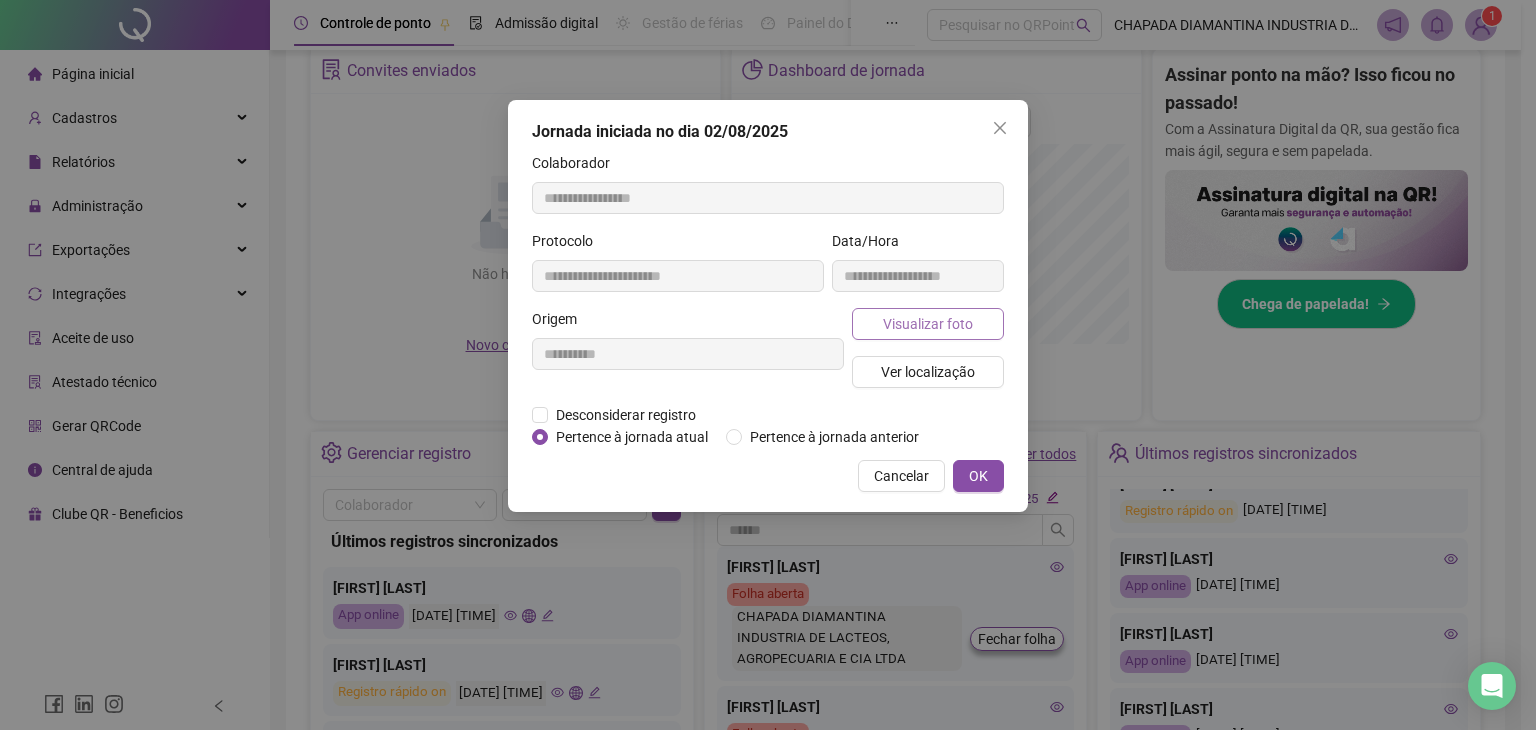click on "Visualizar foto" at bounding box center [928, 324] 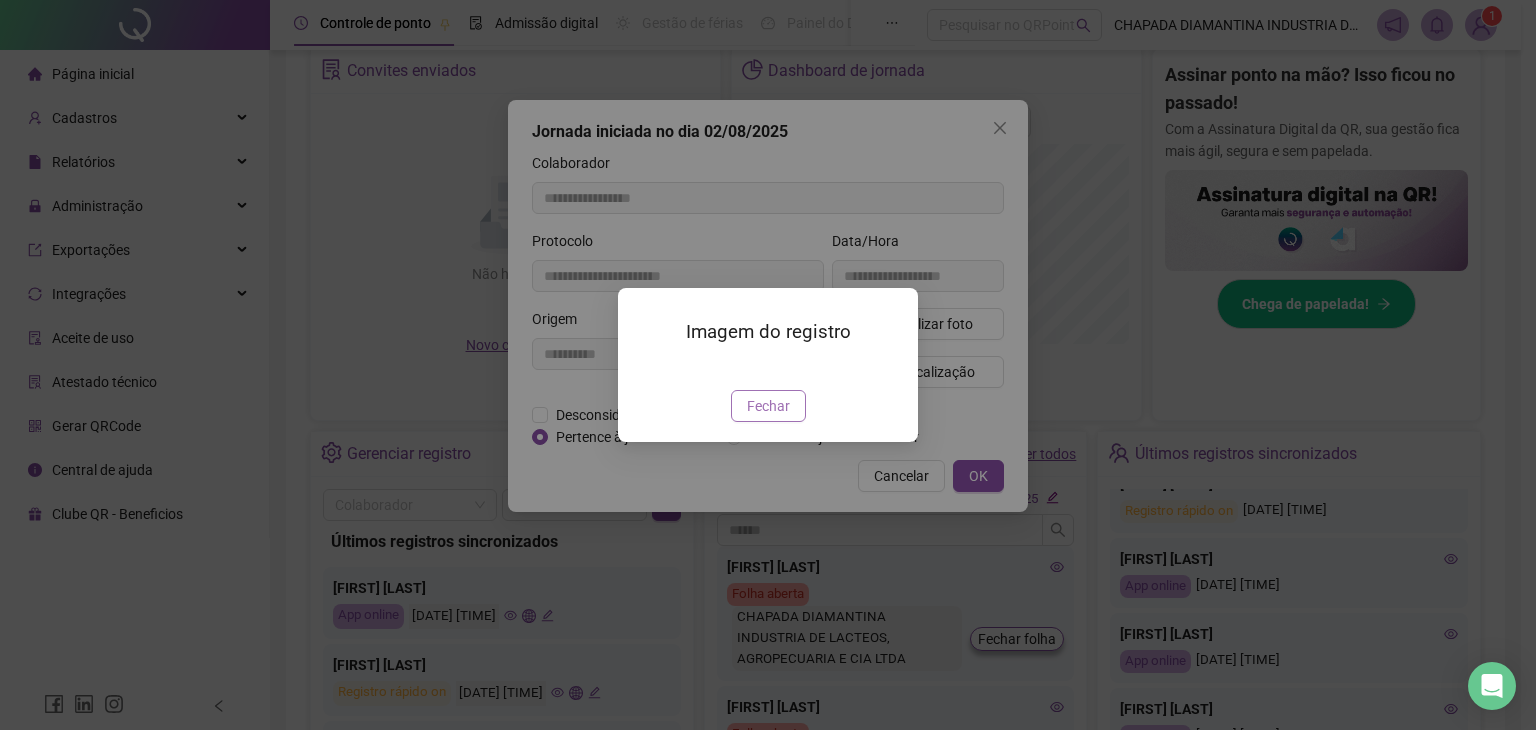 click on "Fechar" at bounding box center (768, 406) 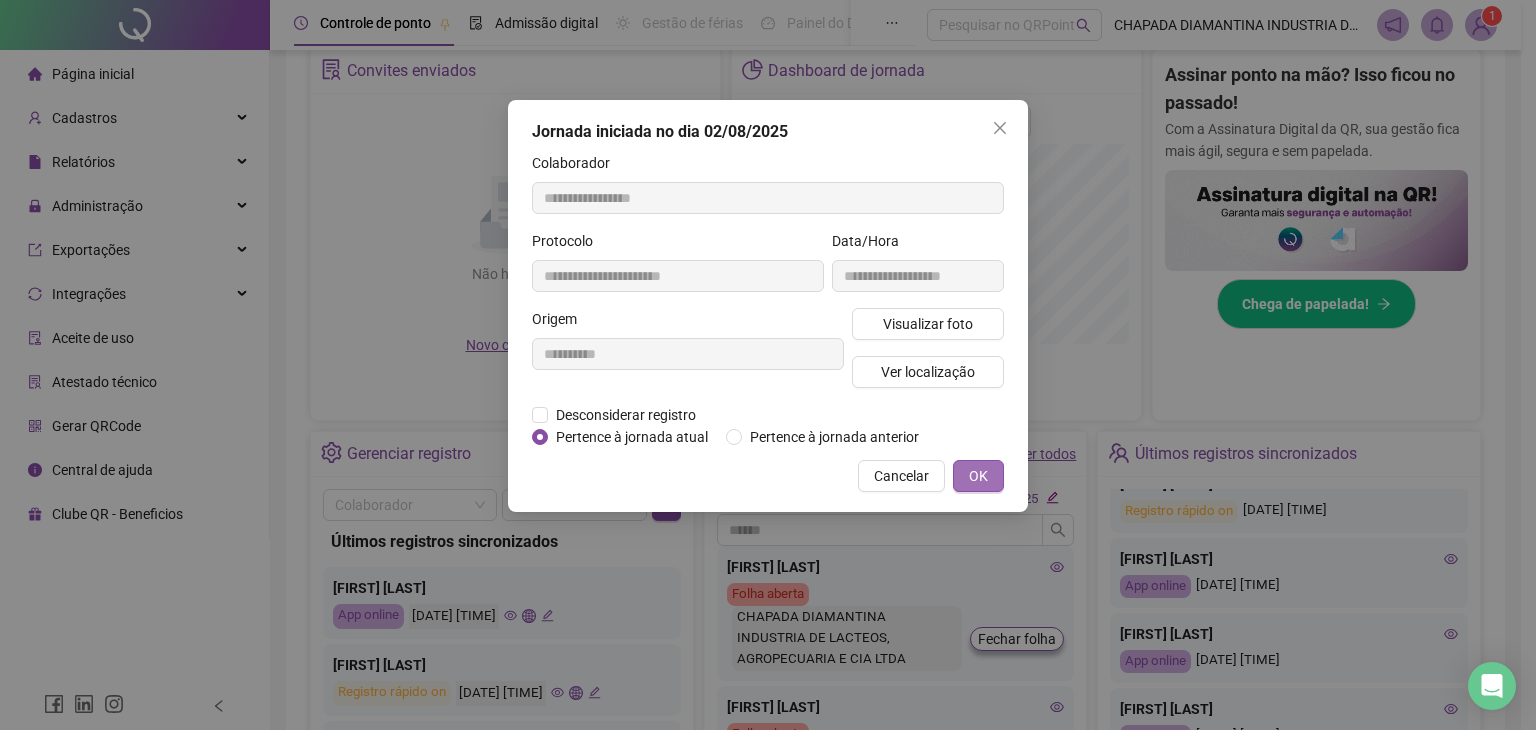 click on "OK" at bounding box center (978, 476) 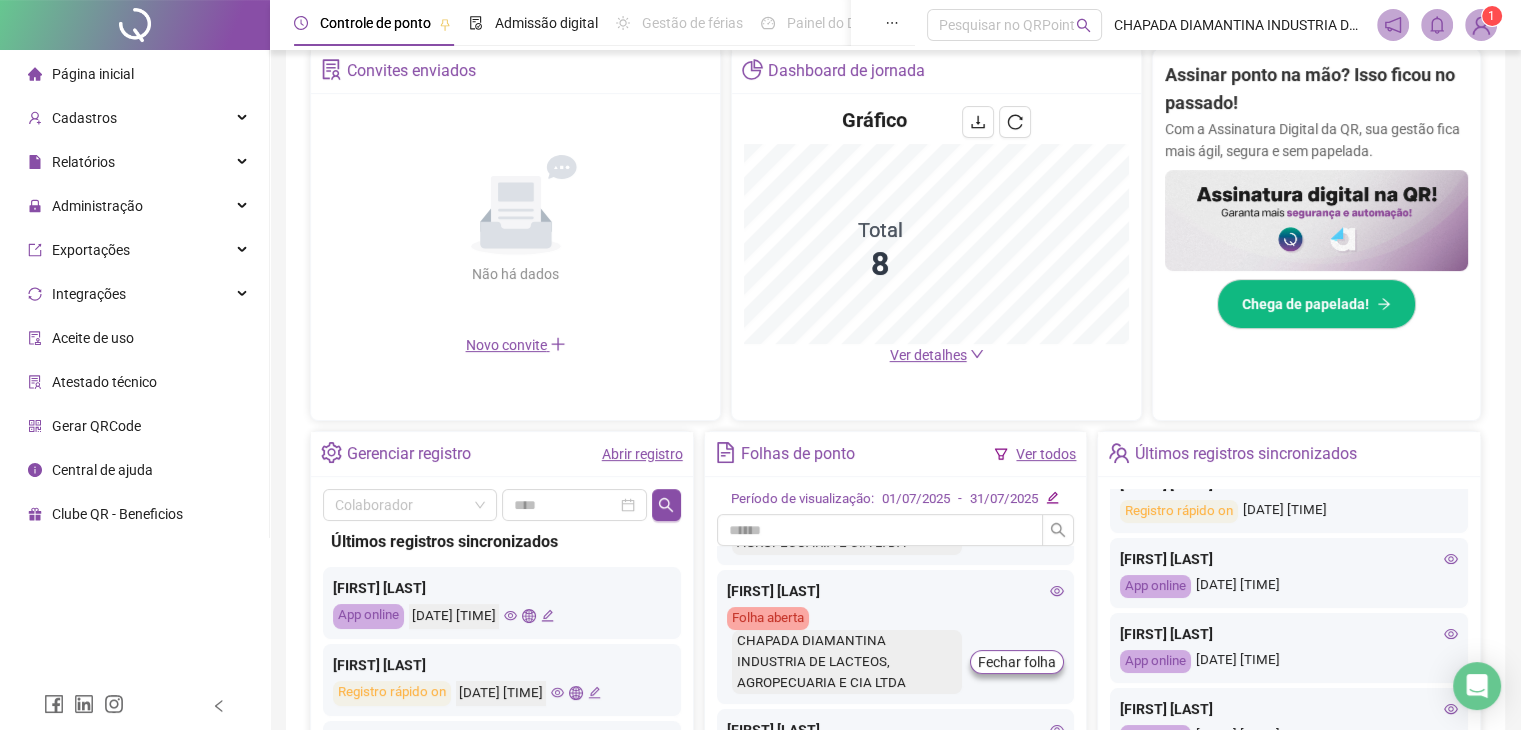 scroll, scrollTop: 500, scrollLeft: 0, axis: vertical 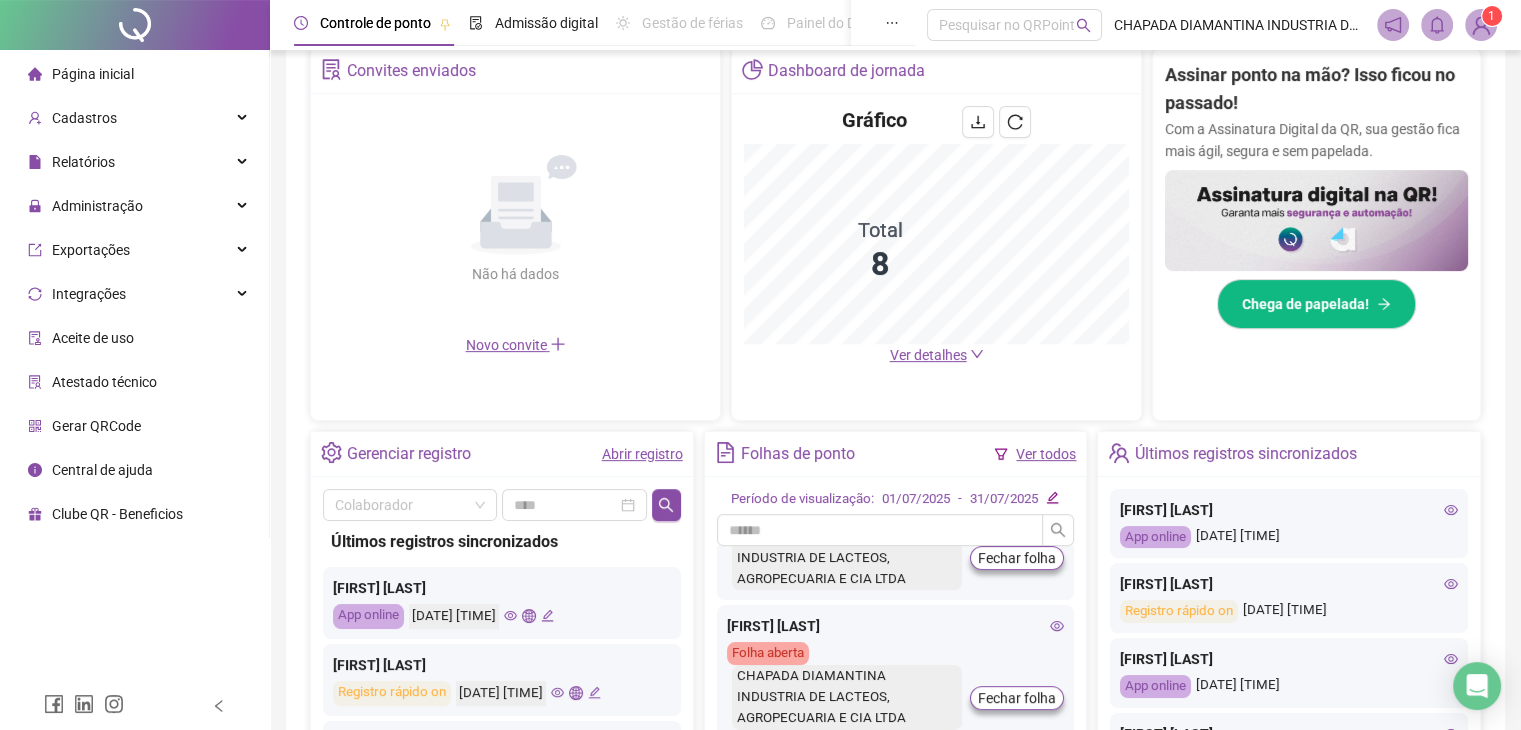 click 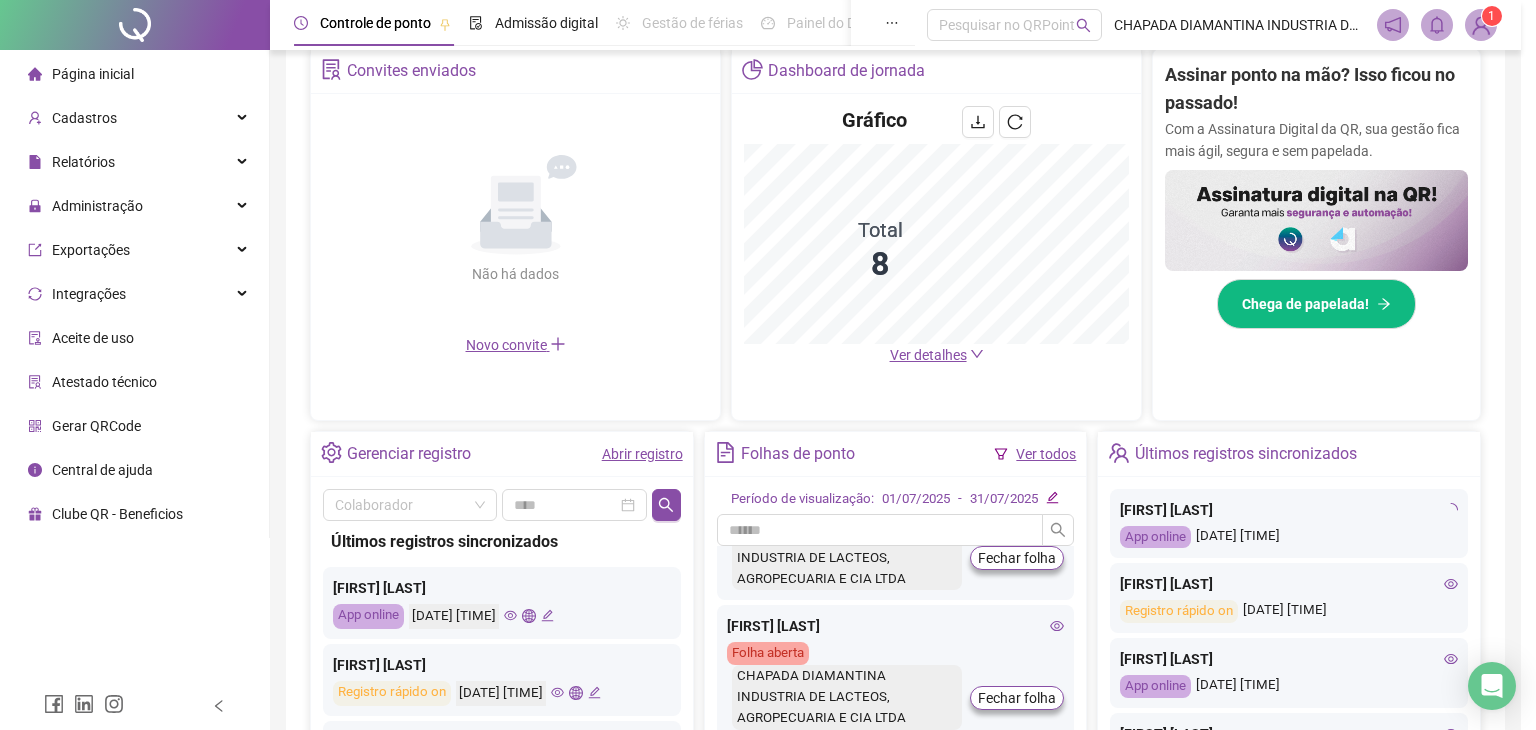 type on "**********" 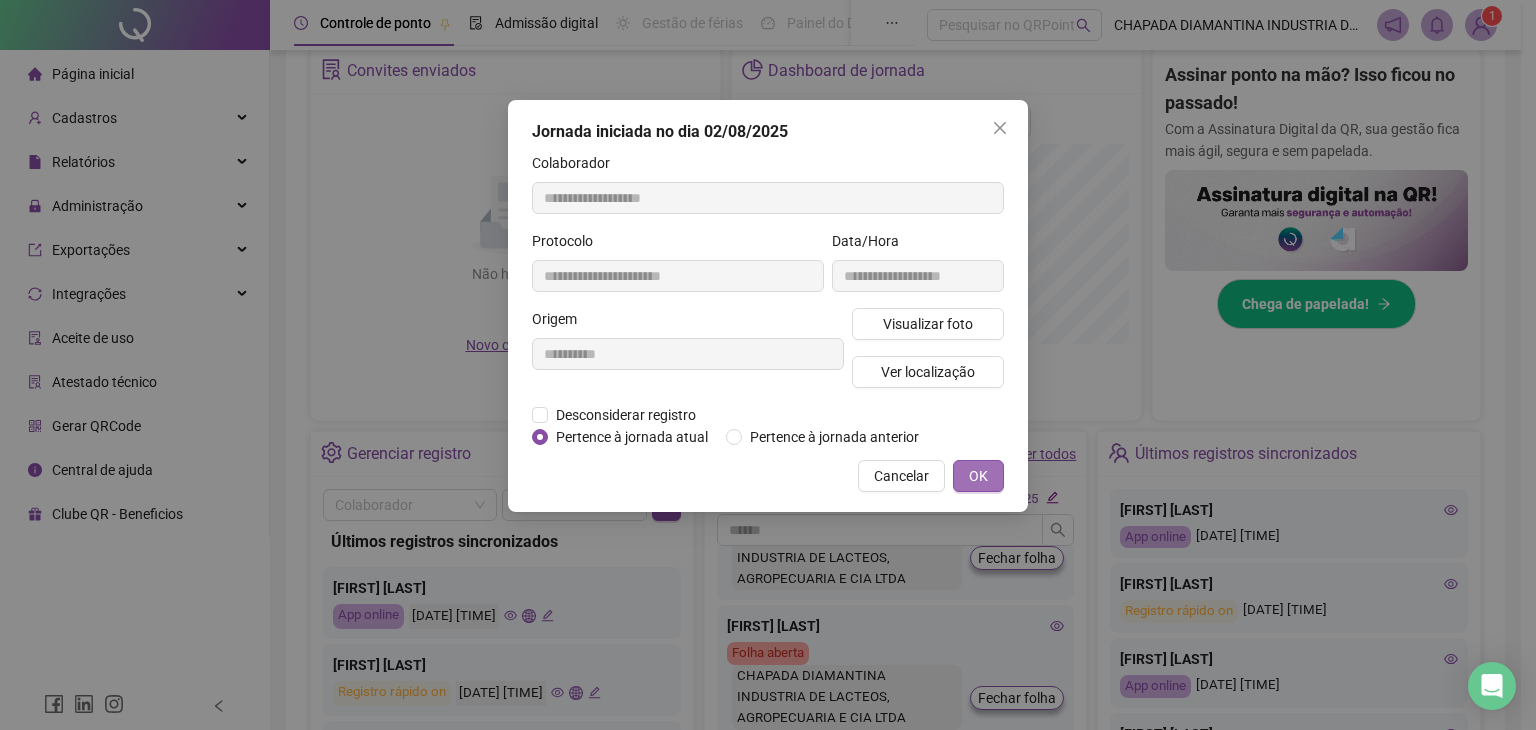 click on "OK" at bounding box center [978, 476] 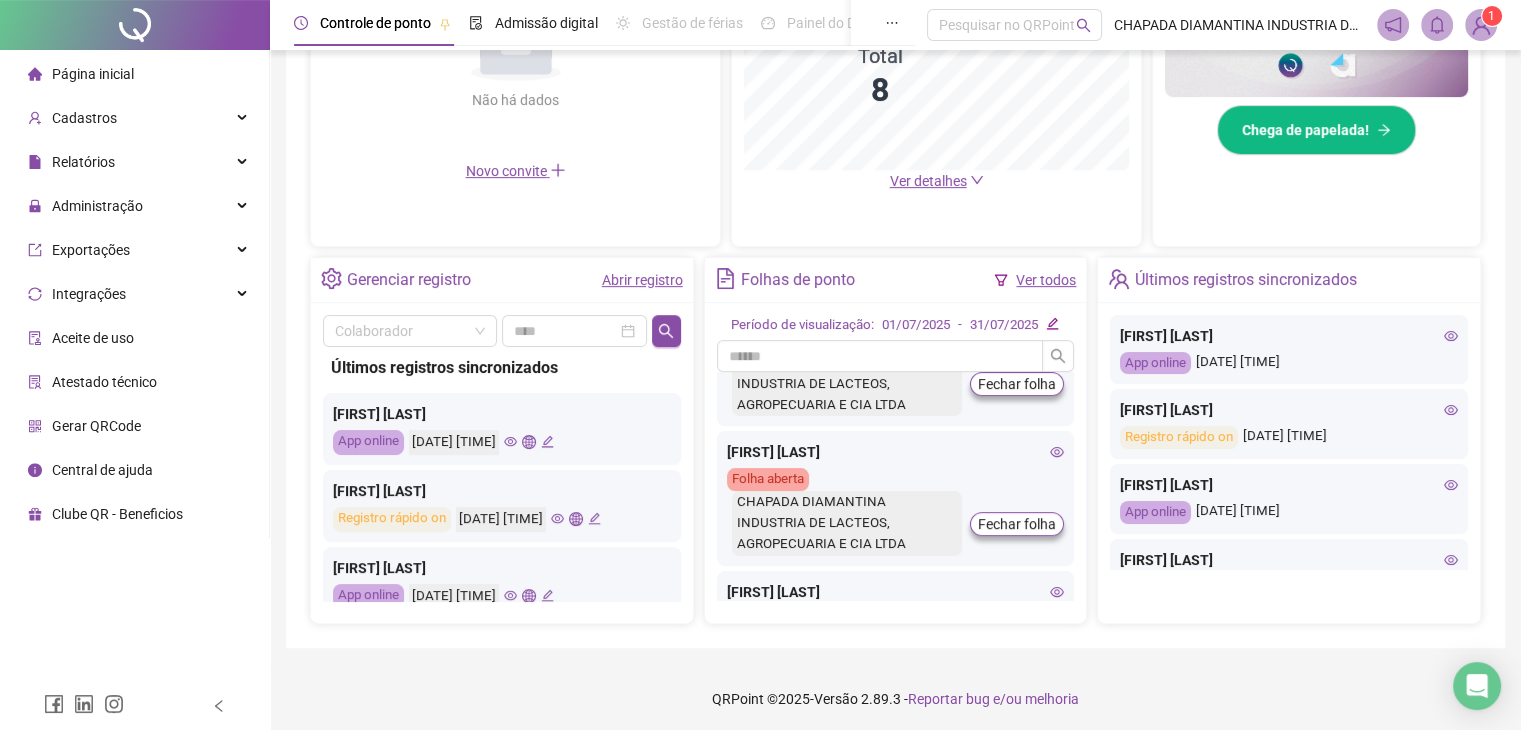 scroll, scrollTop: 570, scrollLeft: 0, axis: vertical 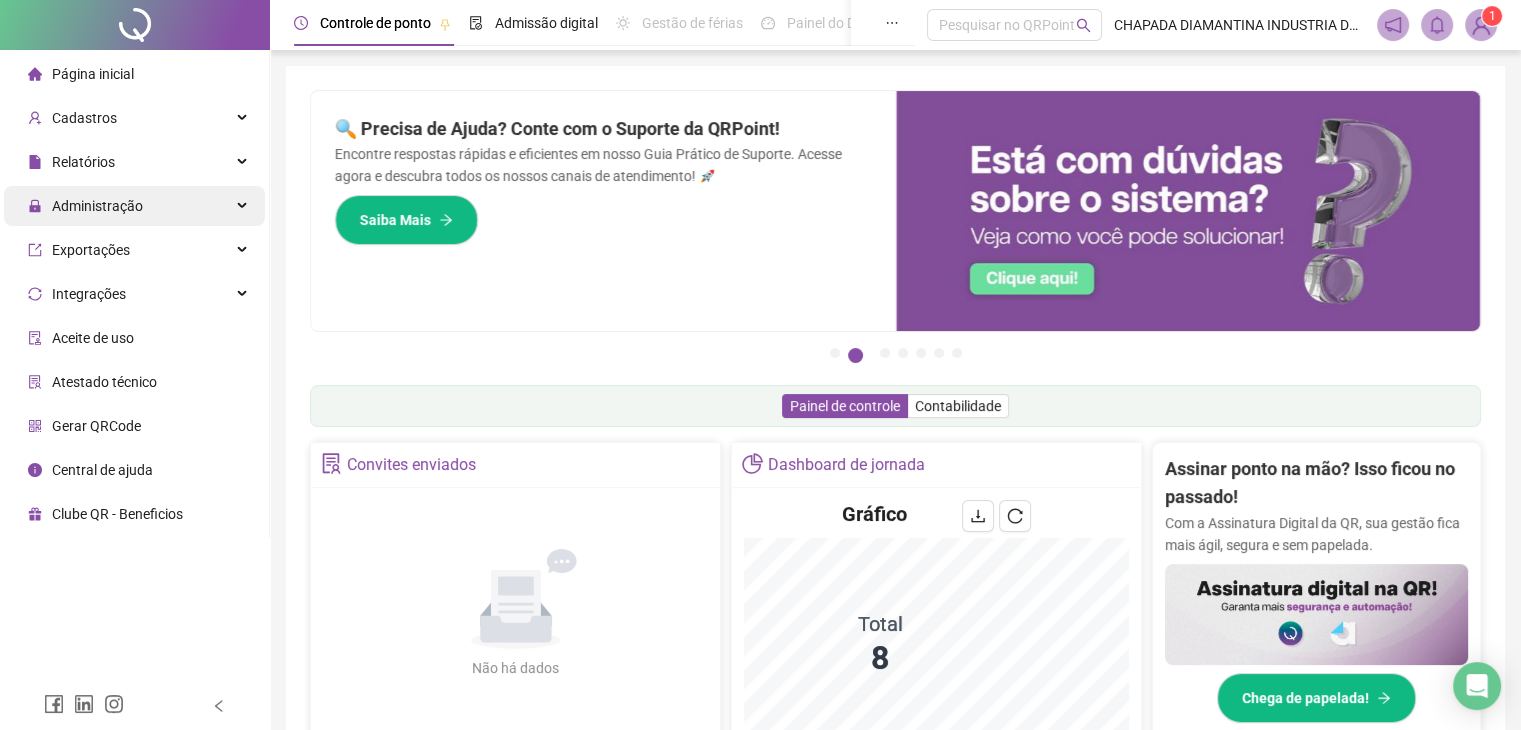 click on "Administração" at bounding box center [134, 206] 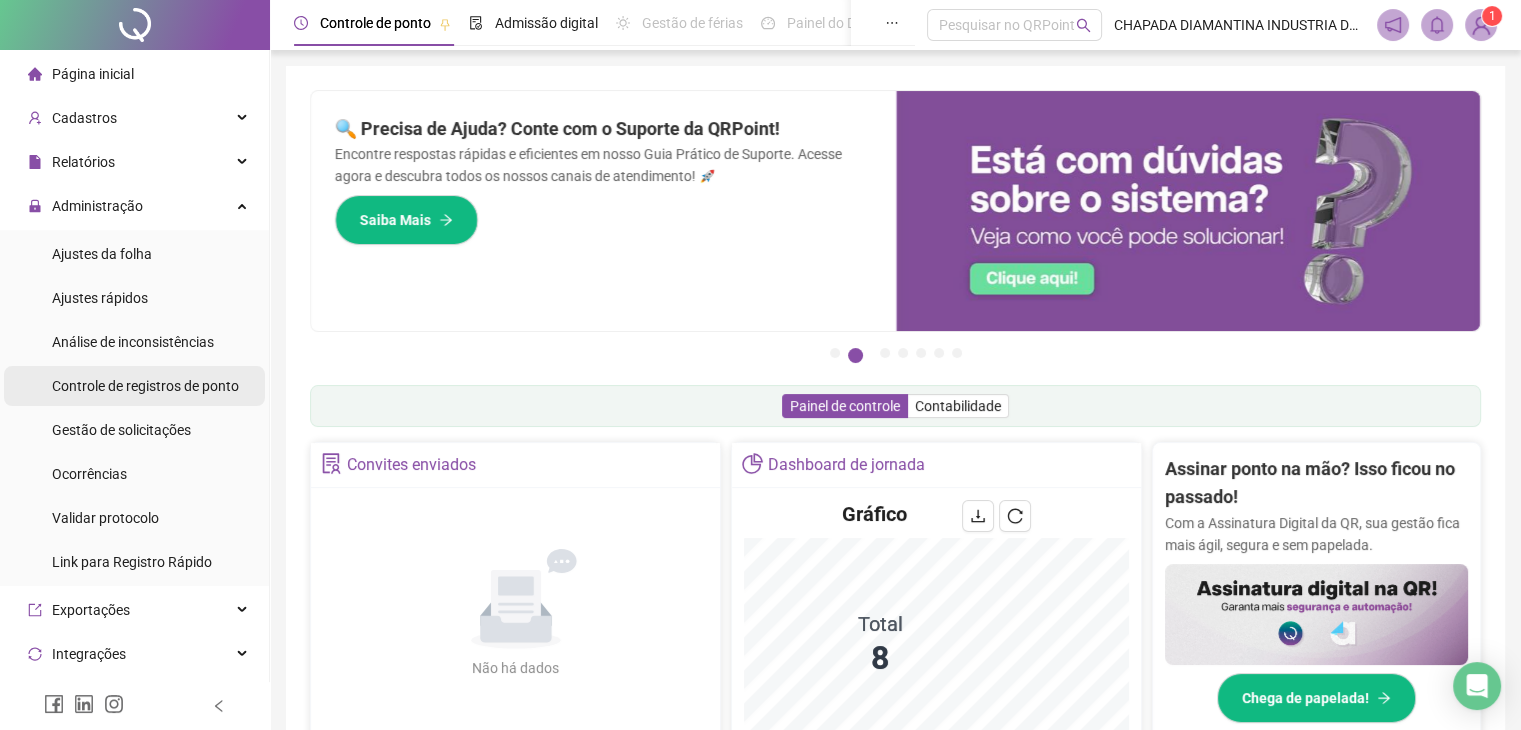click on "Controle de registros de ponto" at bounding box center [145, 386] 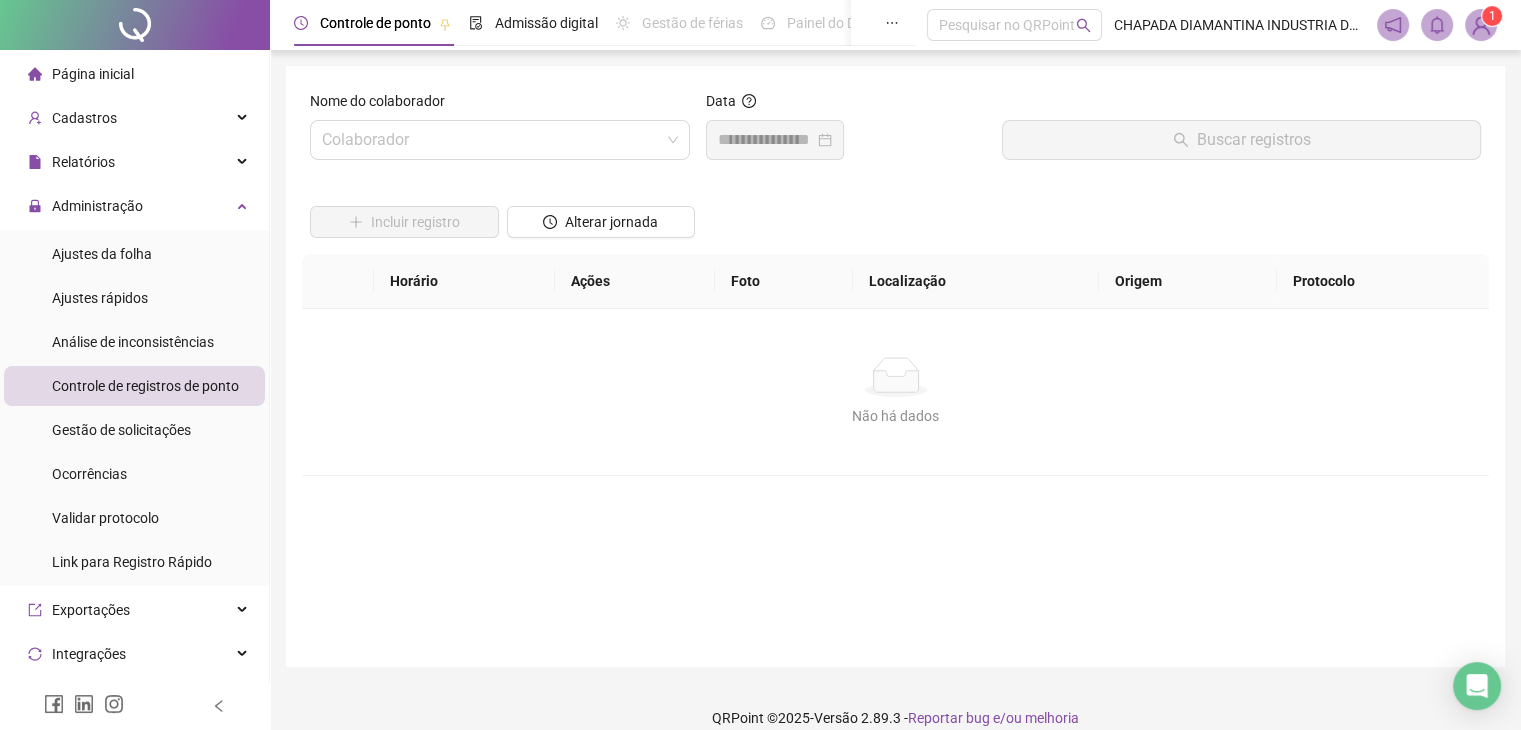 click at bounding box center (775, 140) 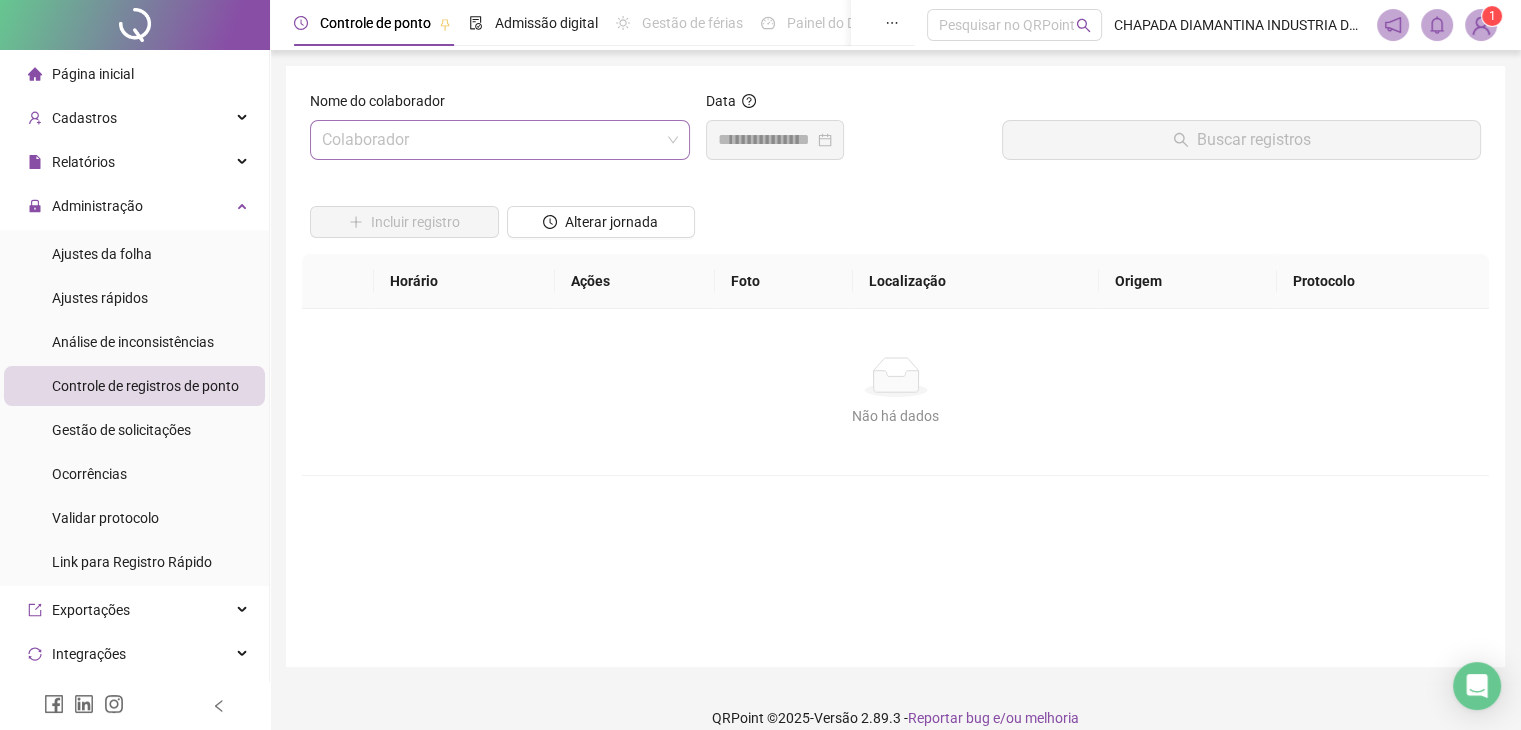 drag, startPoint x: 674, startPoint y: 145, endPoint x: 660, endPoint y: 149, distance: 14.56022 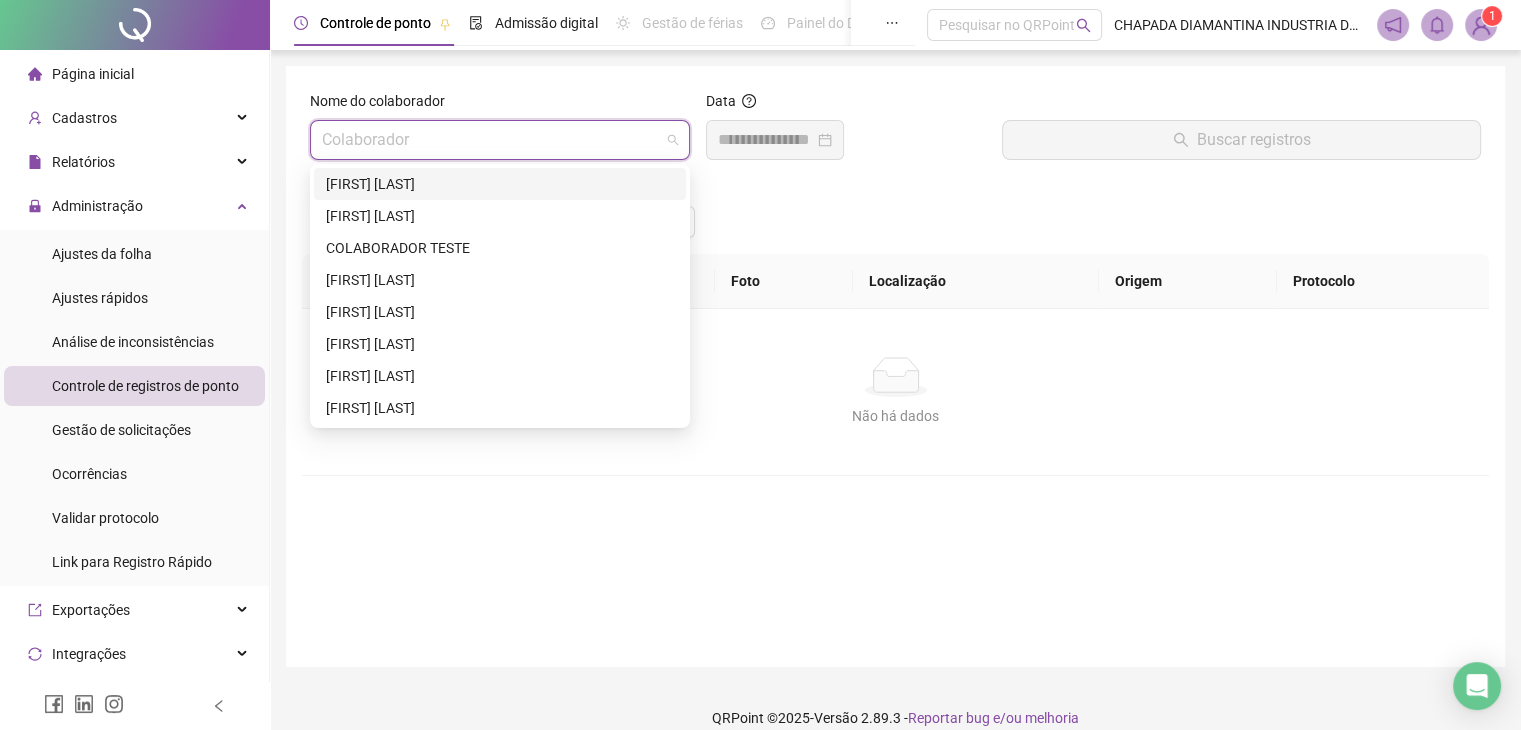 click on "[FIRST] [LAST]" at bounding box center (500, 184) 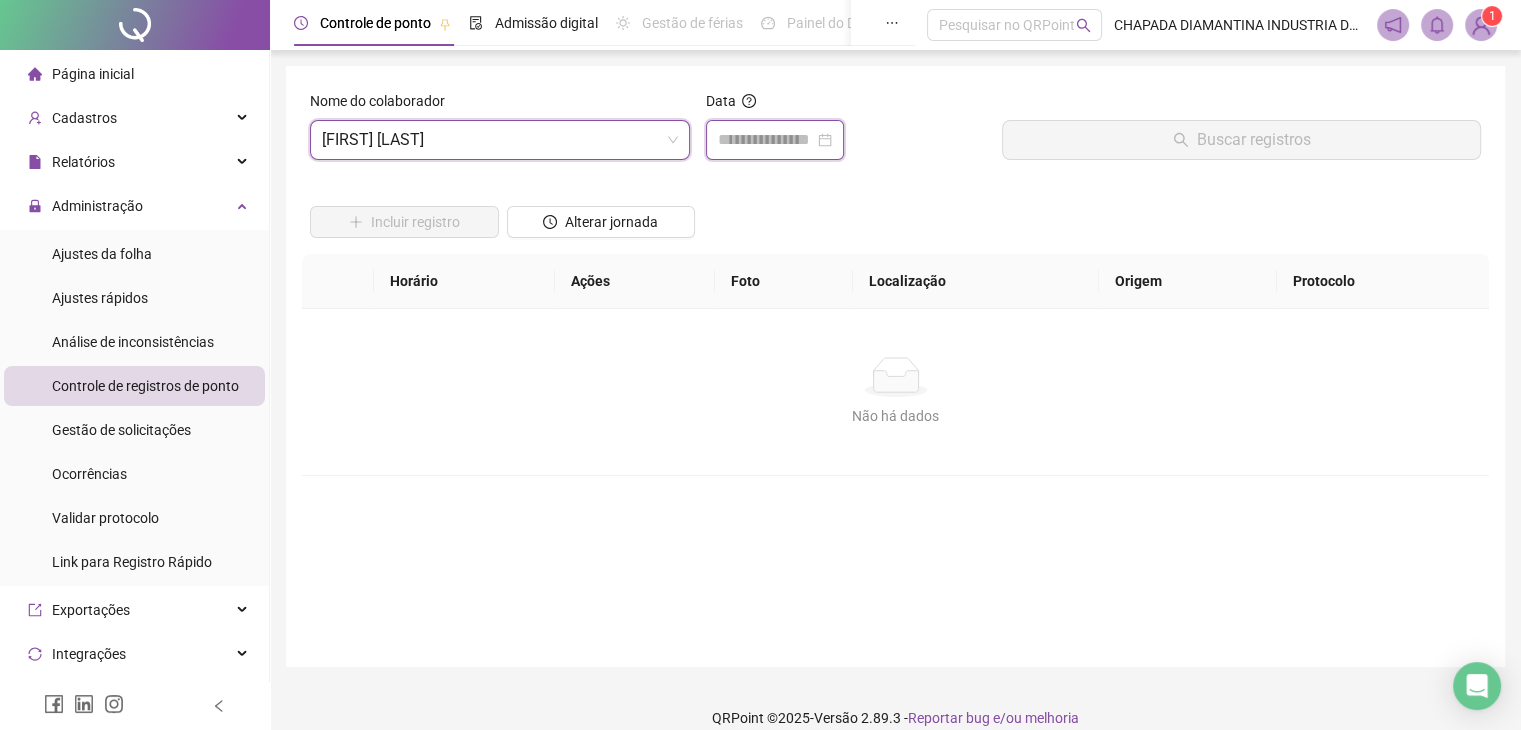 click at bounding box center [766, 140] 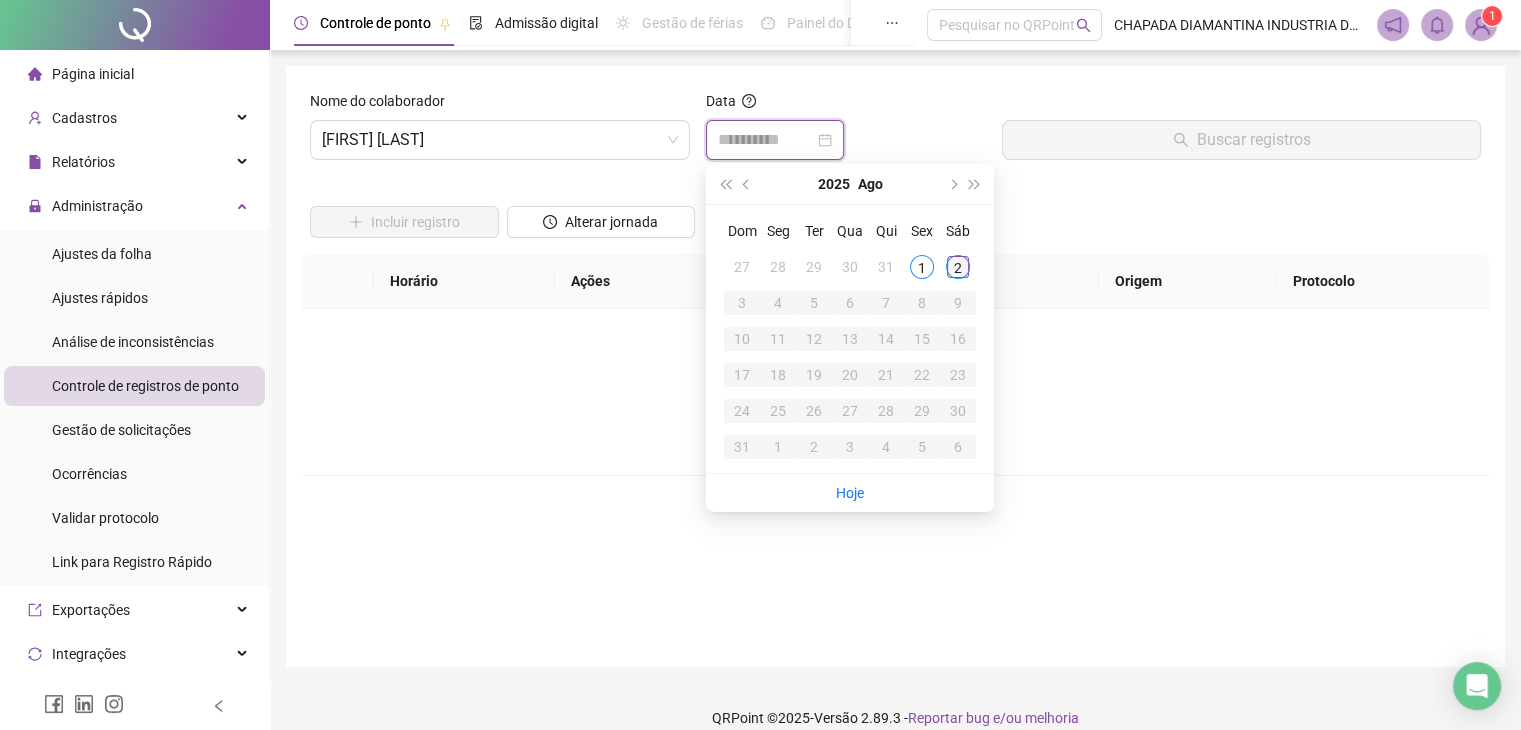 type on "**********" 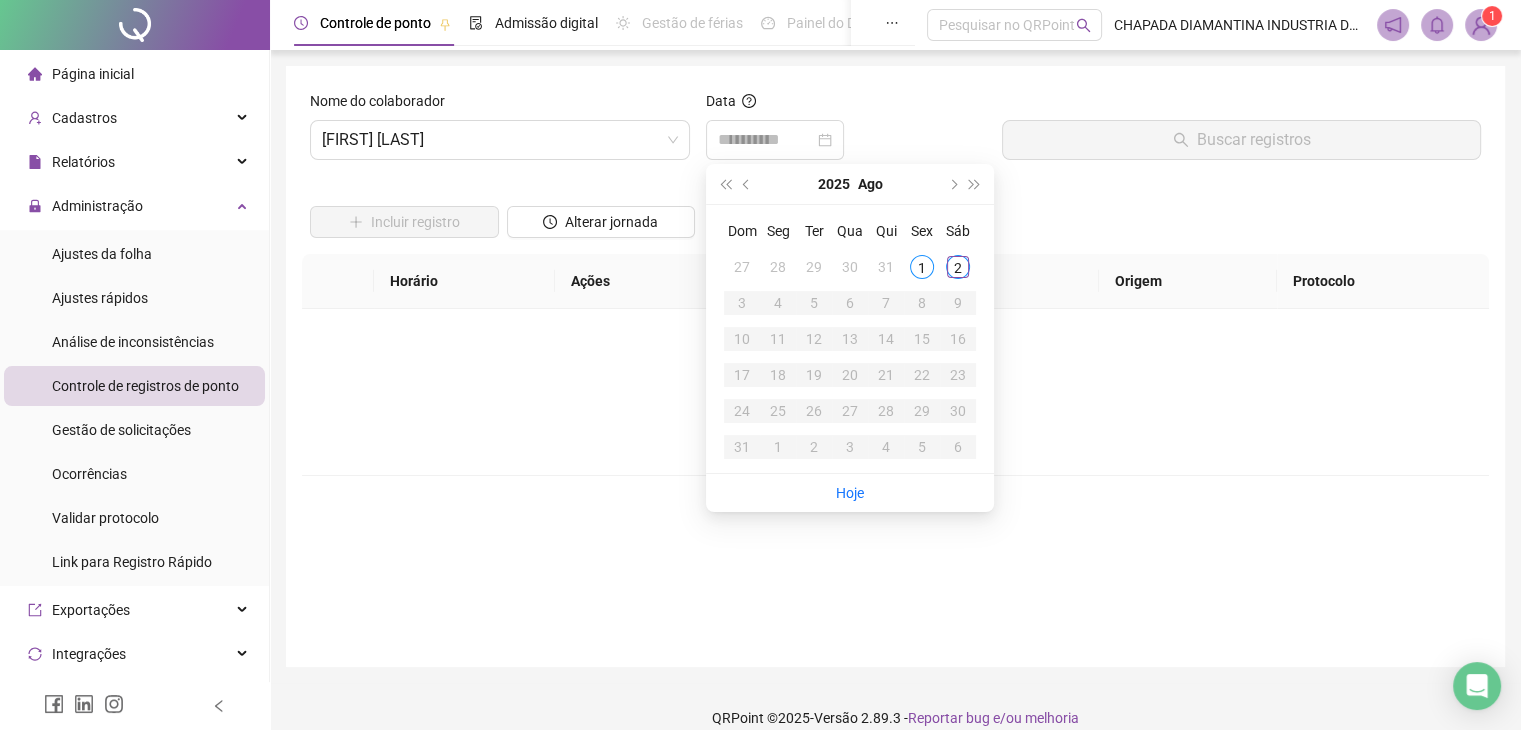 click on "2" at bounding box center [958, 267] 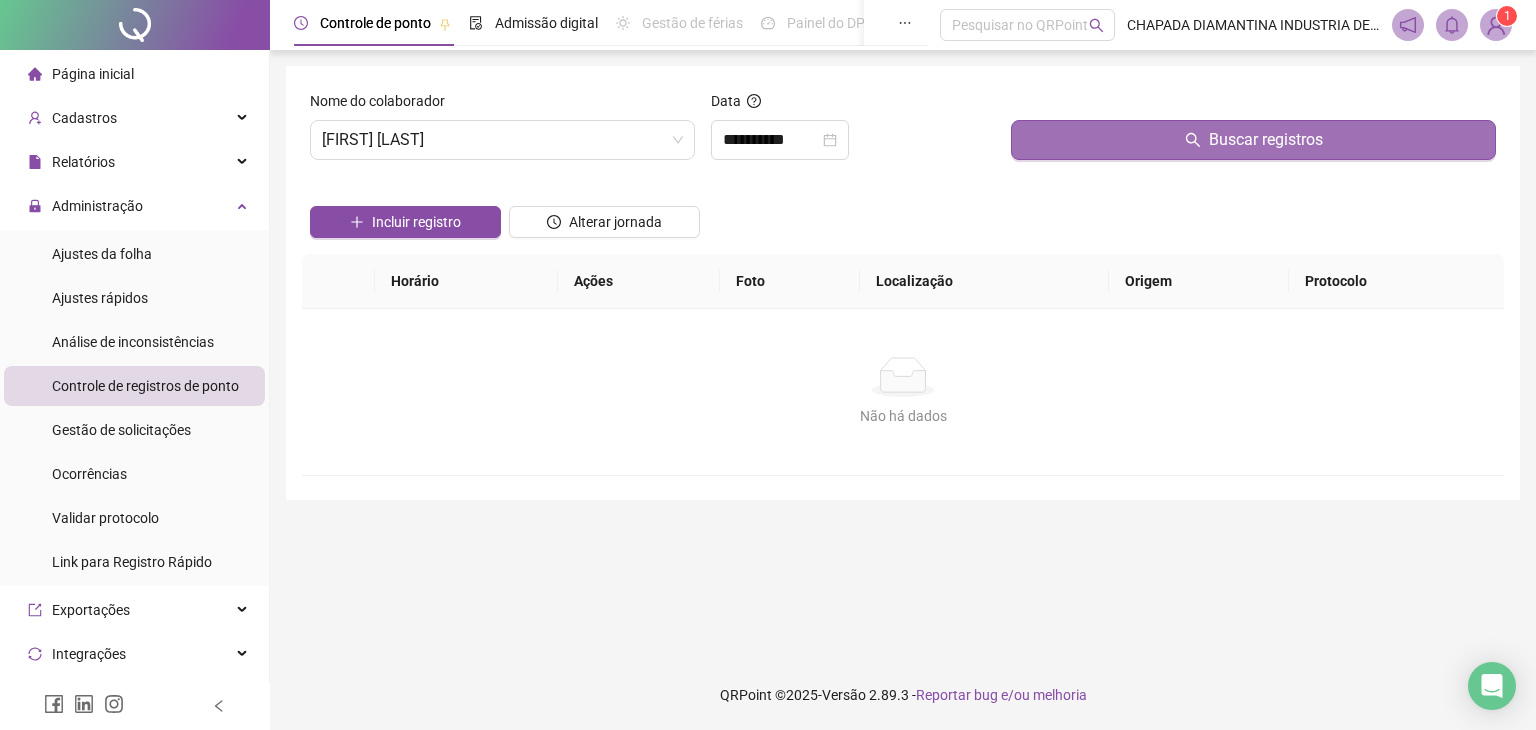click on "Buscar registros" at bounding box center (1253, 140) 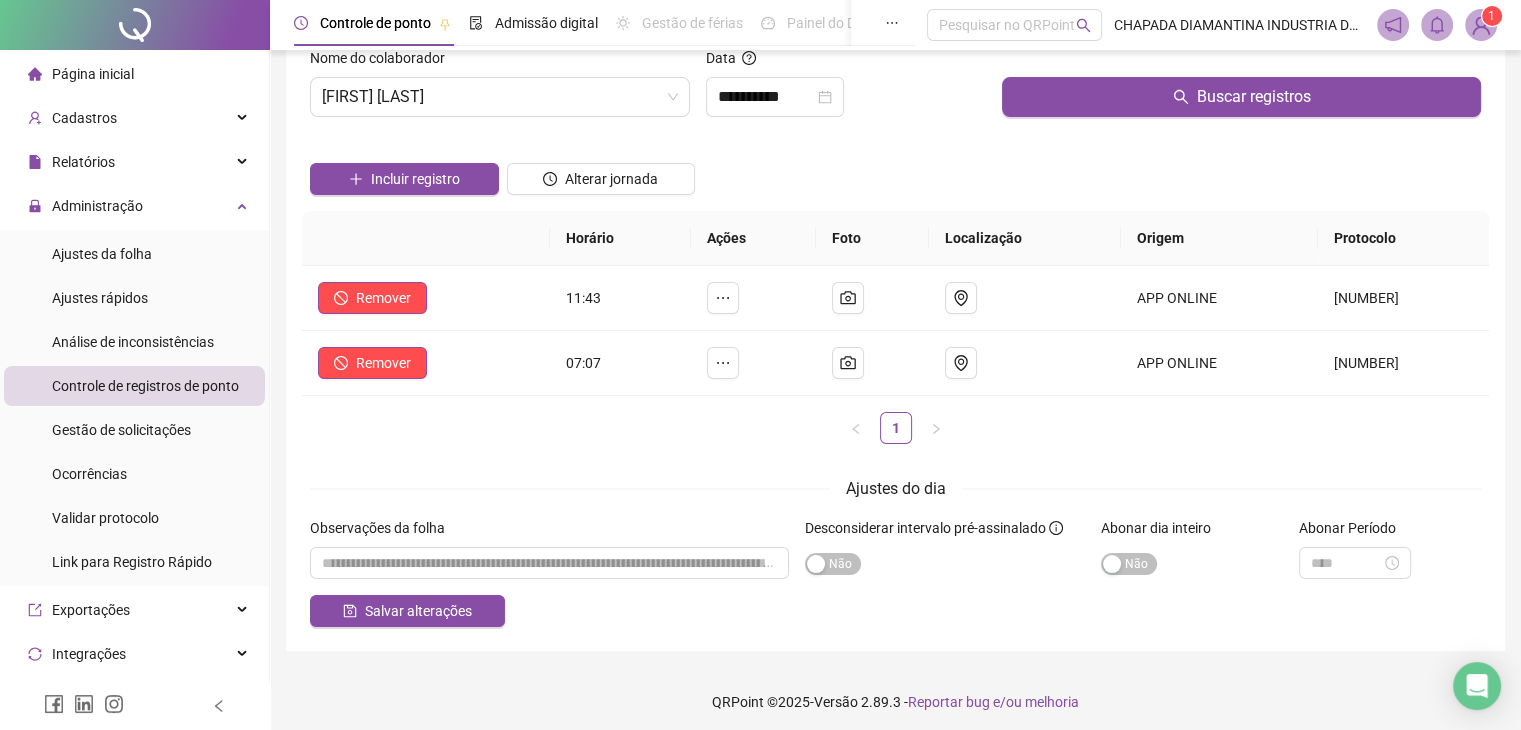 scroll, scrollTop: 0, scrollLeft: 0, axis: both 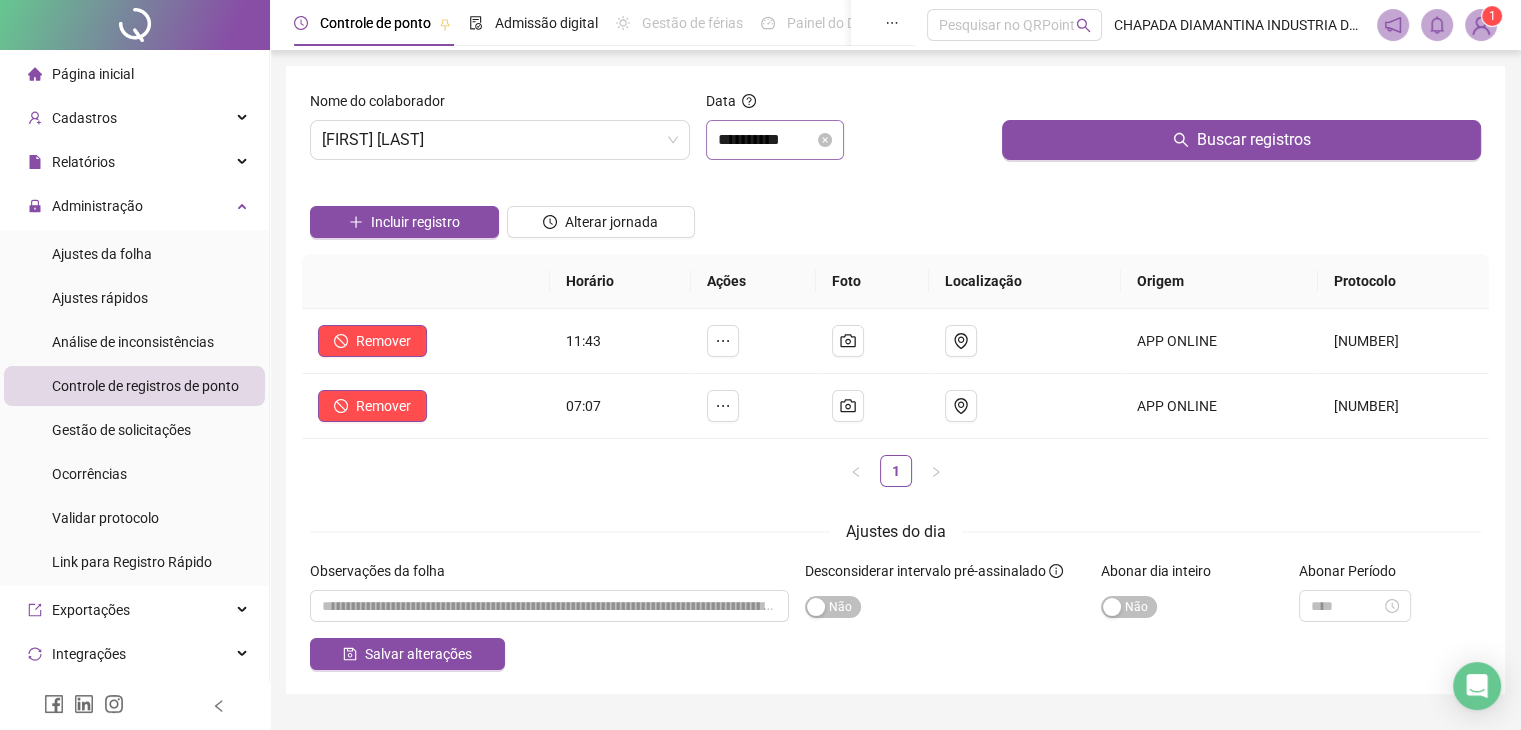 drag, startPoint x: 843, startPoint y: 149, endPoint x: 832, endPoint y: 149, distance: 11 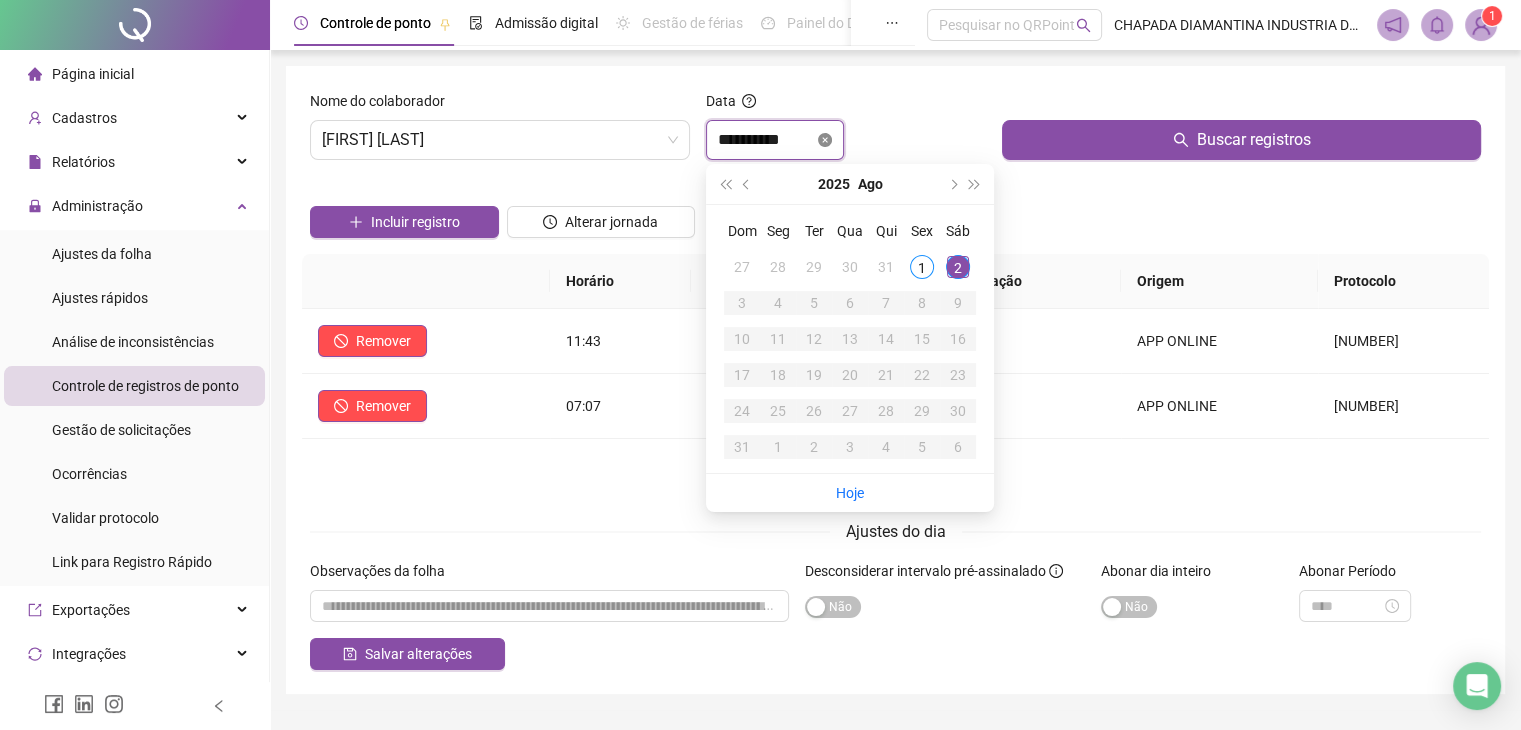 click 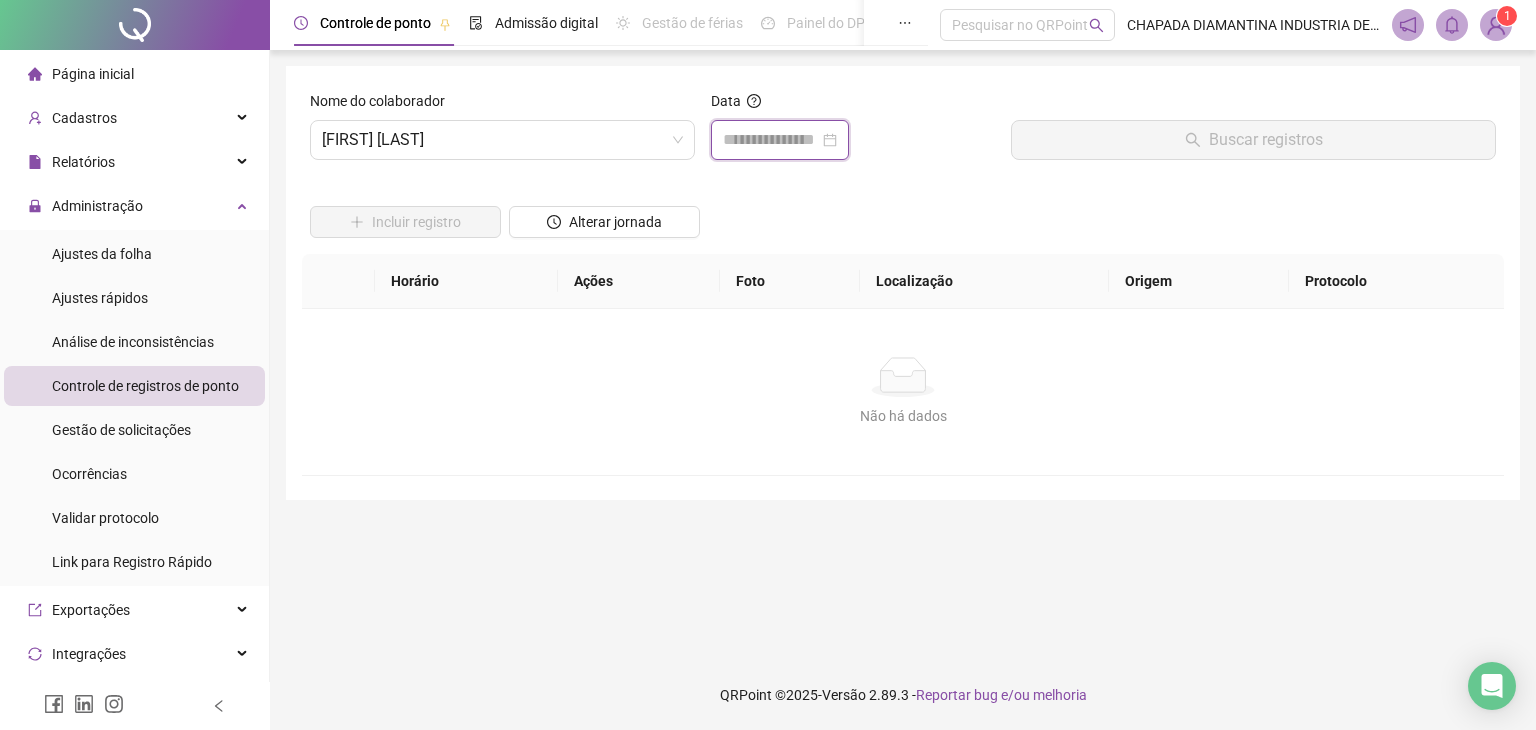 click at bounding box center [771, 140] 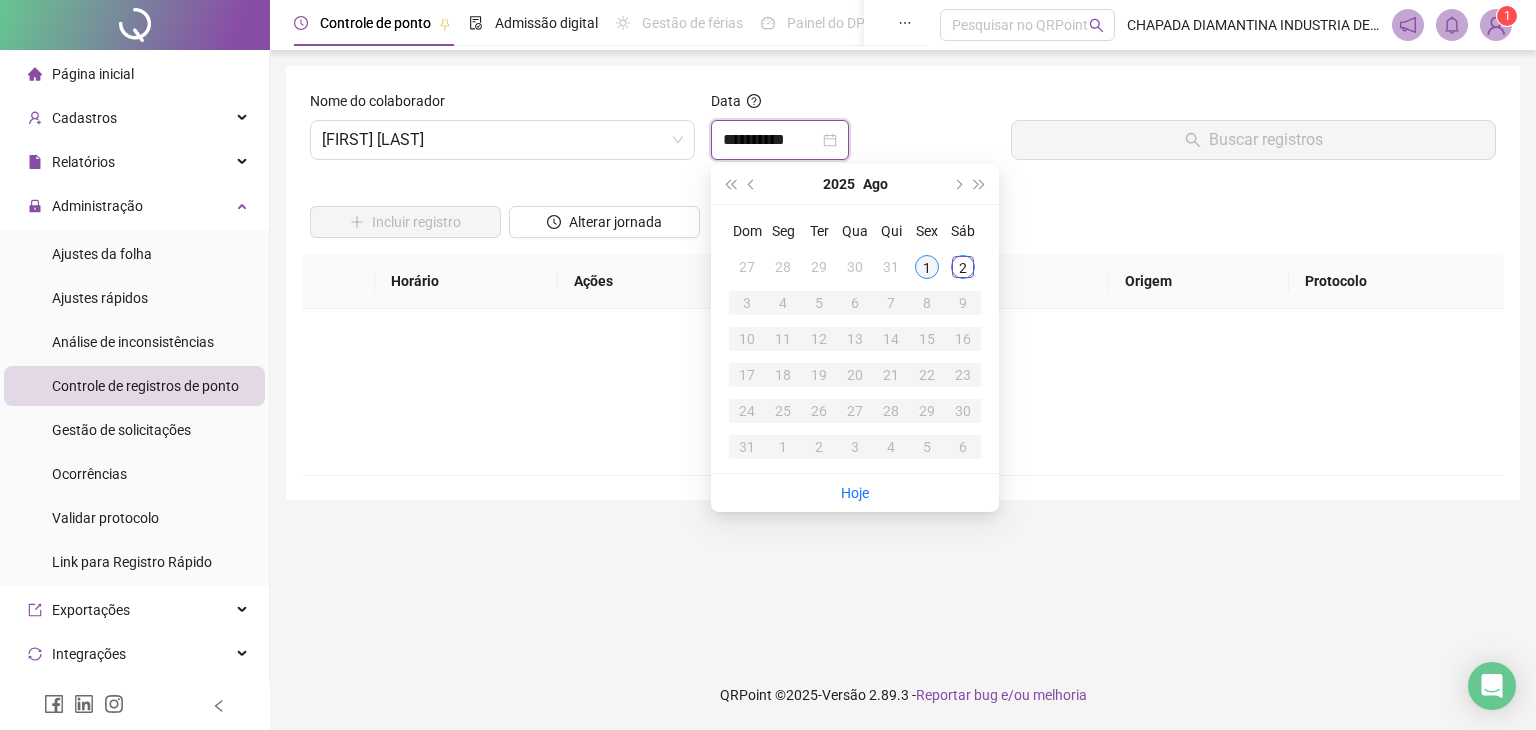 type on "**********" 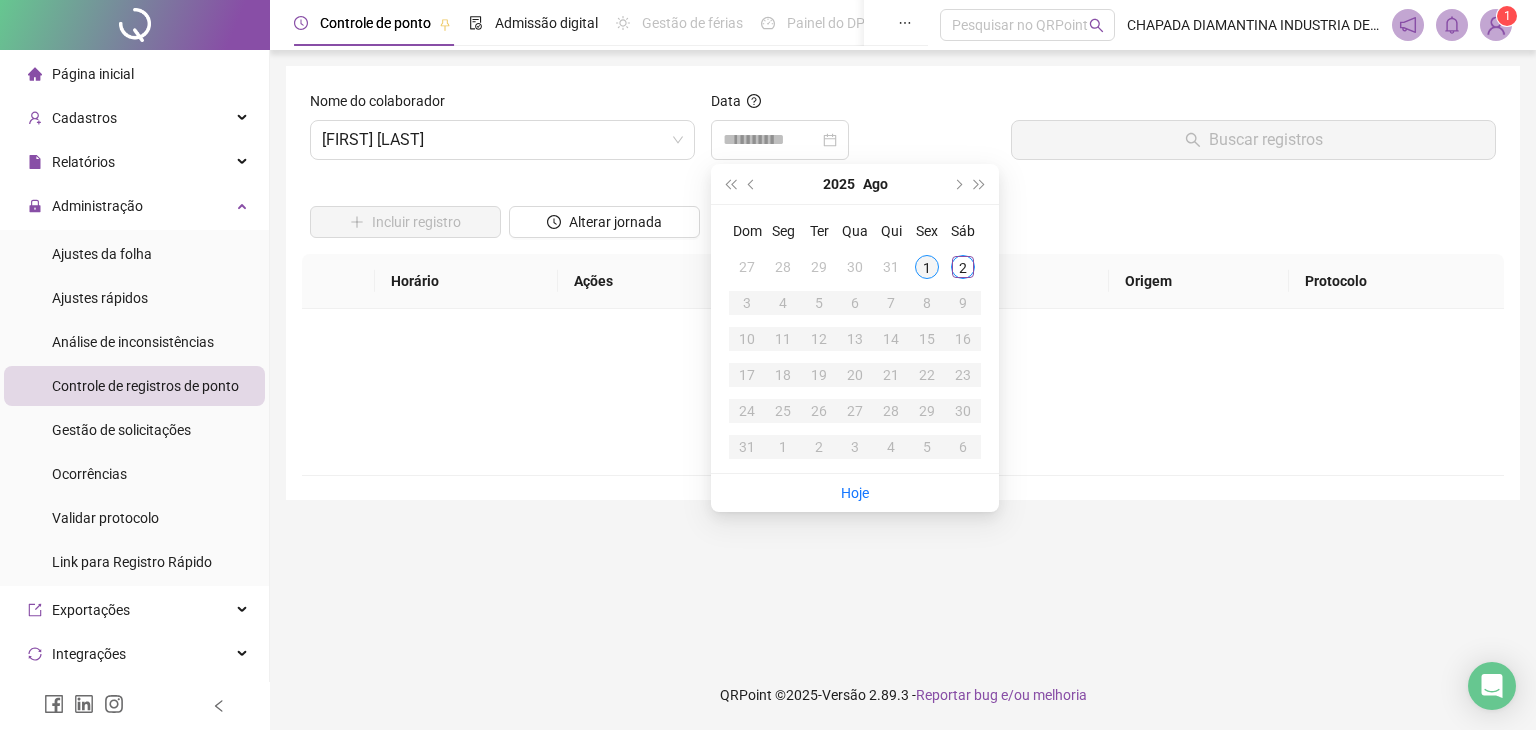 click on "1" at bounding box center [927, 267] 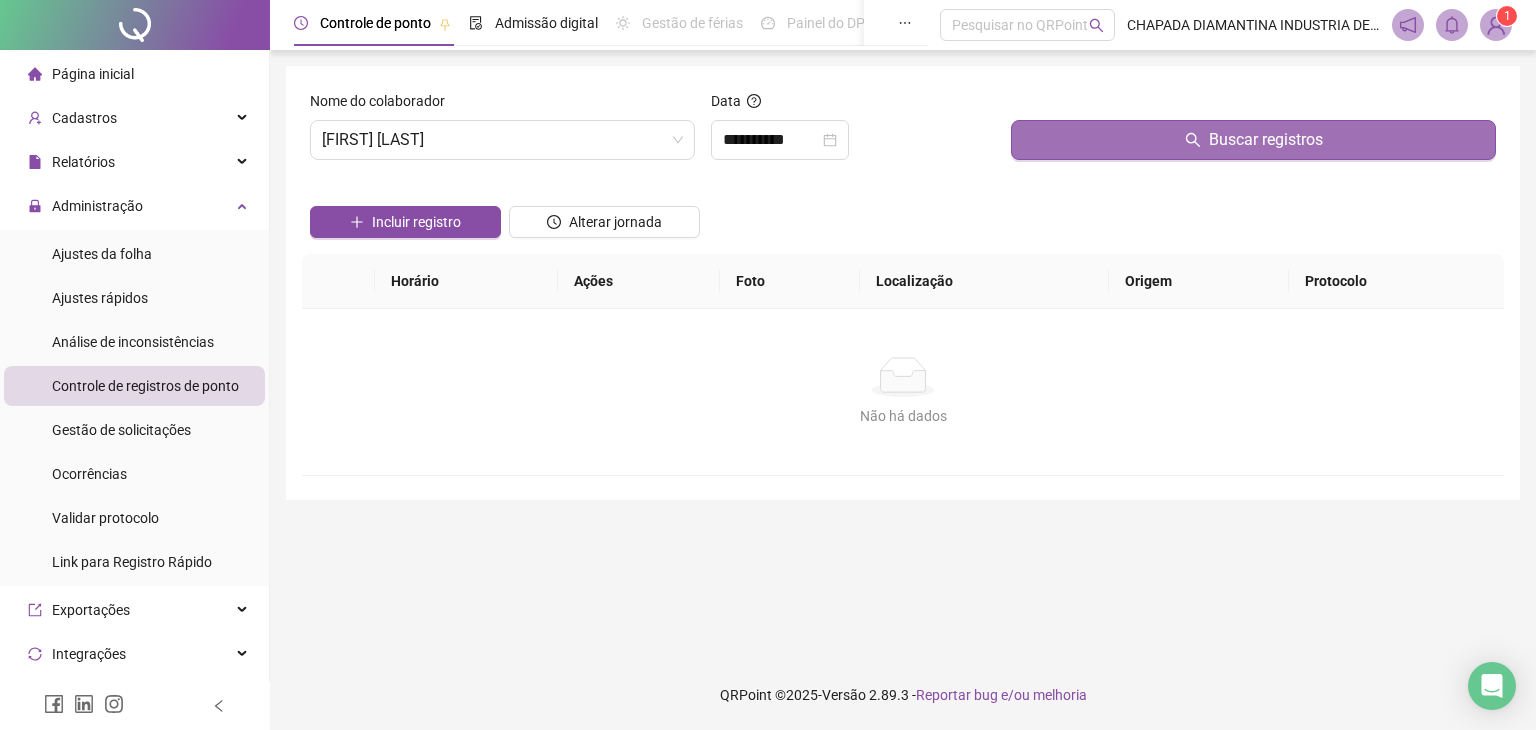 click on "Buscar registros" at bounding box center (1253, 140) 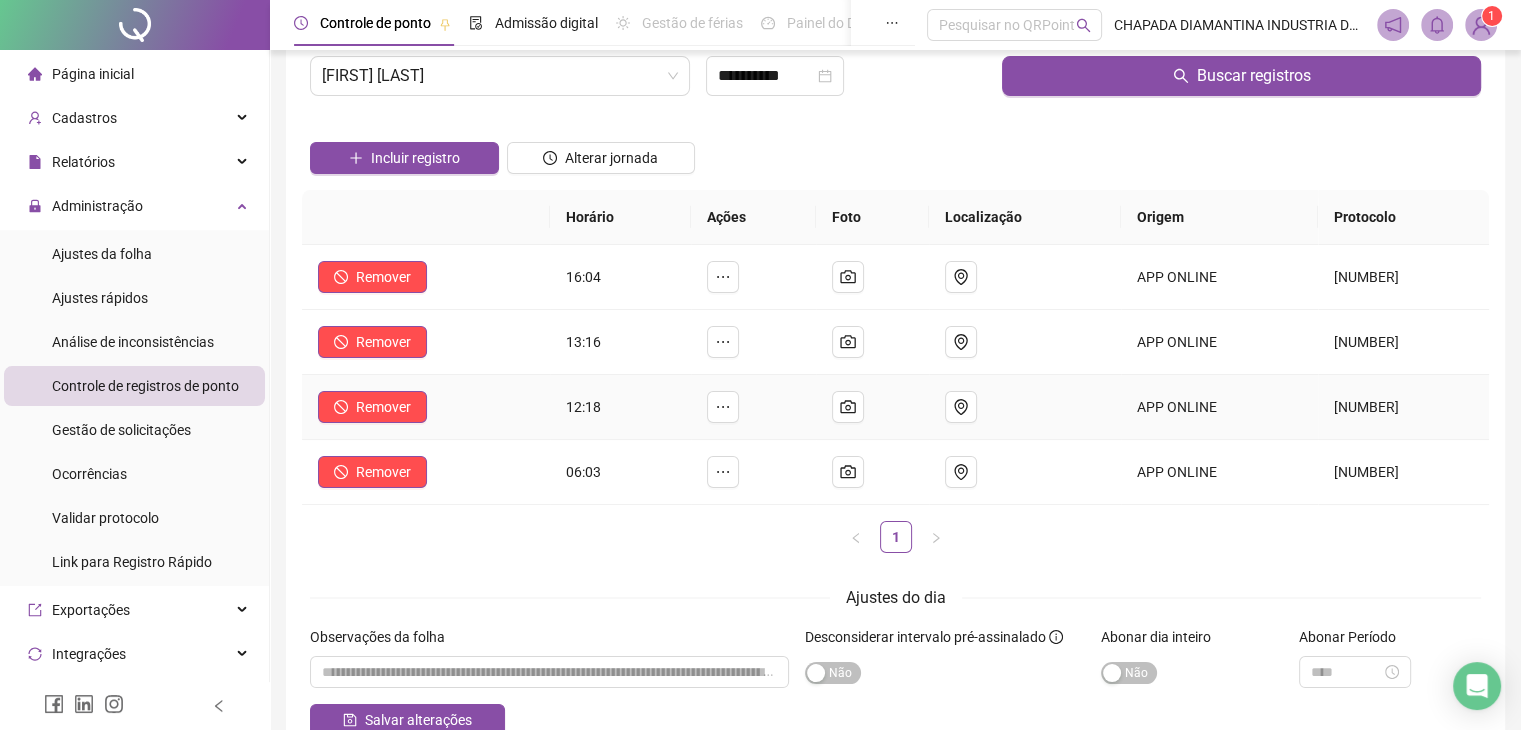 scroll, scrollTop: 100, scrollLeft: 0, axis: vertical 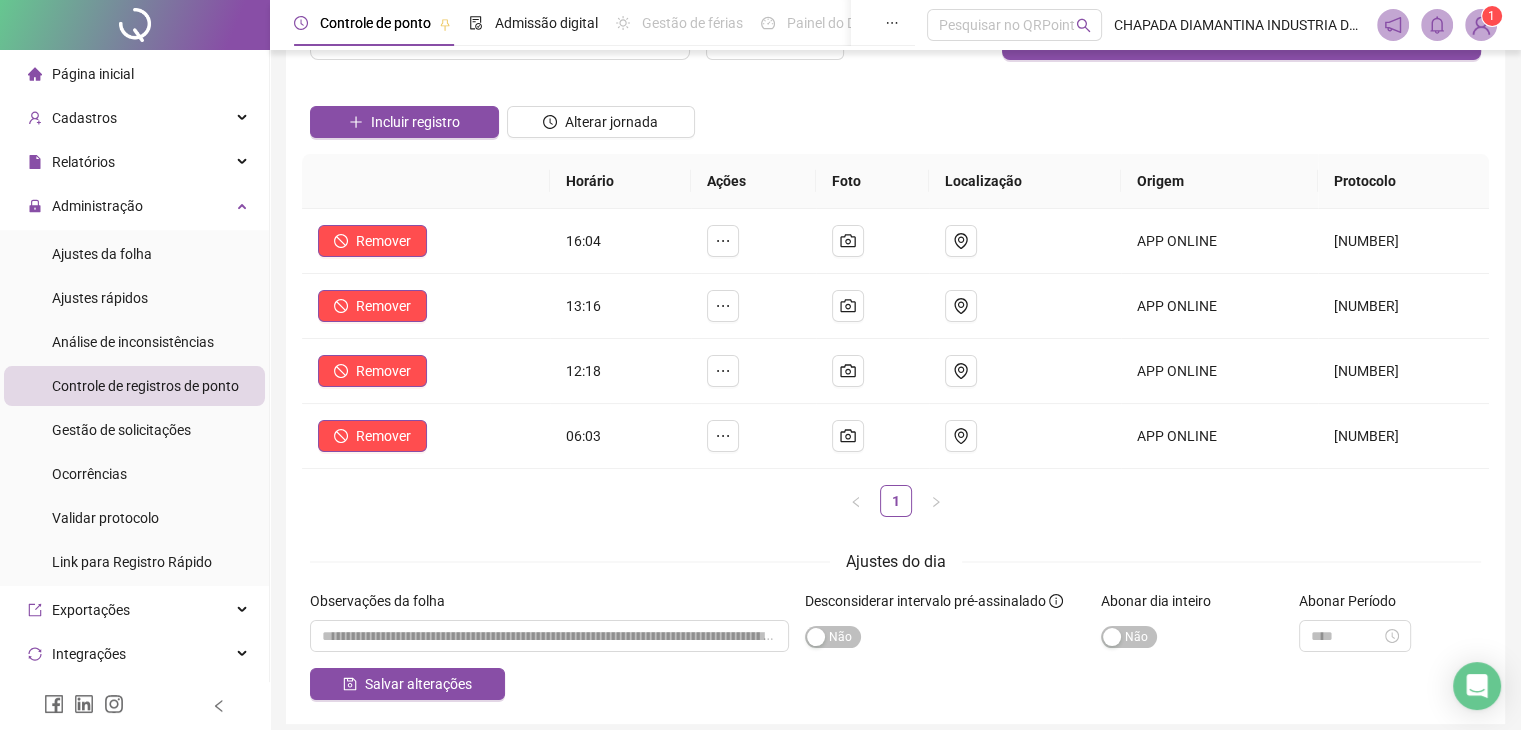 click on "Horário Ações Foto Localização Origem Protocolo               Remover [TIME] APP ONLINE [NUMBER] Remover [TIME] APP ONLINE [NUMBER] Remover [TIME] APP ONLINE [NUMBER] Remover [TIME] APP ONLINE [NUMBER] 1" at bounding box center [895, 335] 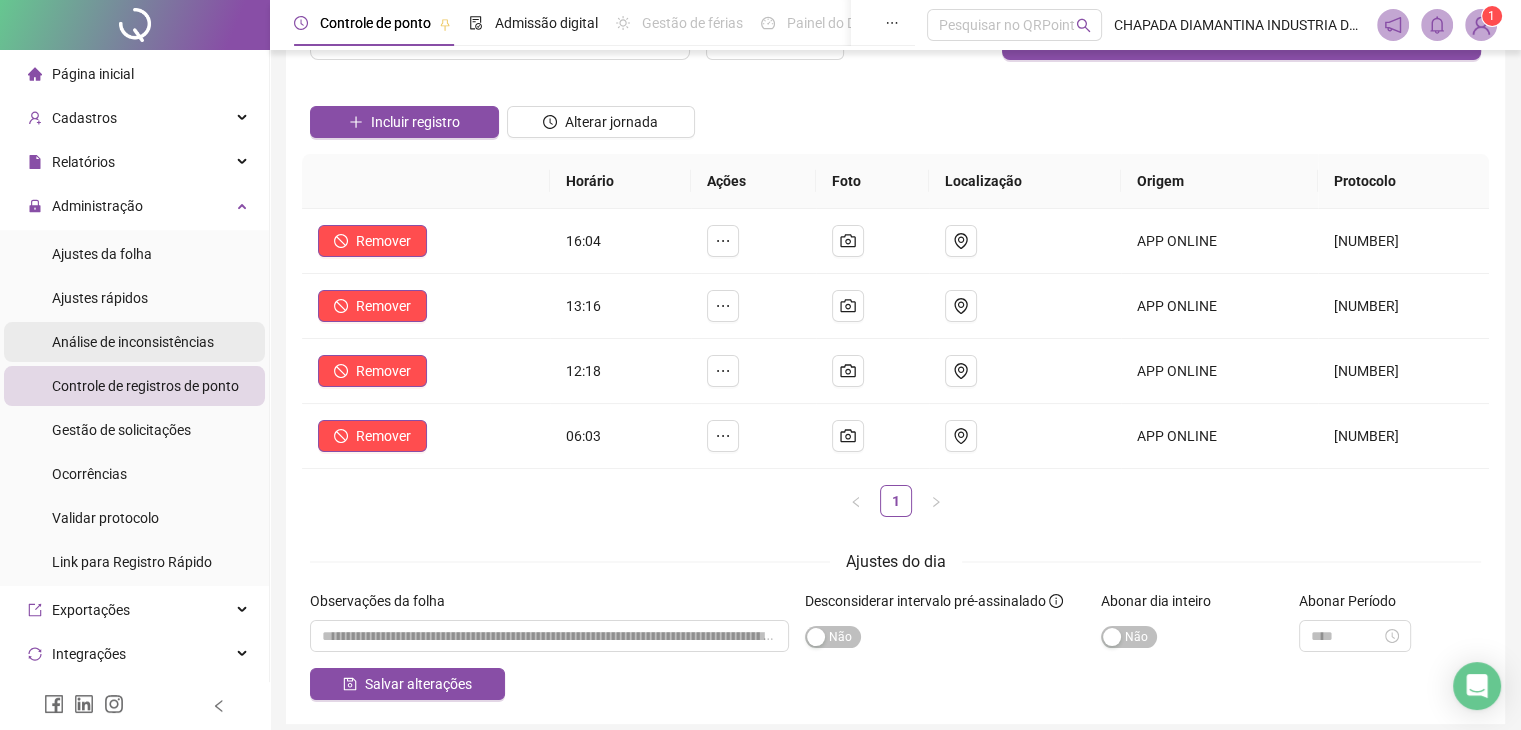 click on "Análise de inconsistências" at bounding box center (133, 342) 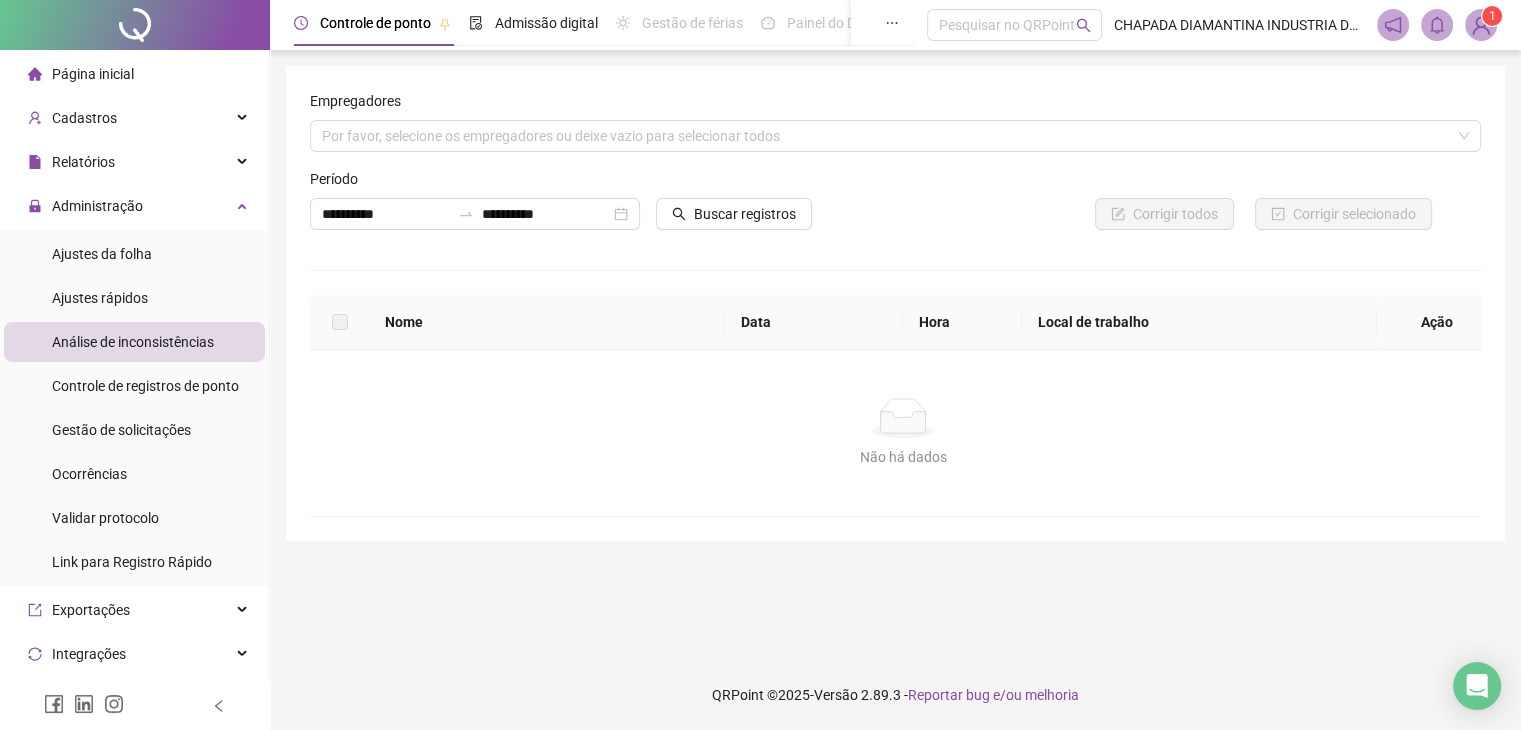 scroll, scrollTop: 0, scrollLeft: 0, axis: both 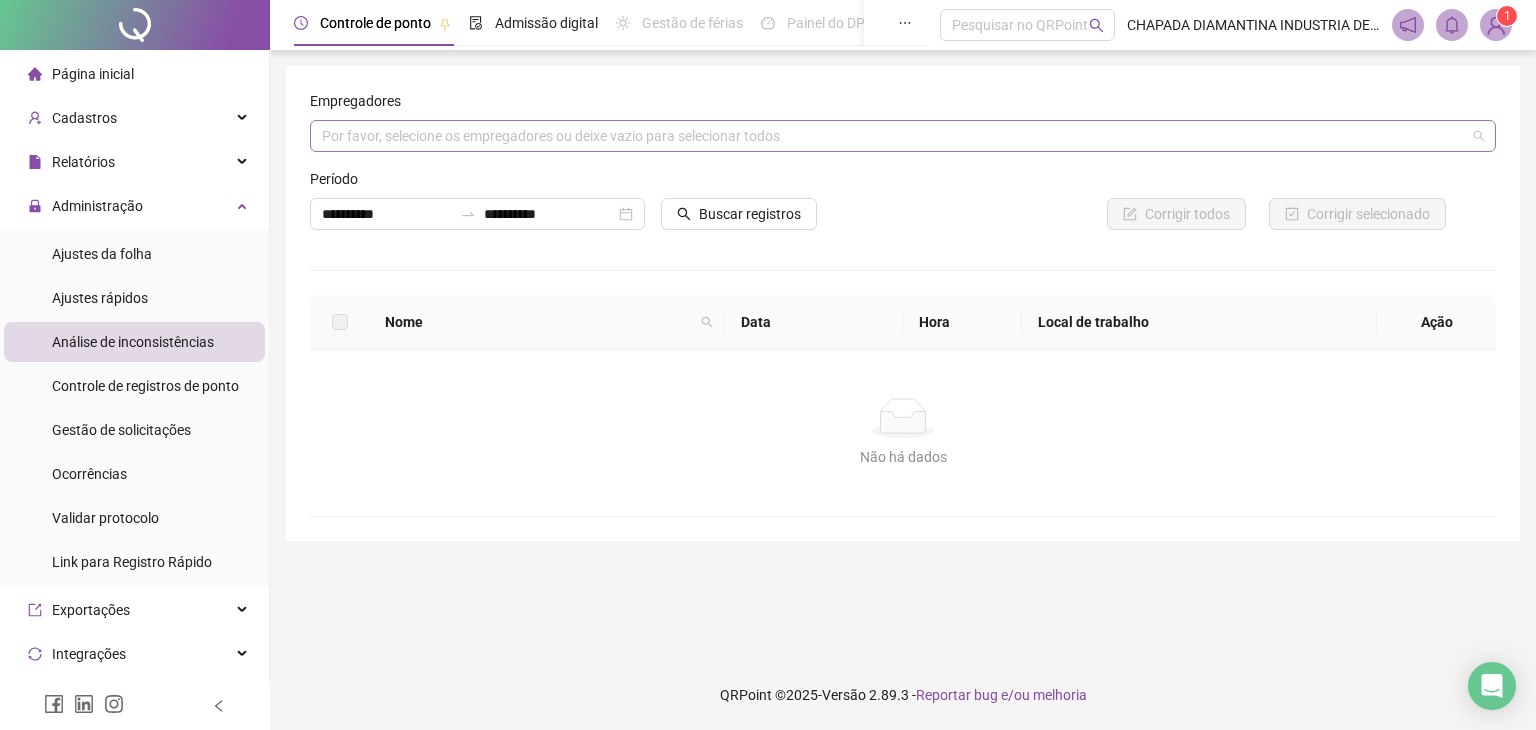 click on "Por favor, selecione os empregadores ou deixe vazio para selecionar todos" at bounding box center (903, 136) 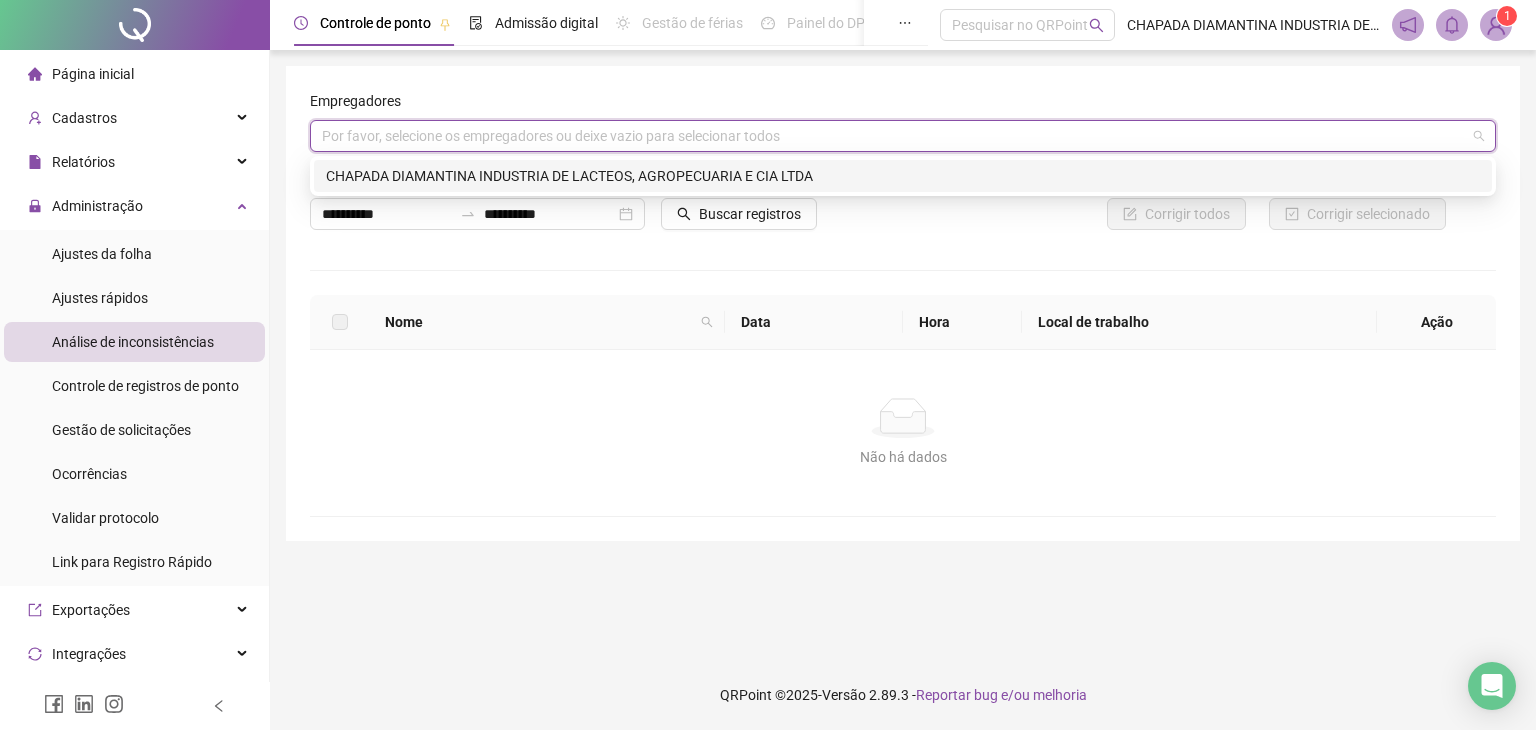 click on "CHAPADA DIAMANTINA INDUSTRIA DE LACTEOS, AGROPECUARIA E CIA LTDA" at bounding box center (903, 176) 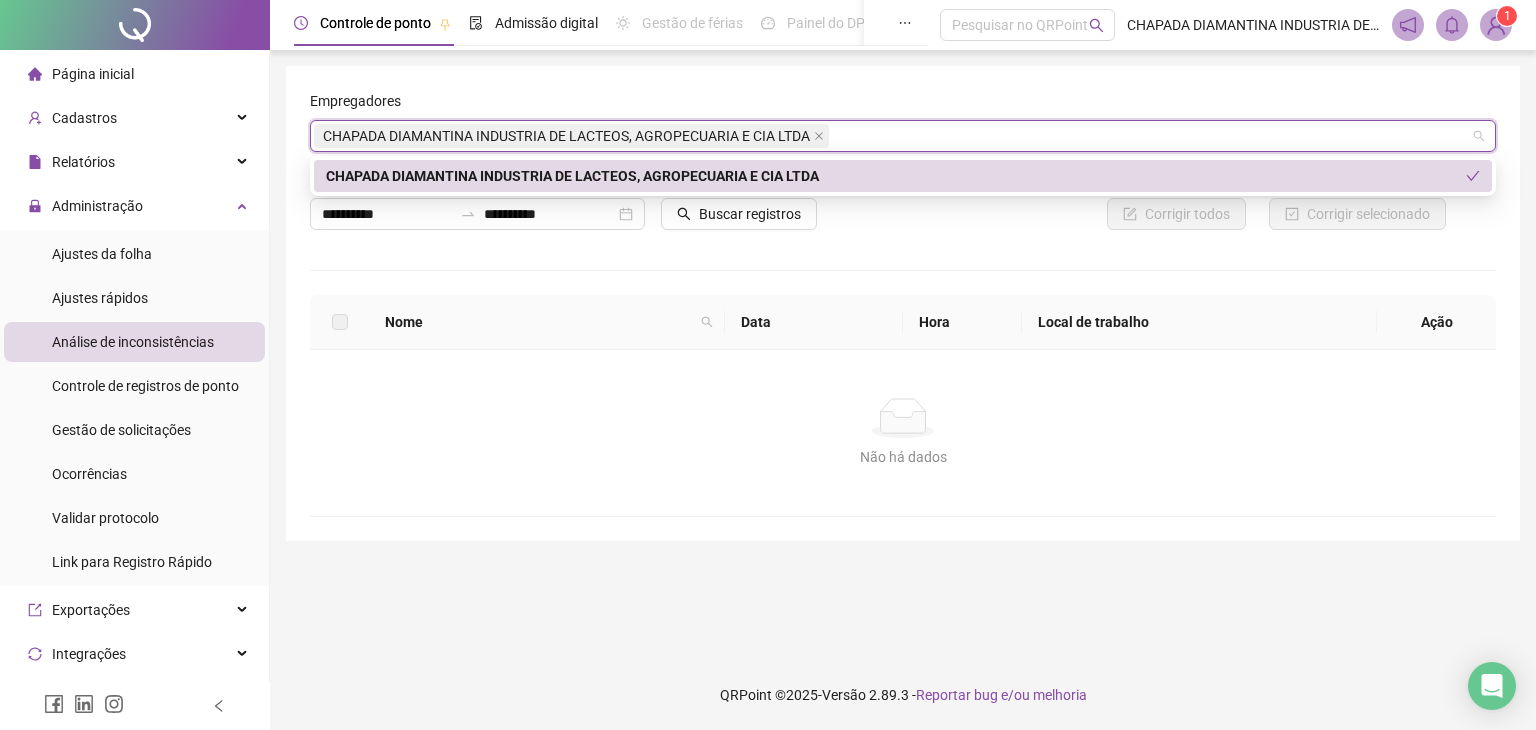 click on "Corrigir todos" at bounding box center [1078, 214] 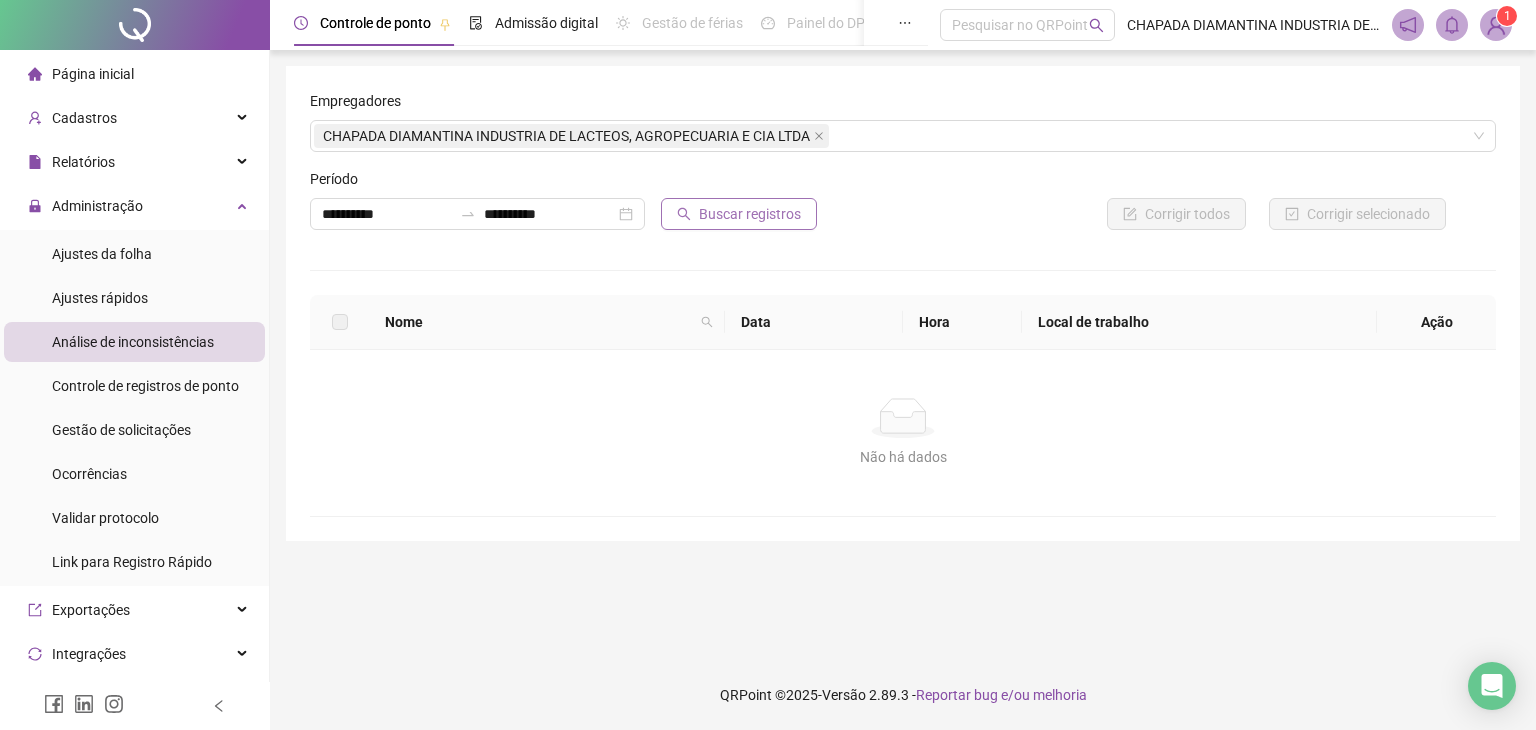 click on "Buscar registros" at bounding box center [750, 214] 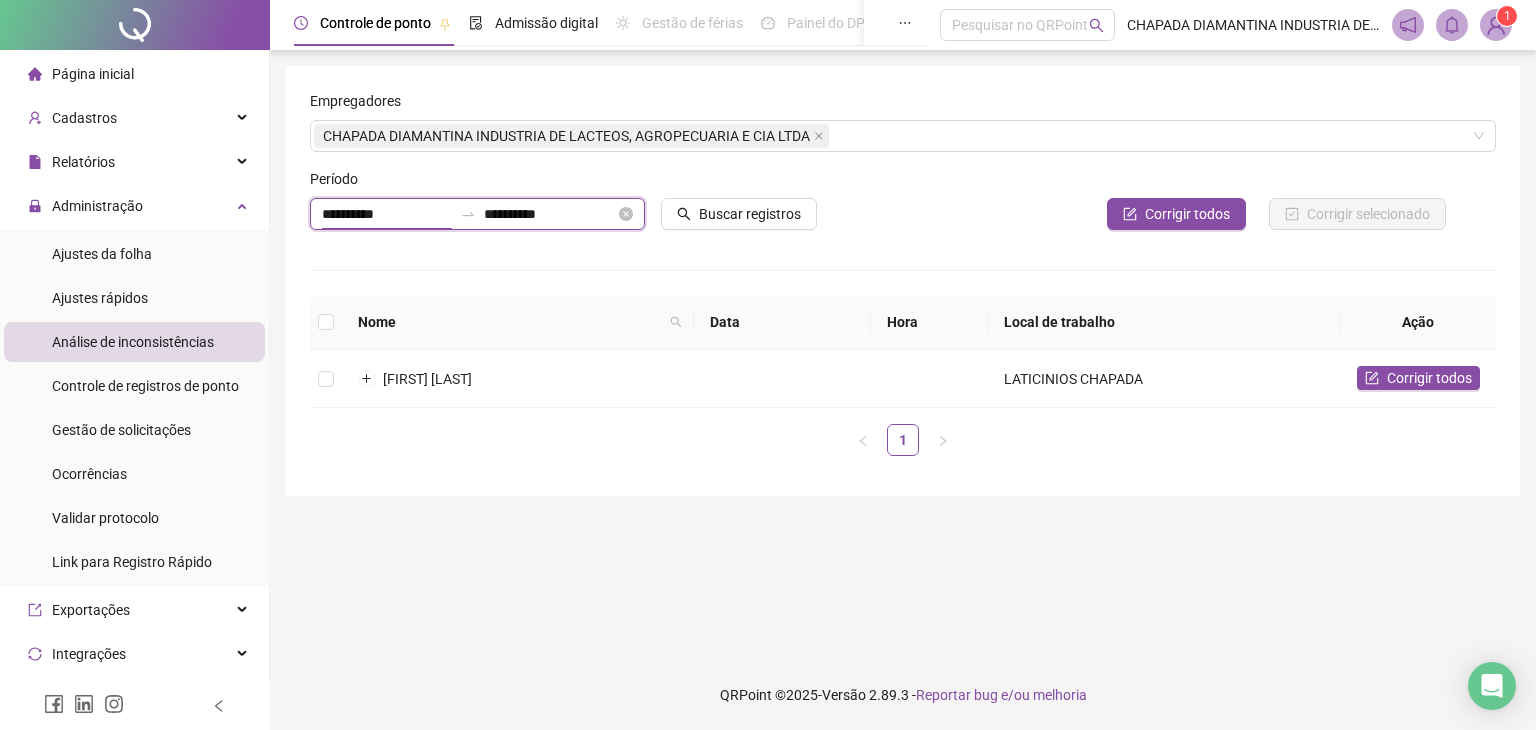 drag, startPoint x: 338, startPoint y: 213, endPoint x: 318, endPoint y: 215, distance: 20.09975 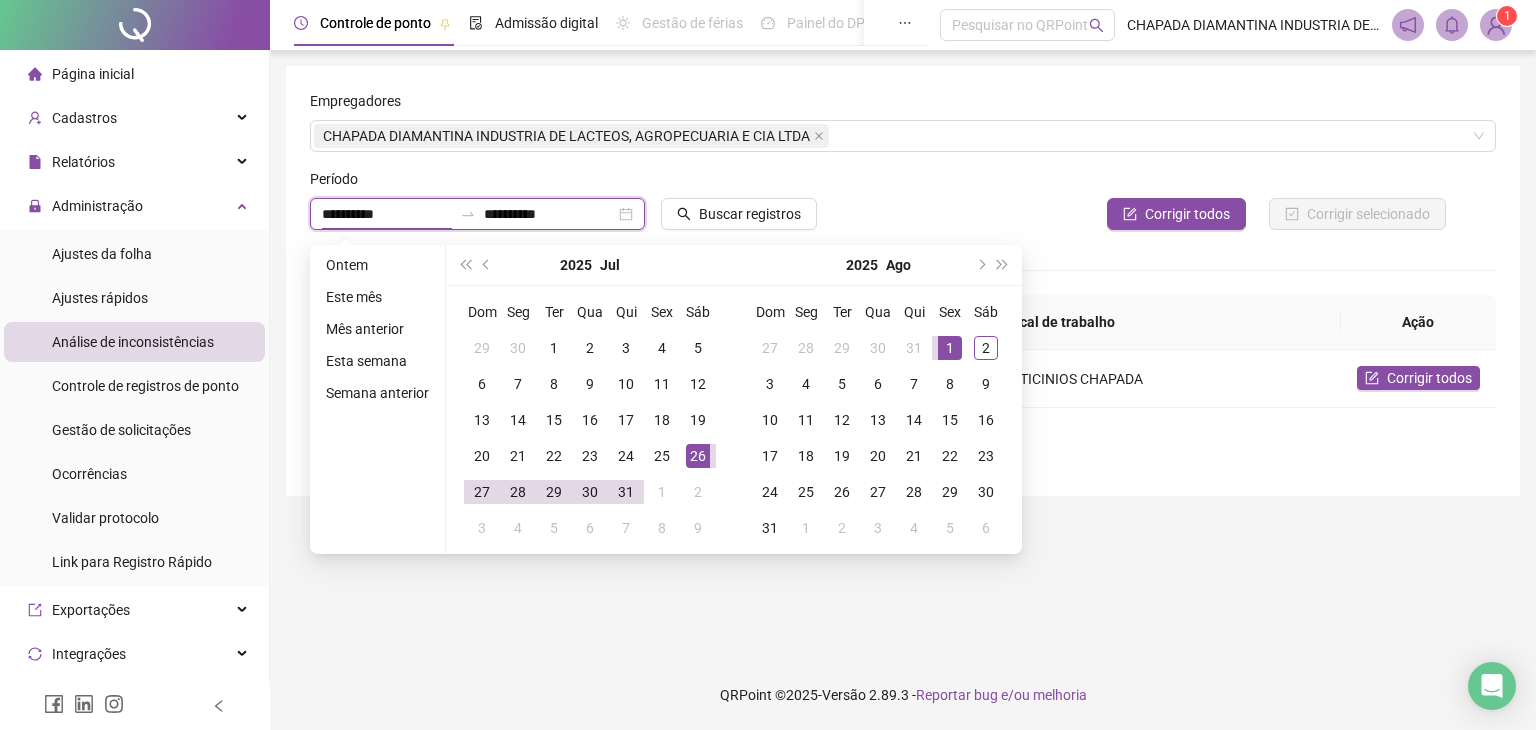 drag, startPoint x: 359, startPoint y: 215, endPoint x: 299, endPoint y: 216, distance: 60.00833 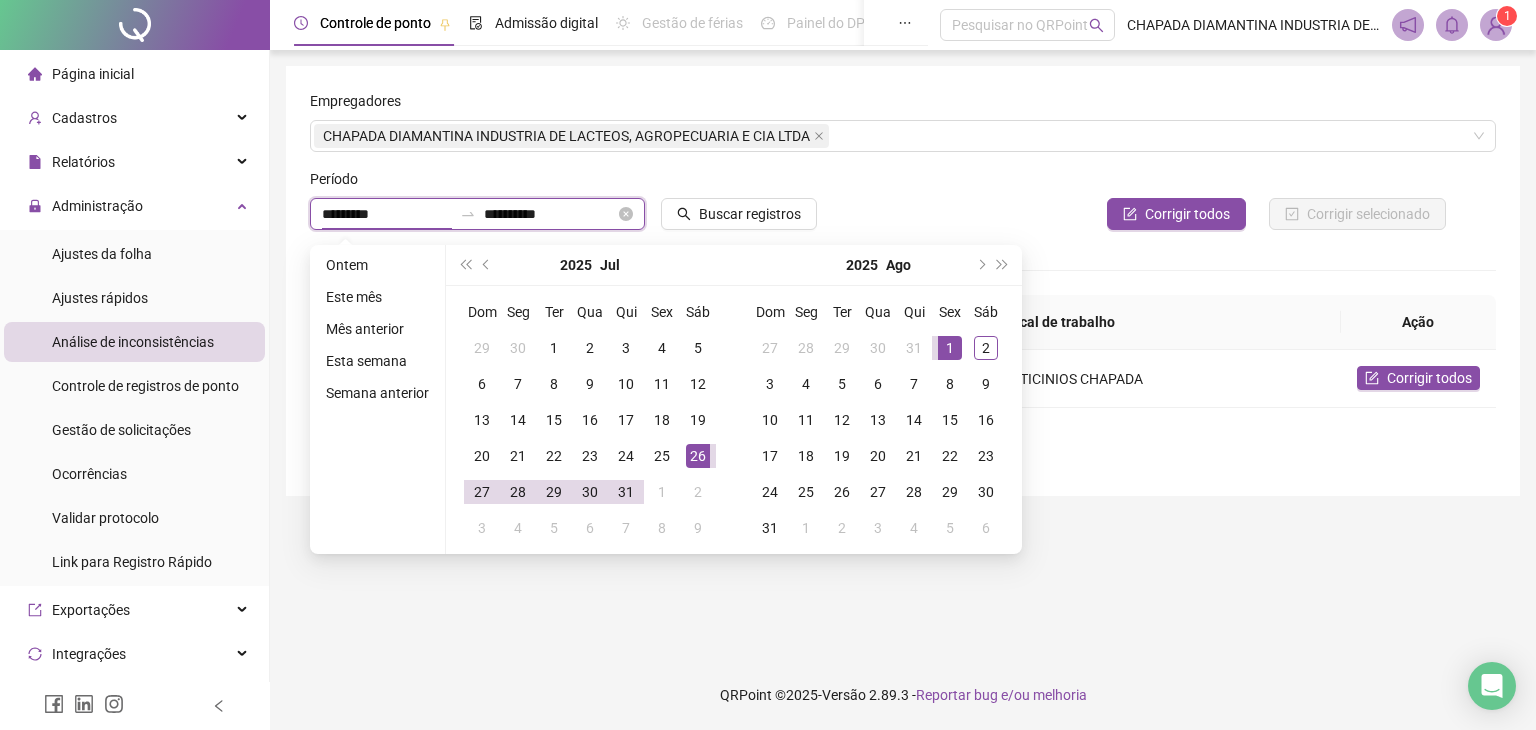 click on "*********" at bounding box center (387, 214) 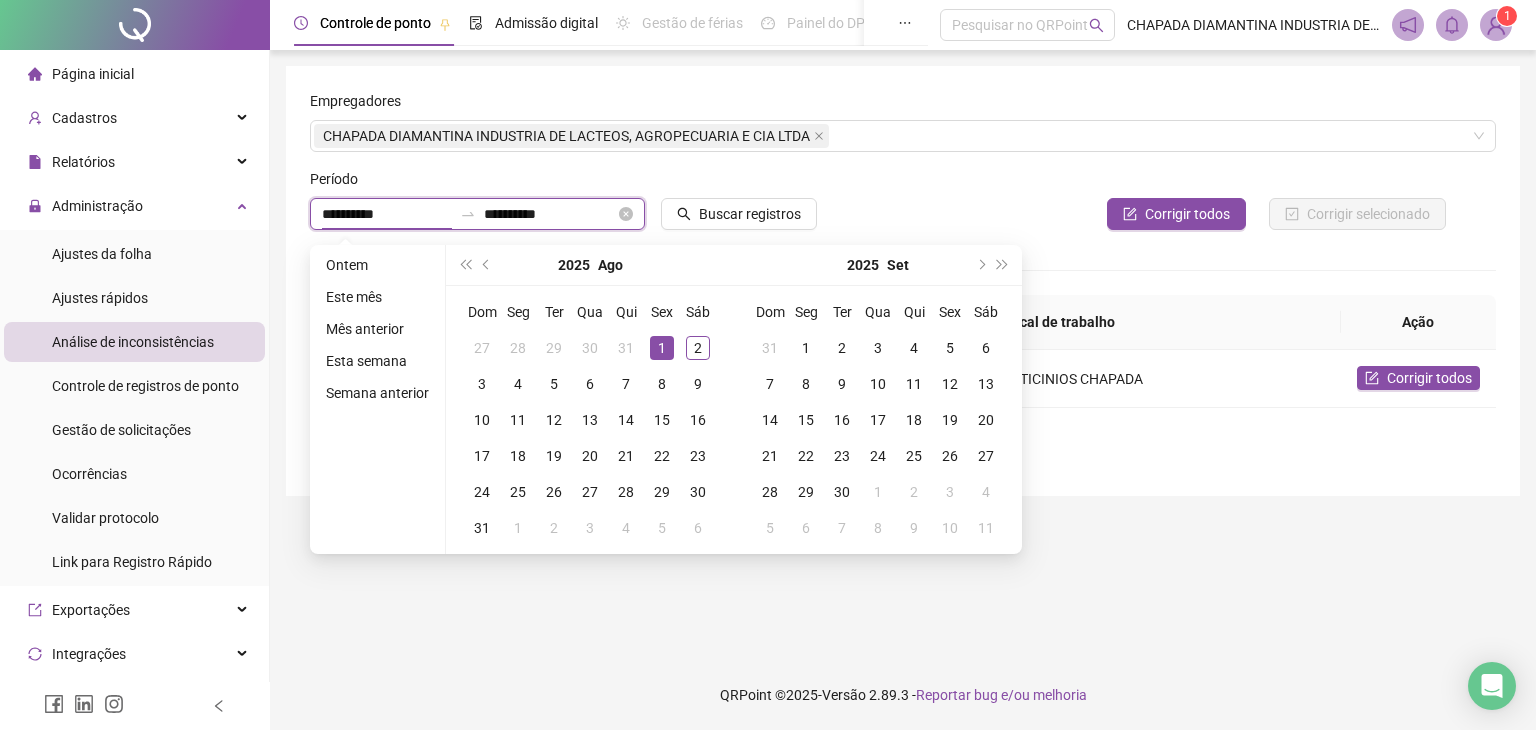 type on "**********" 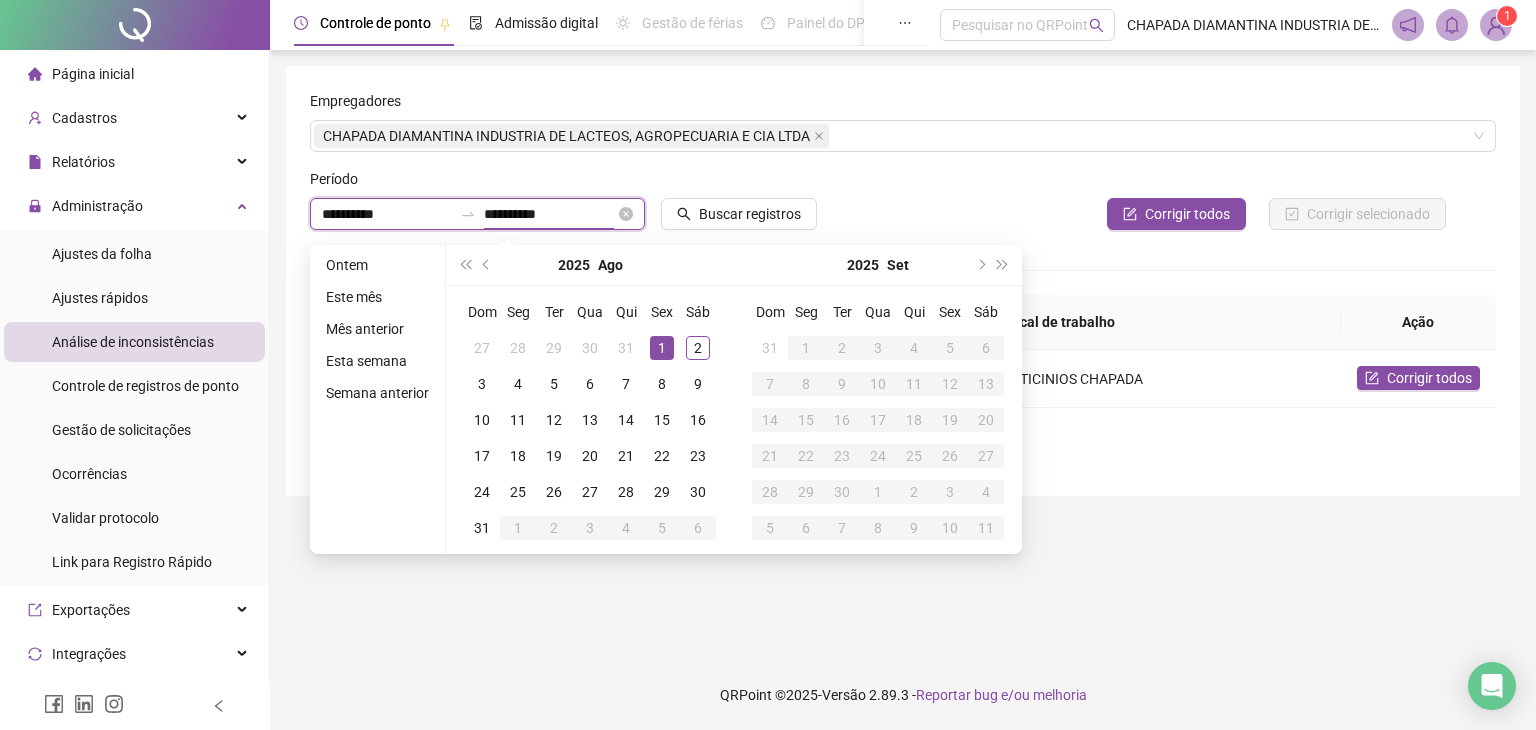 click on "**********" at bounding box center (549, 214) 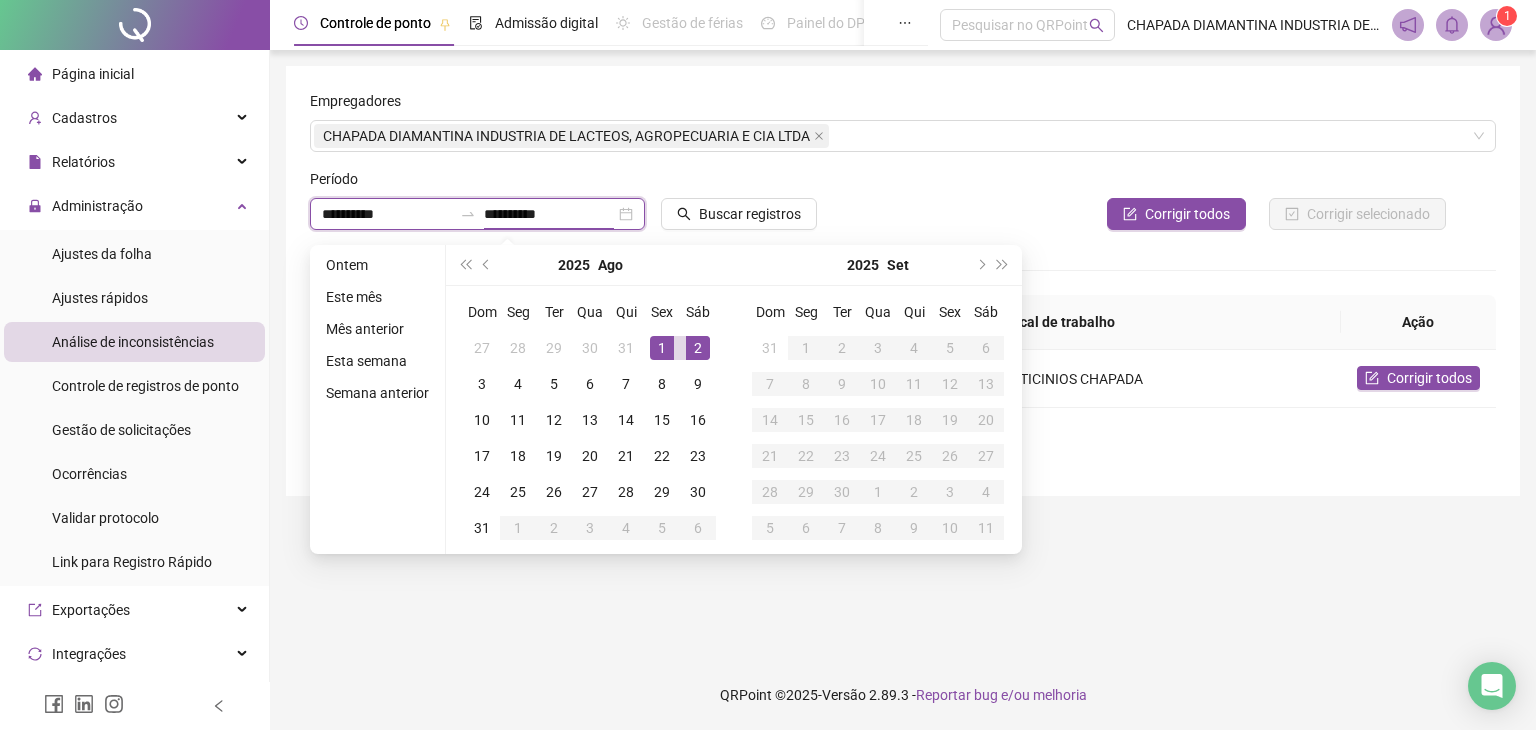 type on "**********" 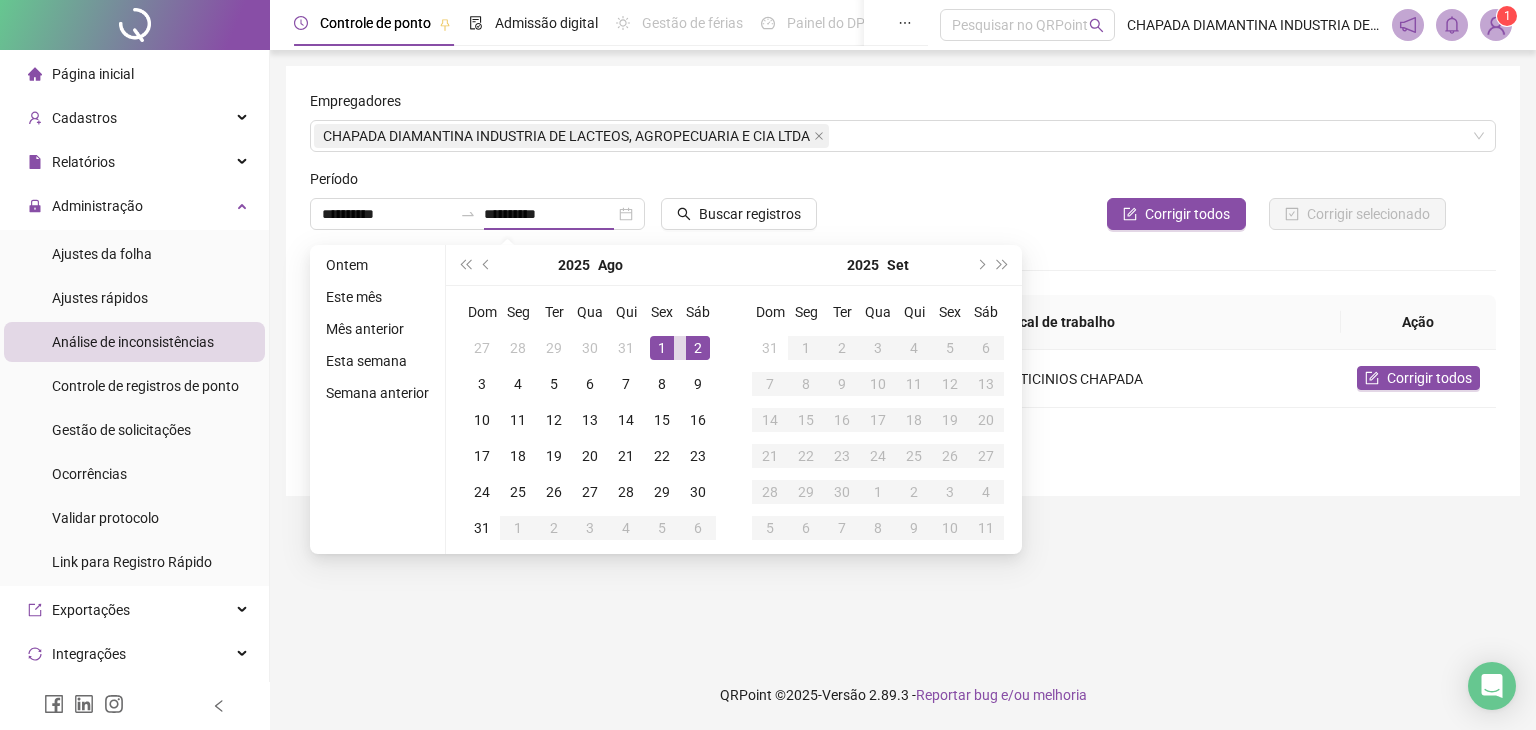 click on "Corrigir selecionado" at bounding box center [1354, 207] 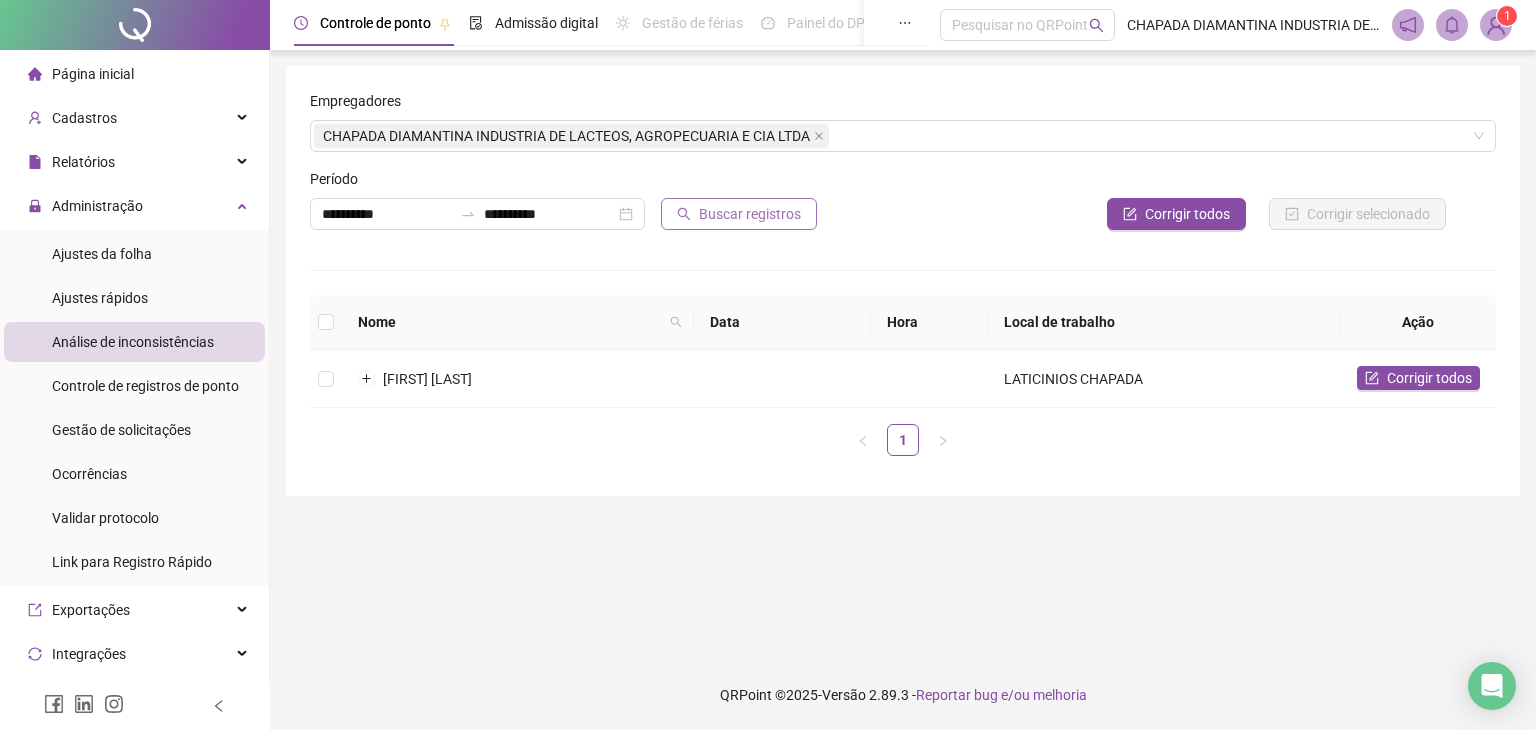click on "Buscar registros" at bounding box center (750, 214) 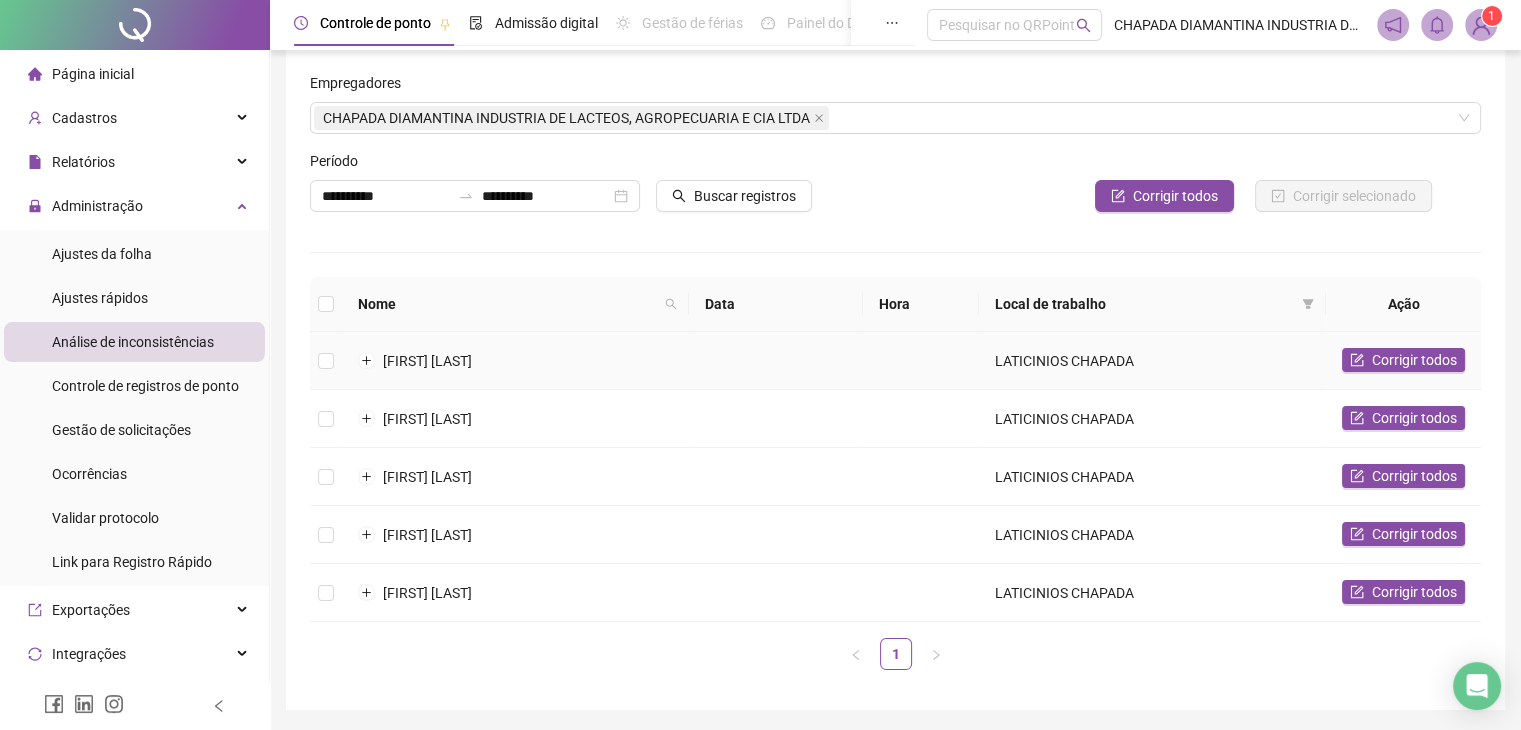 scroll, scrollTop: 79, scrollLeft: 0, axis: vertical 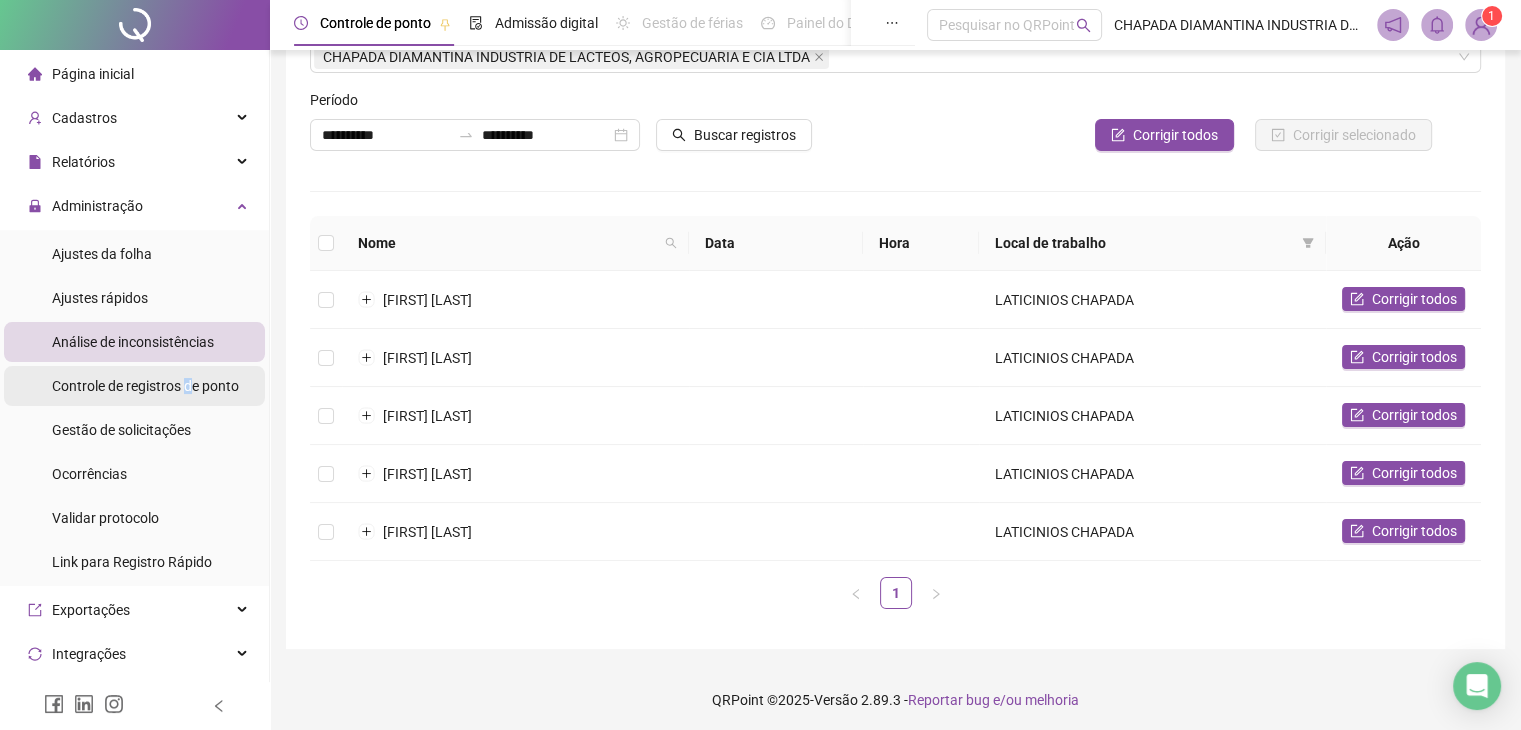 click on "Controle de registros de ponto" at bounding box center [145, 386] 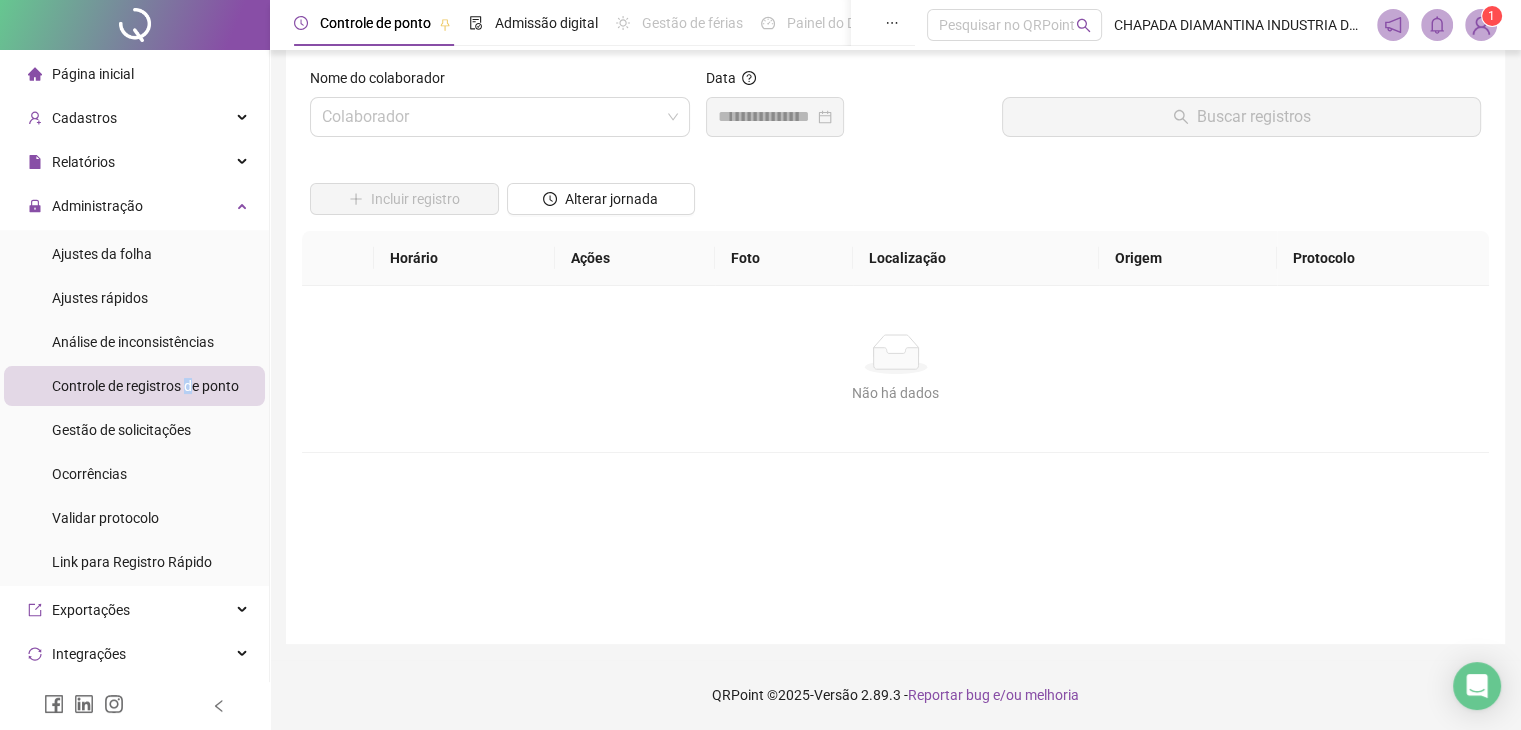 scroll, scrollTop: 23, scrollLeft: 0, axis: vertical 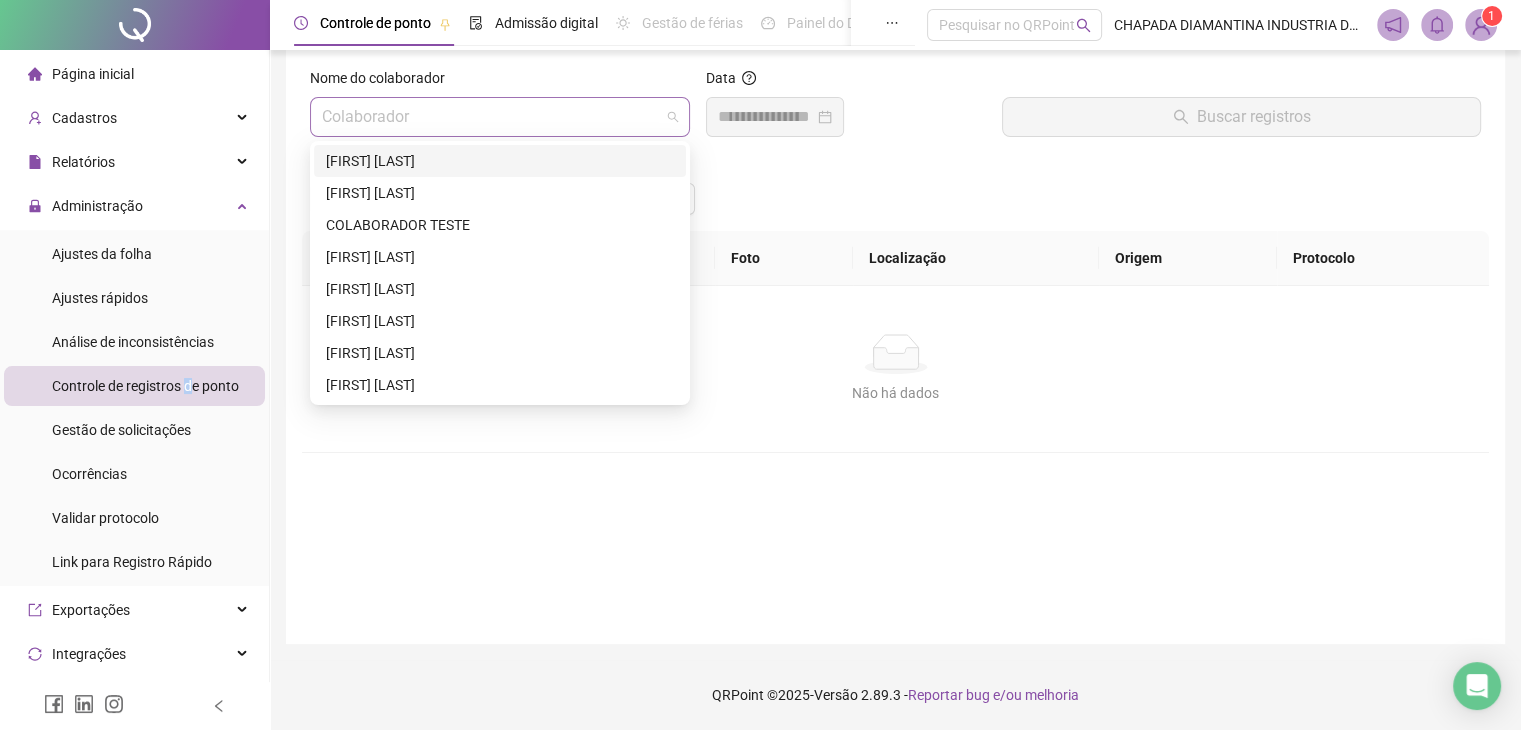 click at bounding box center [500, 117] 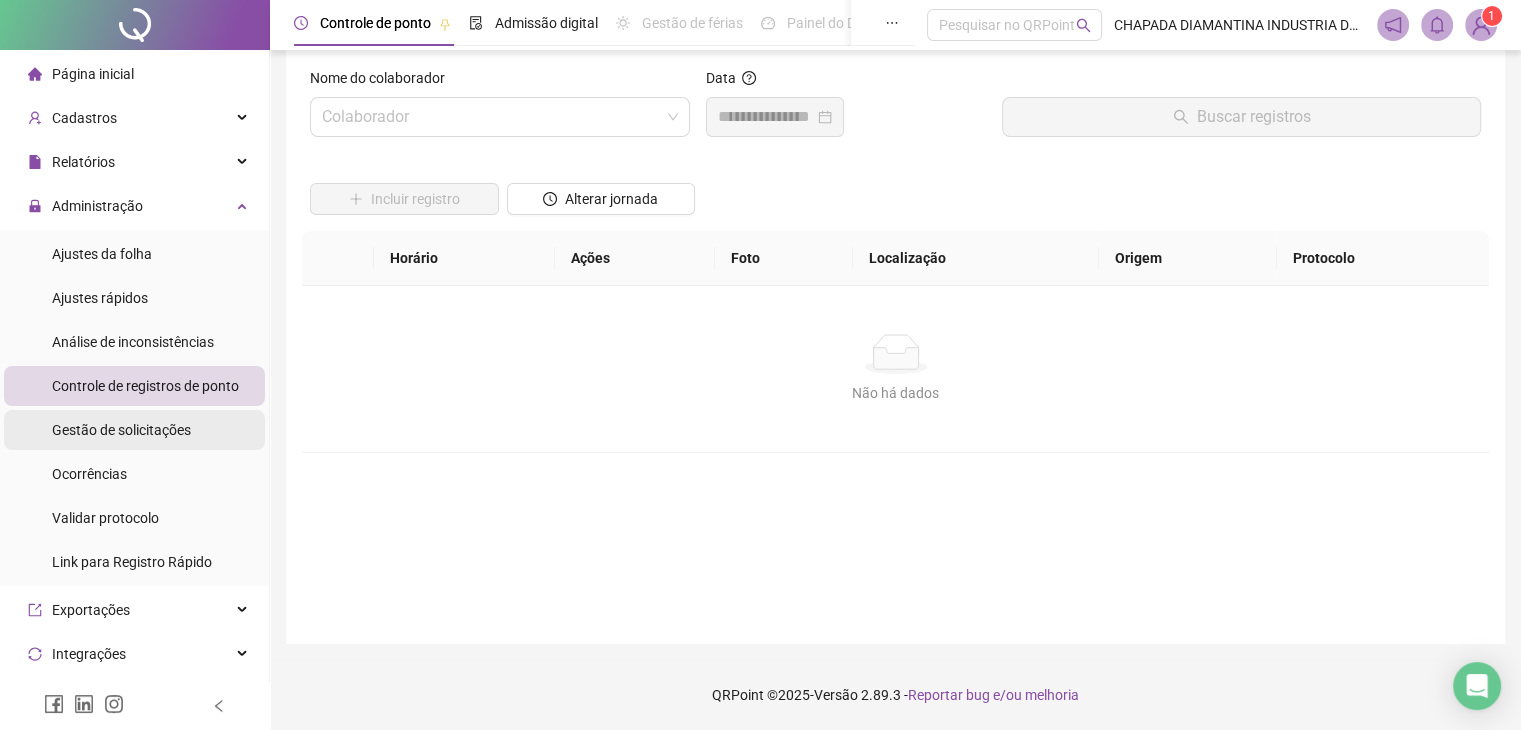 click on "Gestão de solicitações" at bounding box center (121, 430) 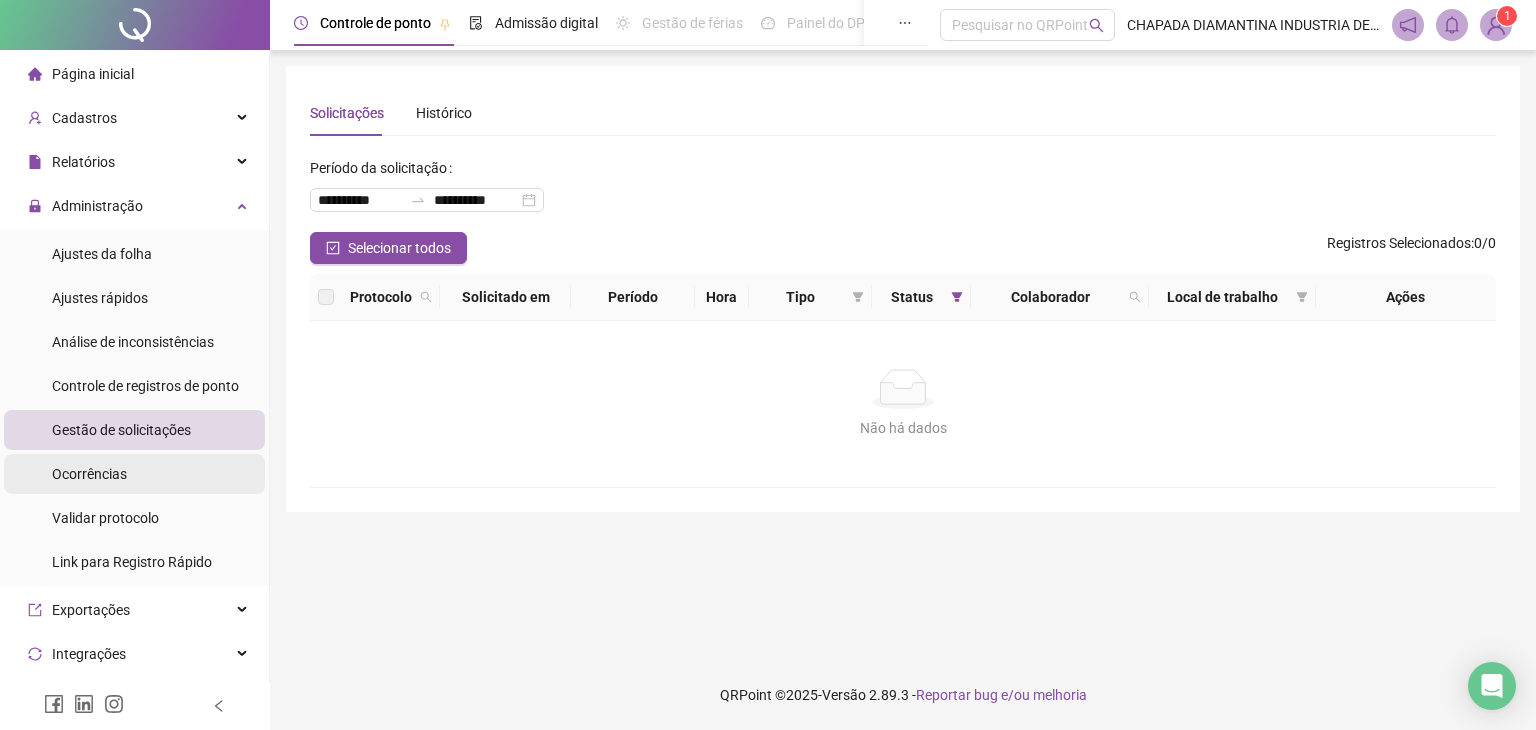click on "Ocorrências" at bounding box center [134, 474] 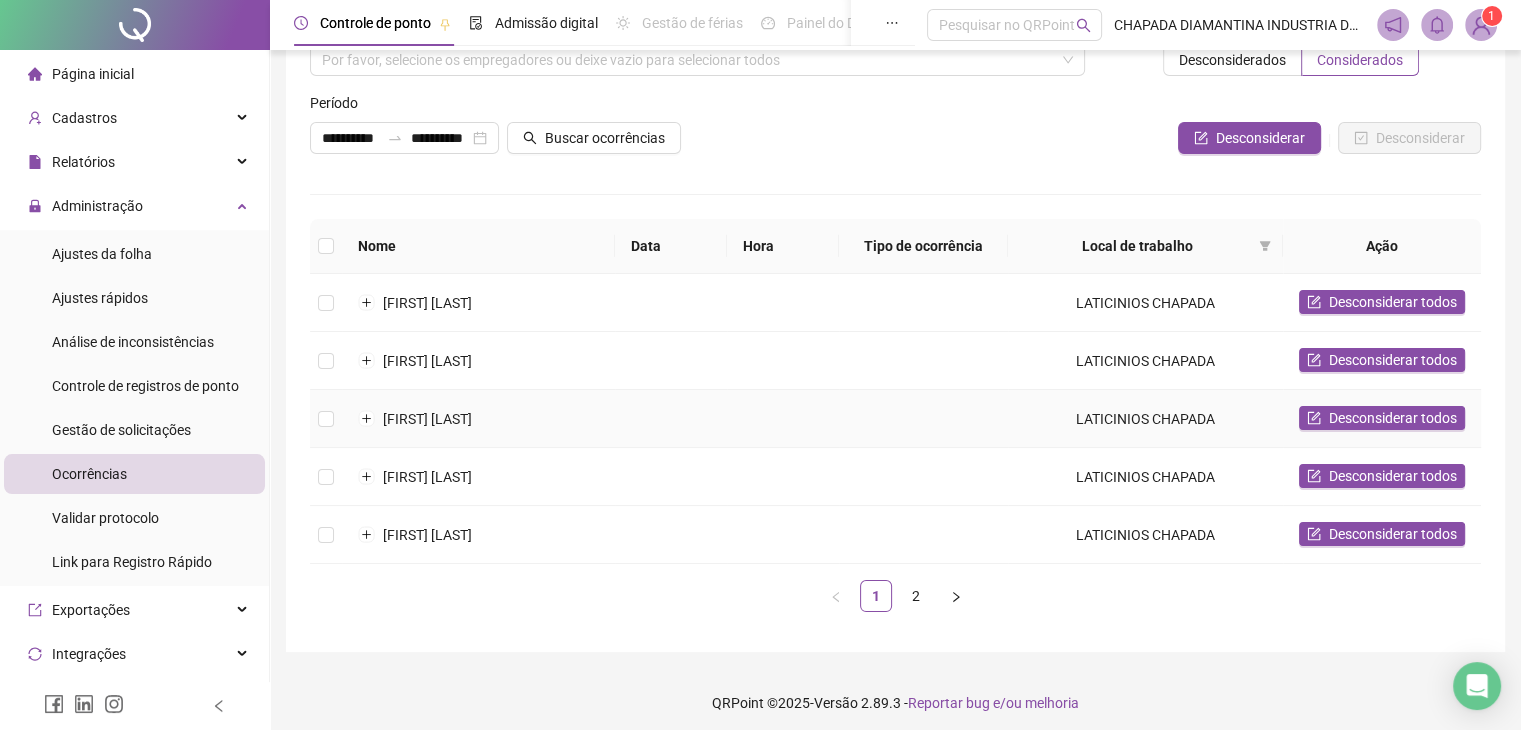 scroll, scrollTop: 99, scrollLeft: 0, axis: vertical 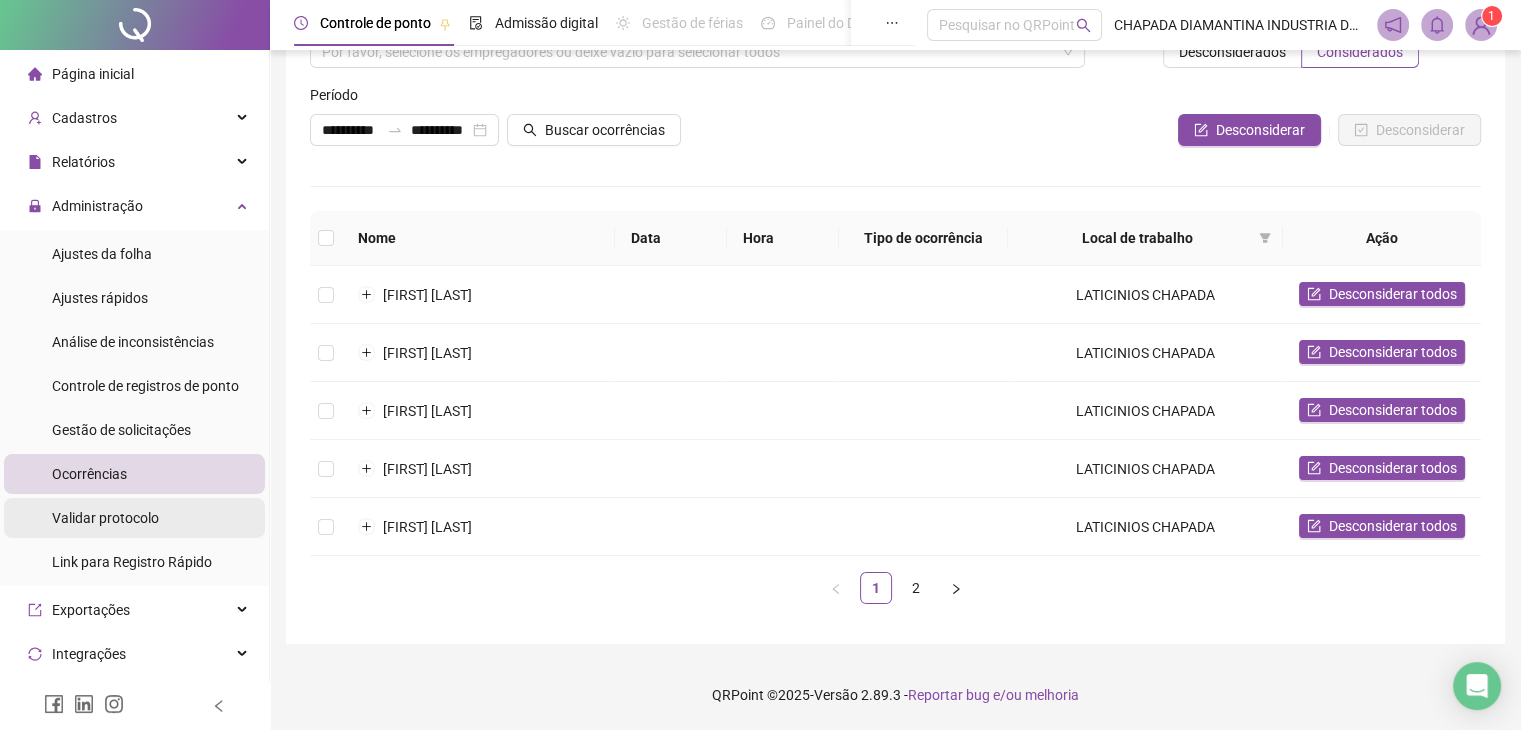 click on "Validar protocolo" at bounding box center [105, 518] 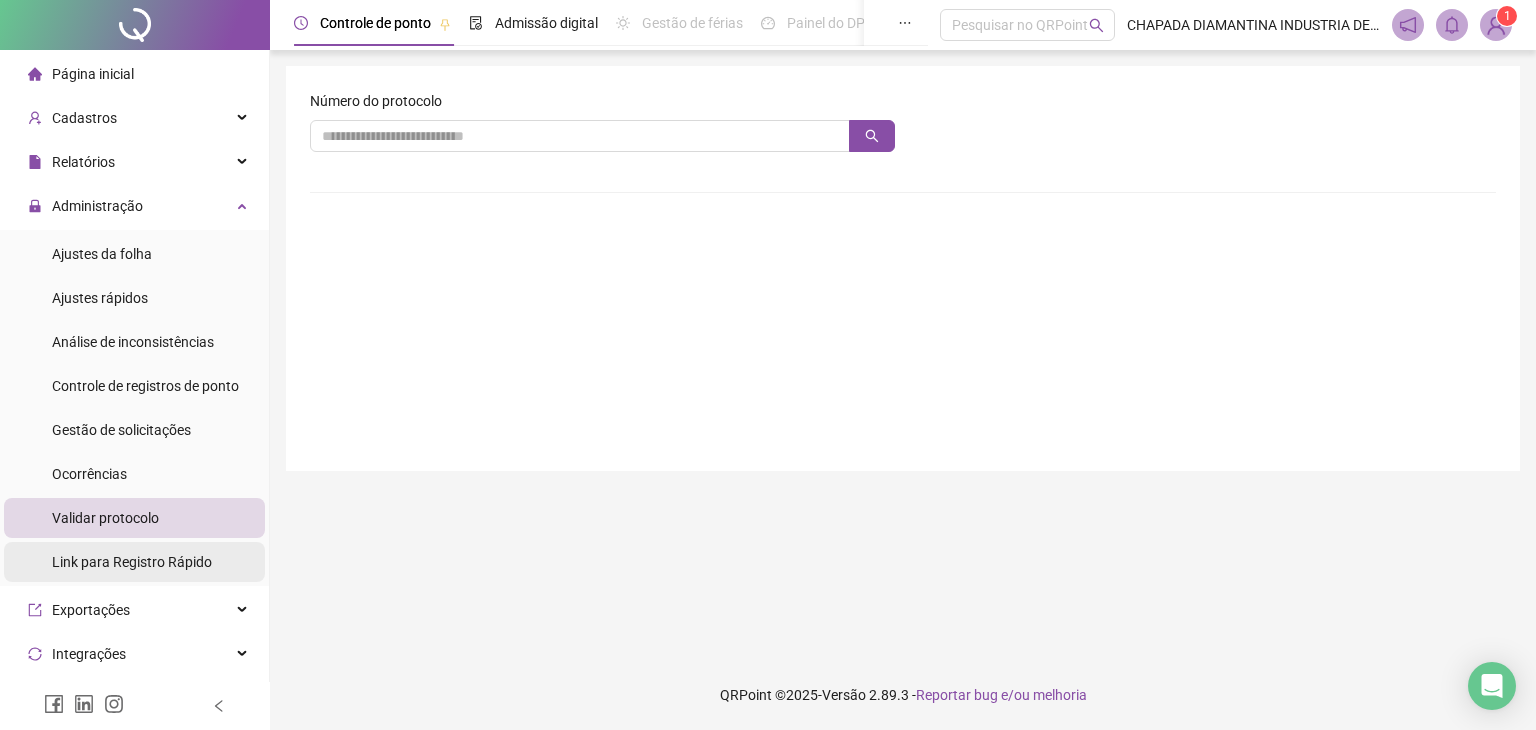 click on "Link para Registro Rápido" at bounding box center (132, 562) 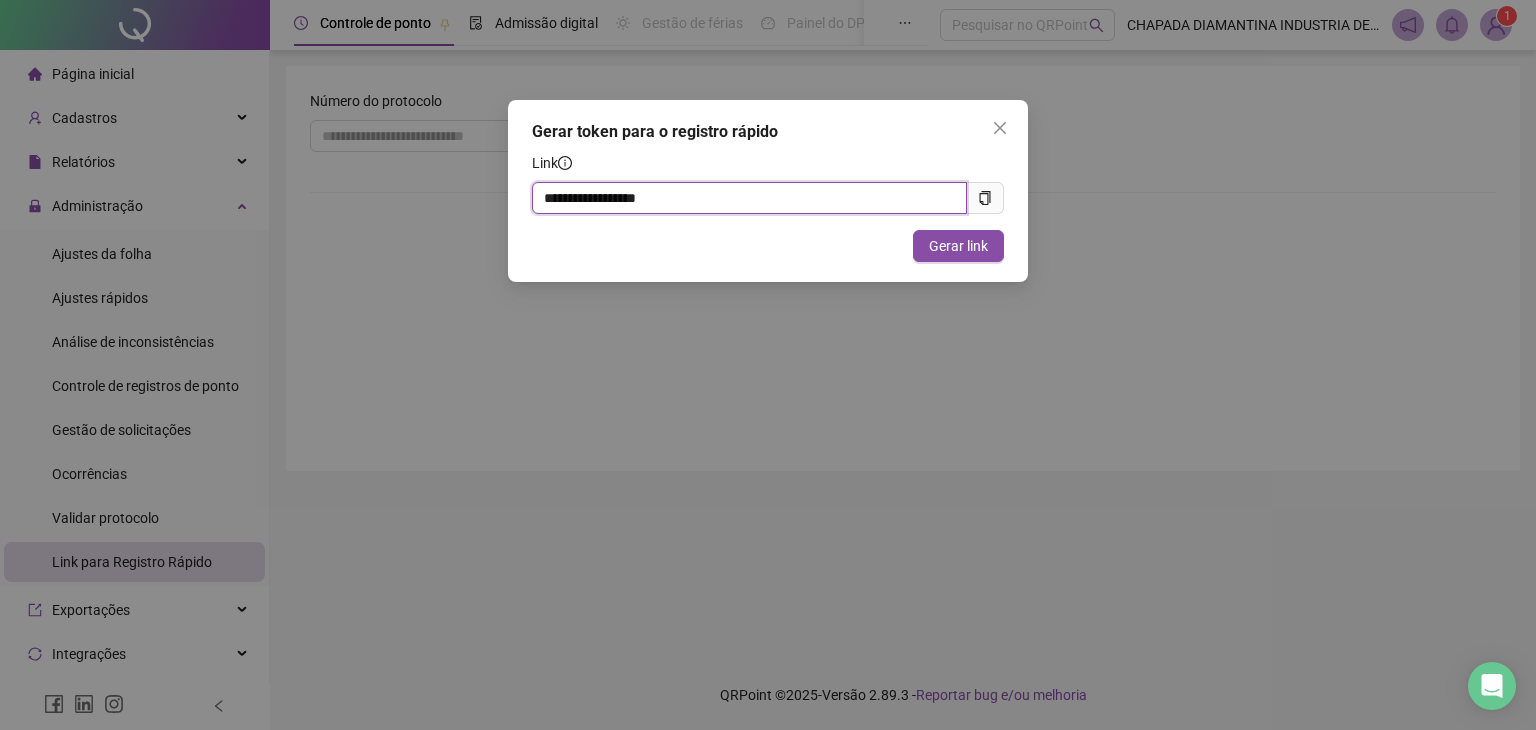 click on "**********" at bounding box center (749, 198) 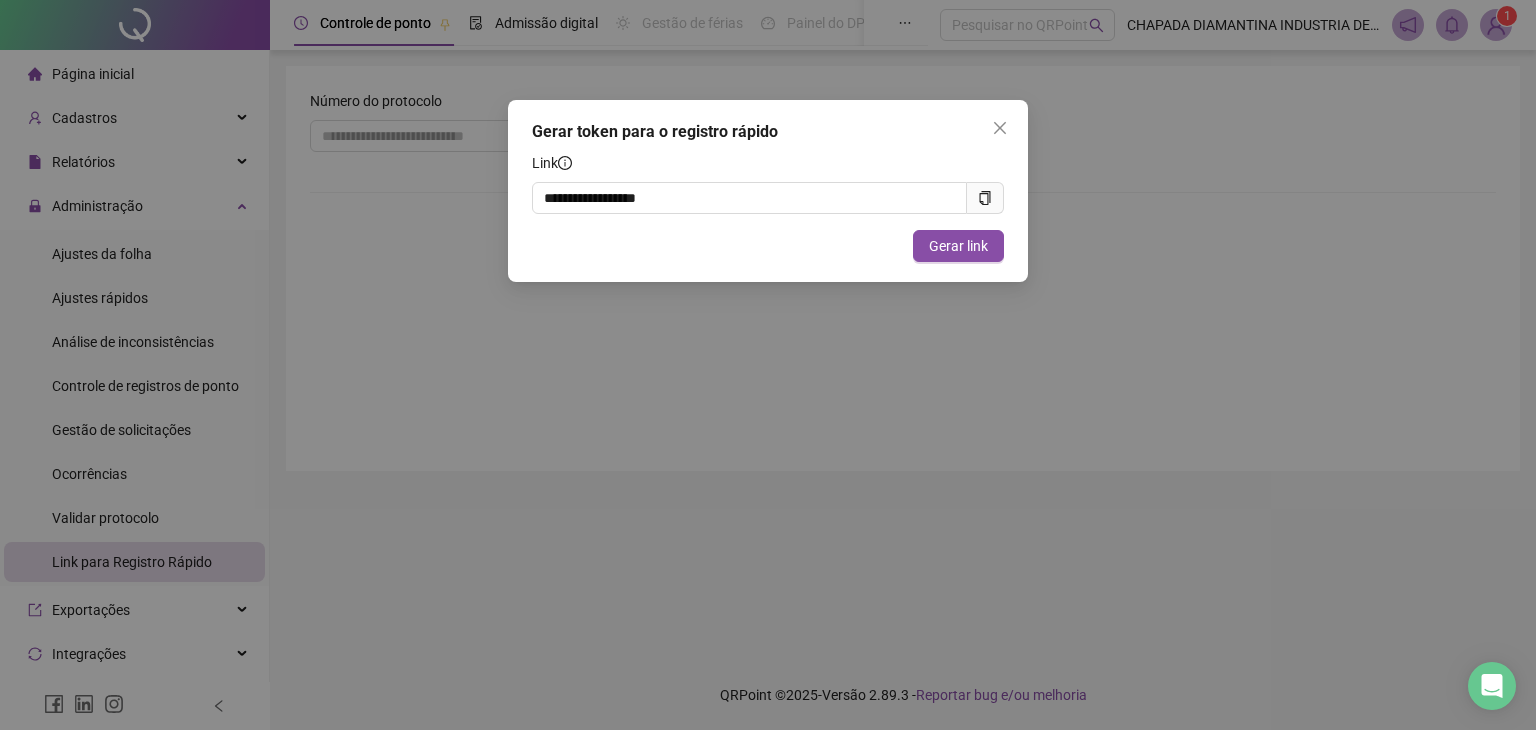 click 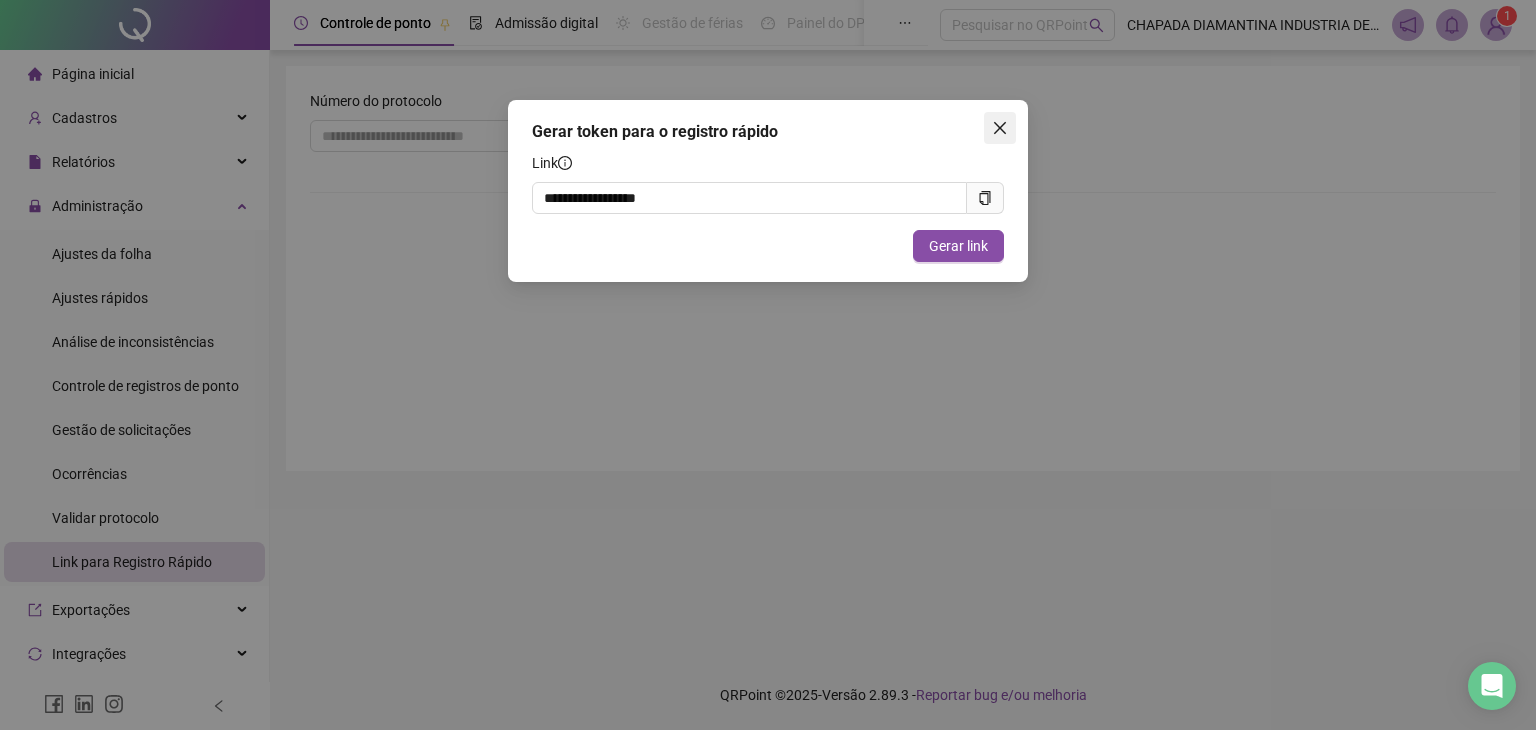 click at bounding box center (1000, 128) 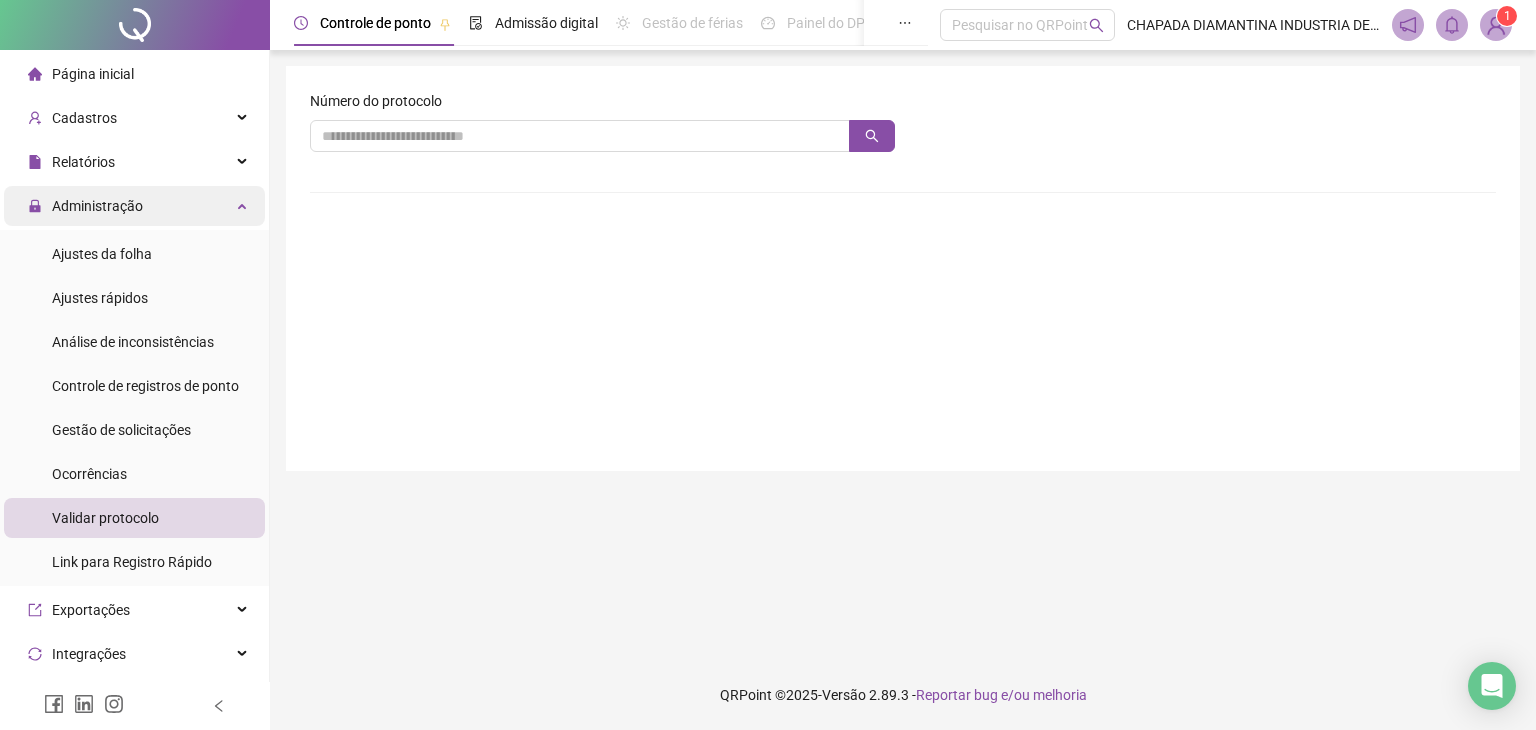 click on "Administração" at bounding box center [134, 206] 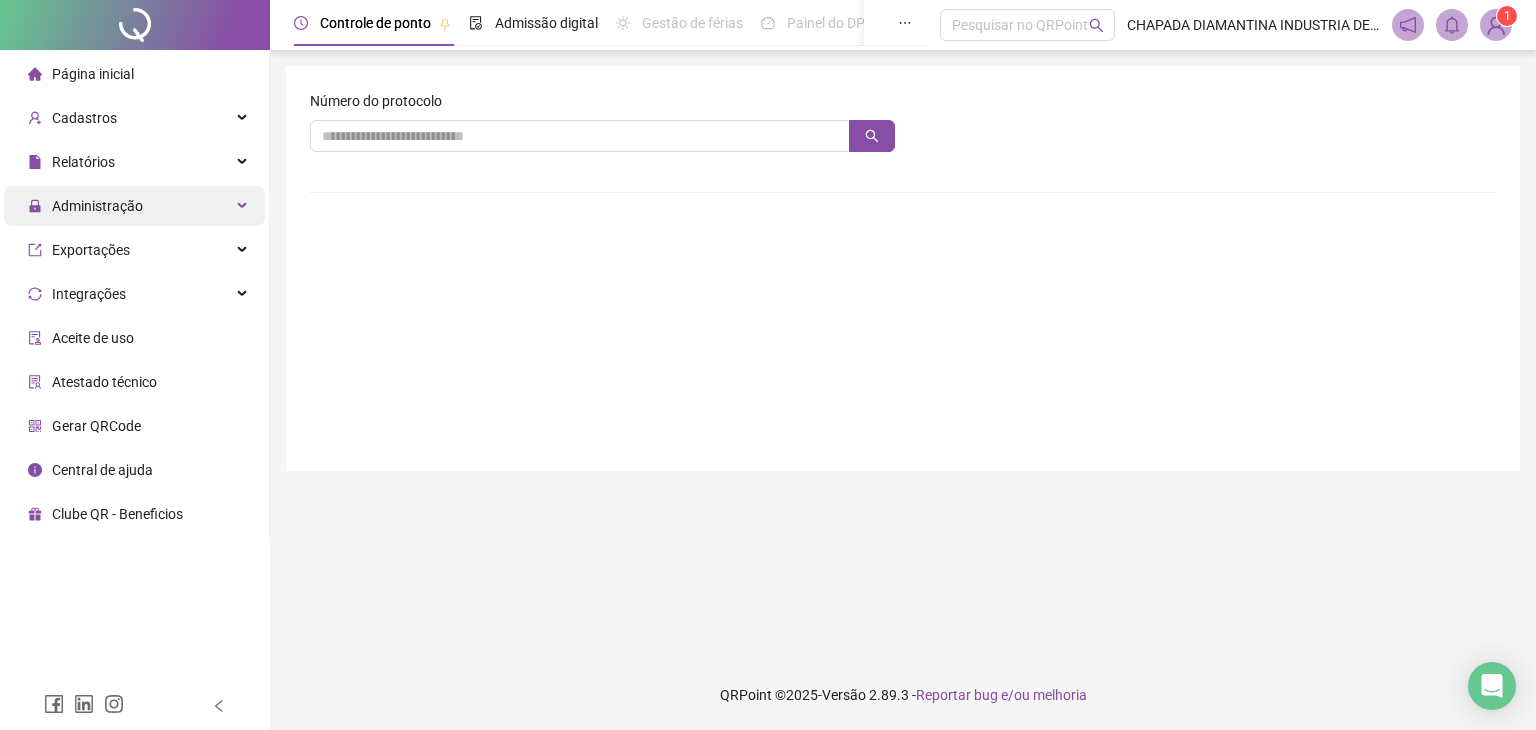 click on "Administração" at bounding box center [134, 206] 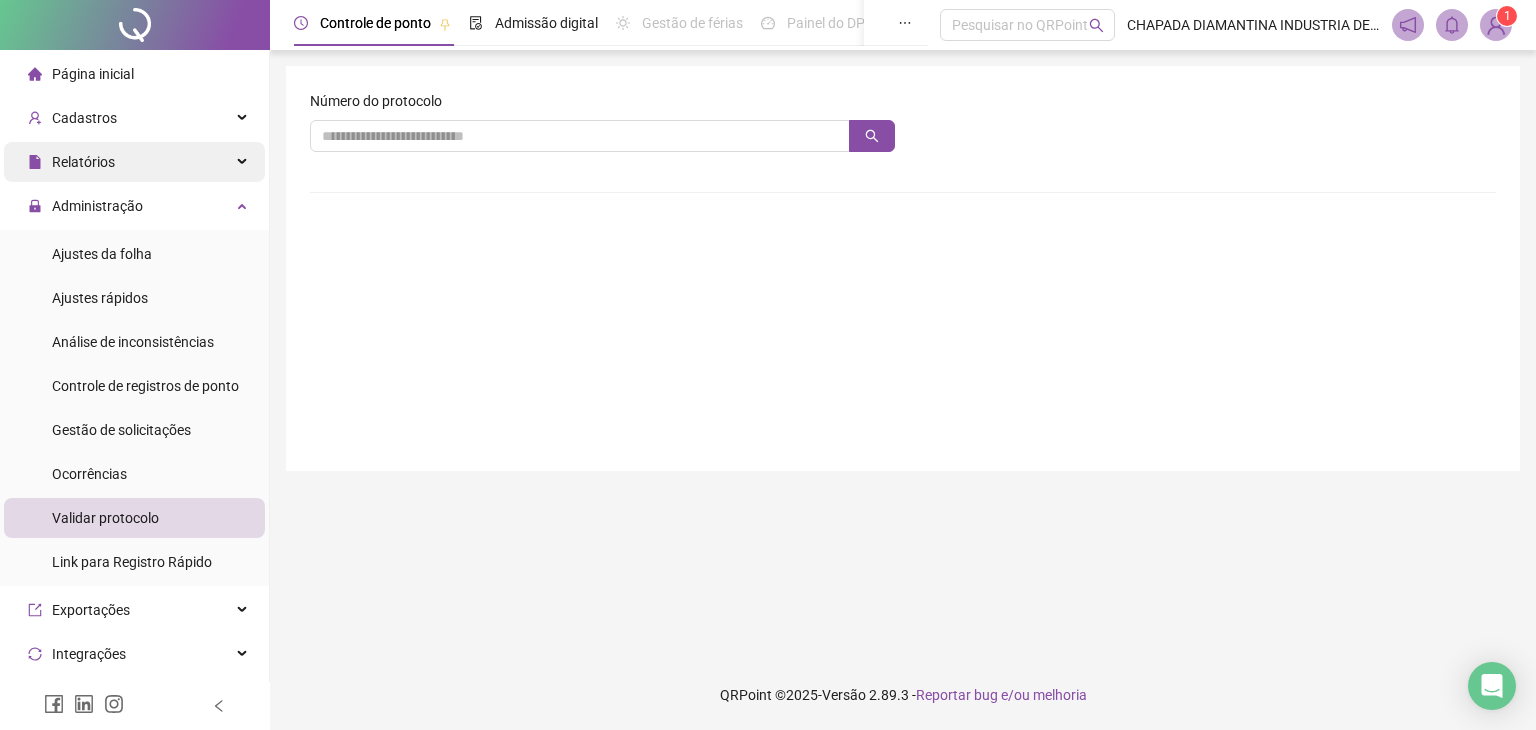 click on "Relatórios" at bounding box center [134, 162] 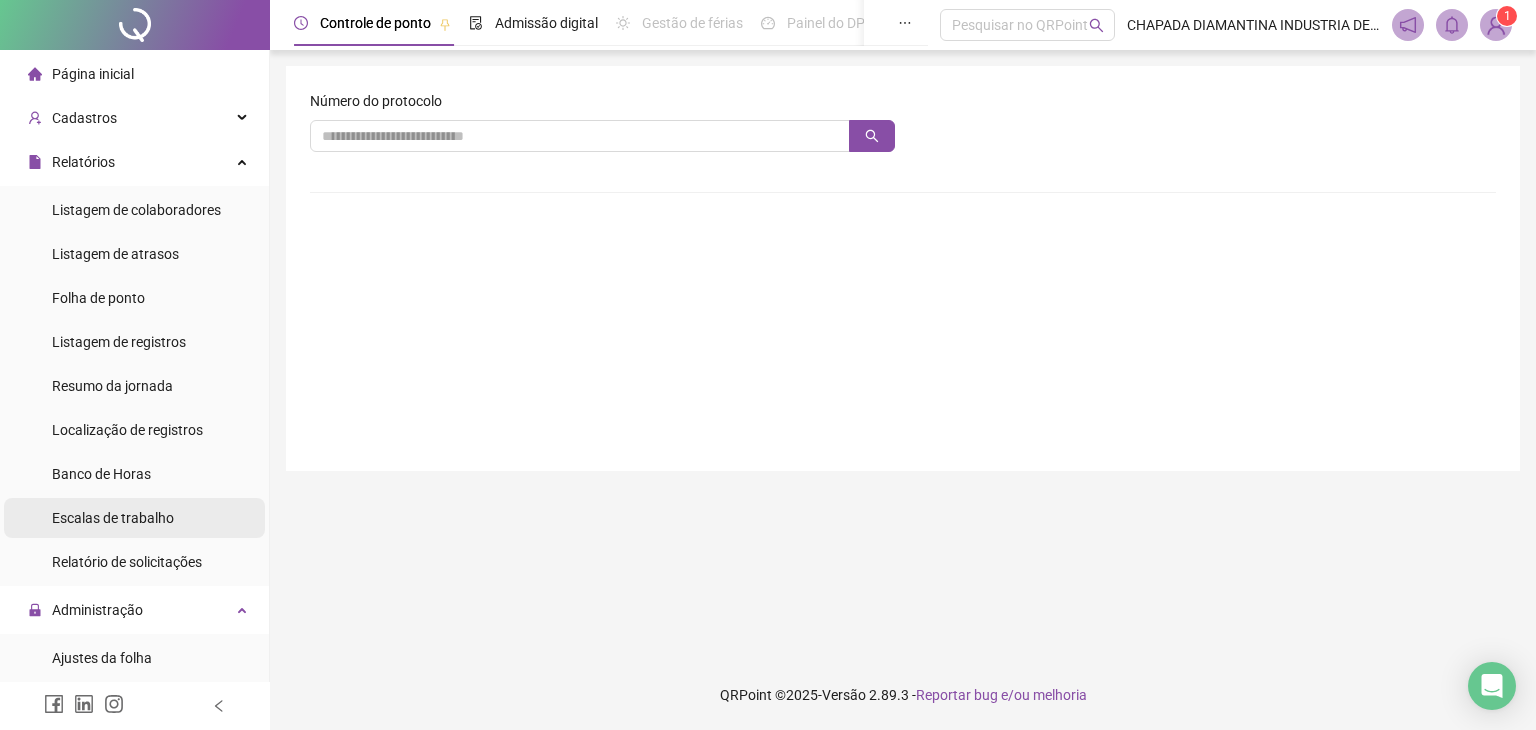 click on "Escalas de trabalho" at bounding box center (113, 518) 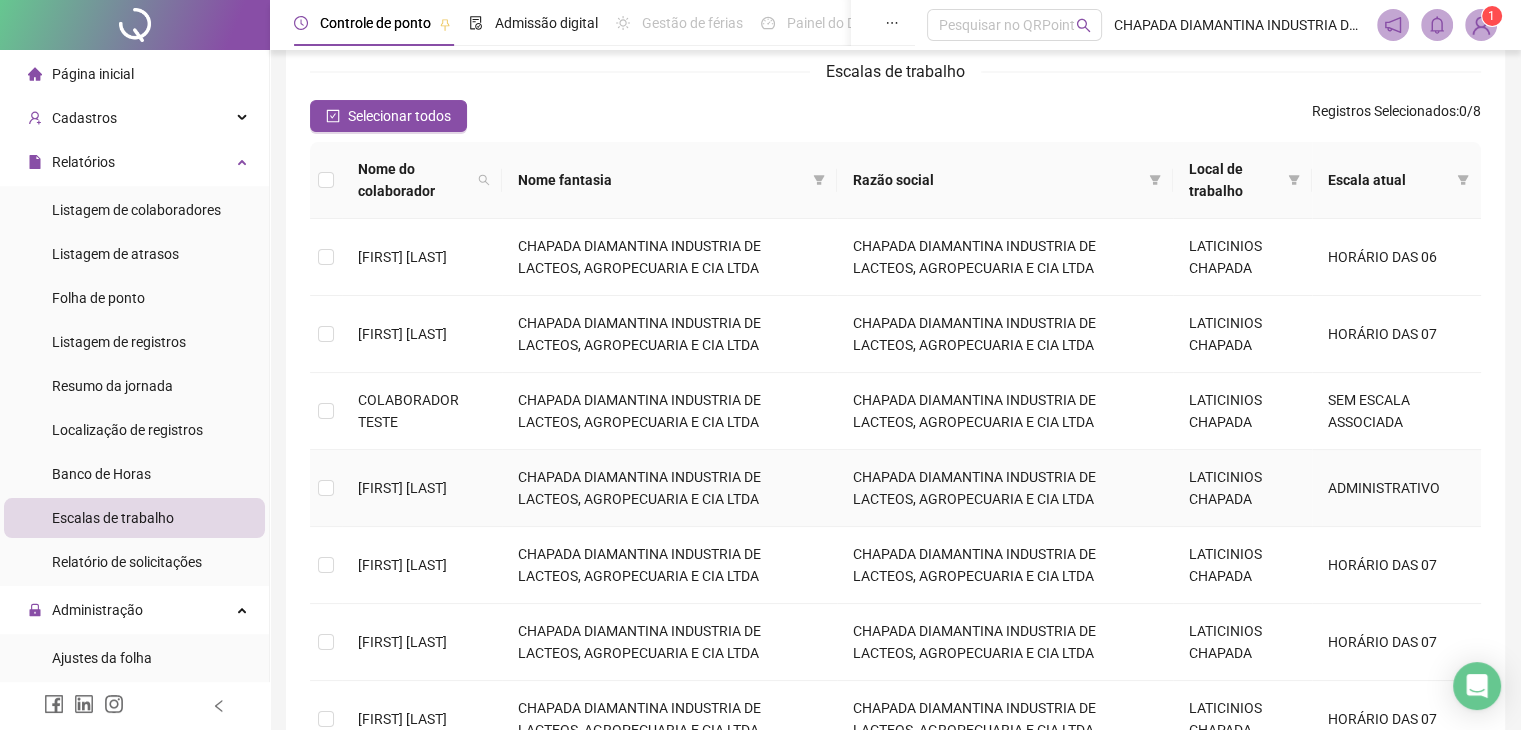 scroll, scrollTop: 100, scrollLeft: 0, axis: vertical 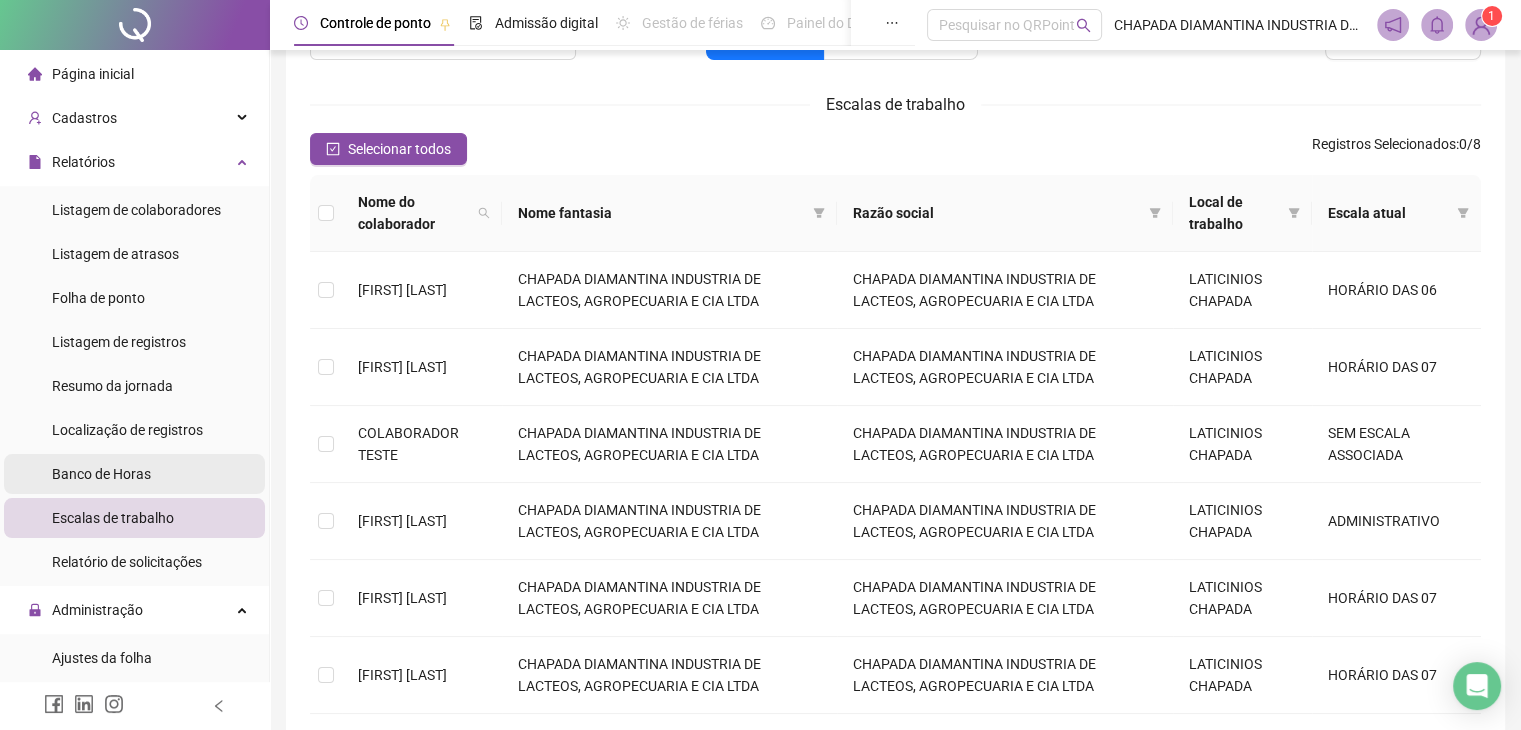 click on "Banco de Horas" at bounding box center [134, 474] 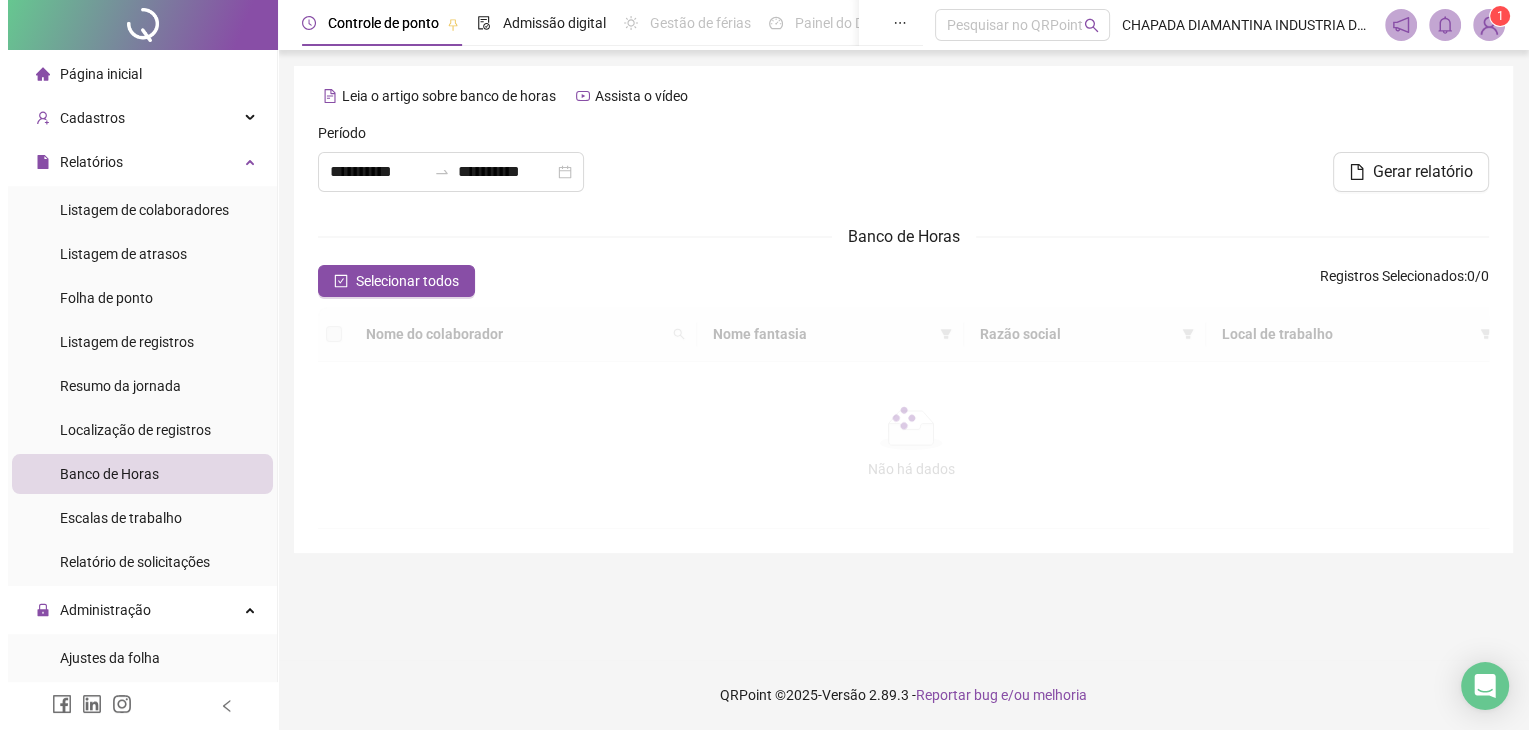 scroll, scrollTop: 0, scrollLeft: 0, axis: both 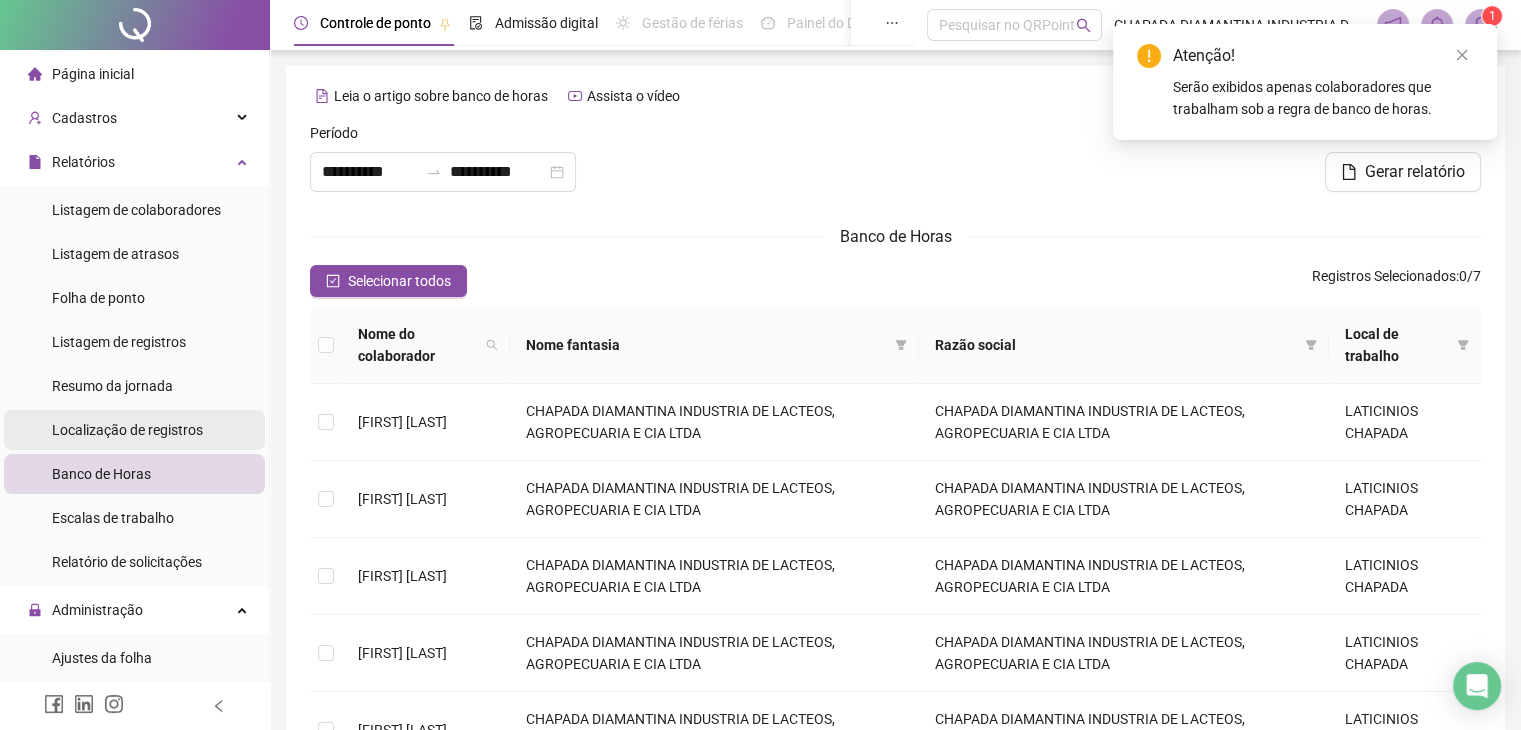 click on "Localização de registros" at bounding box center [127, 430] 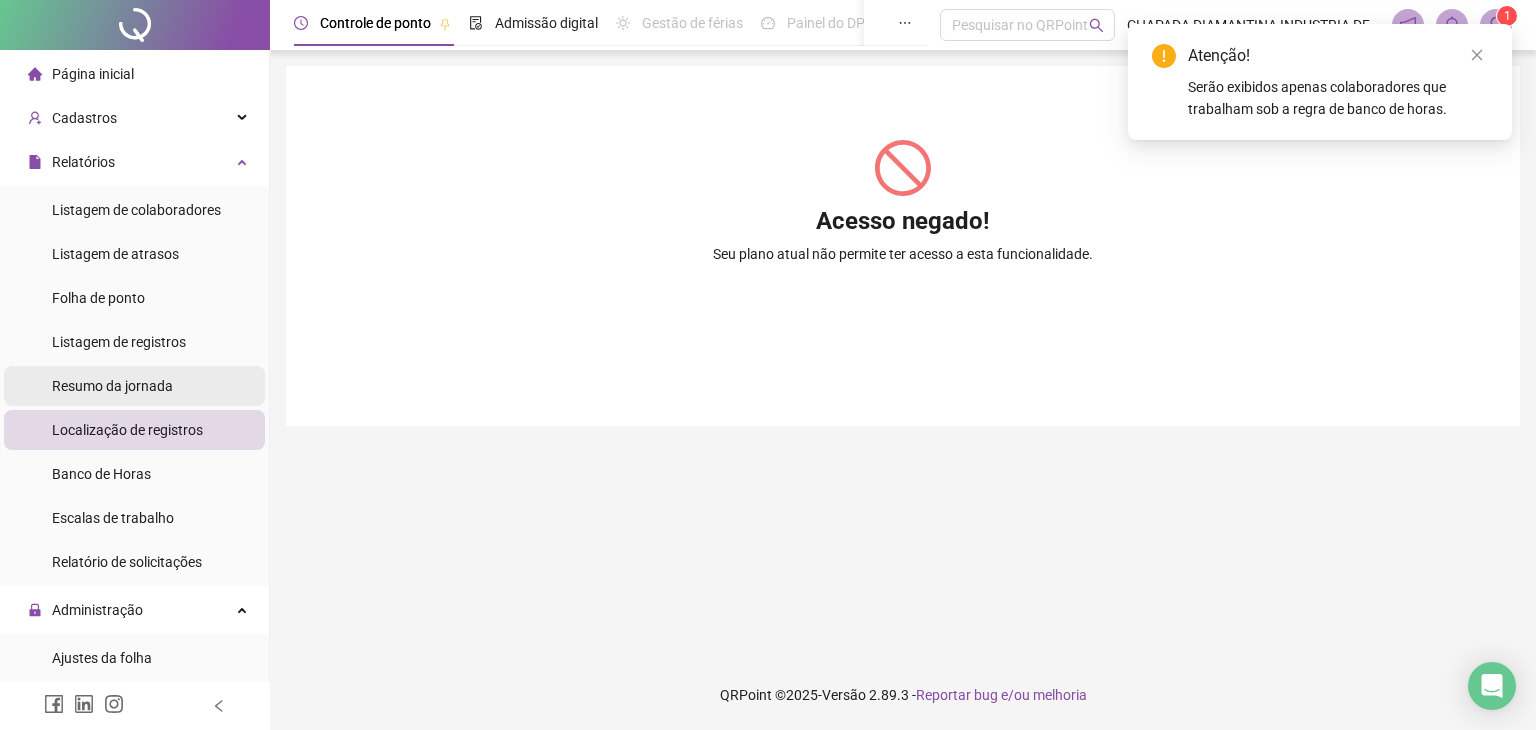 click on "Resumo da jornada" at bounding box center (112, 386) 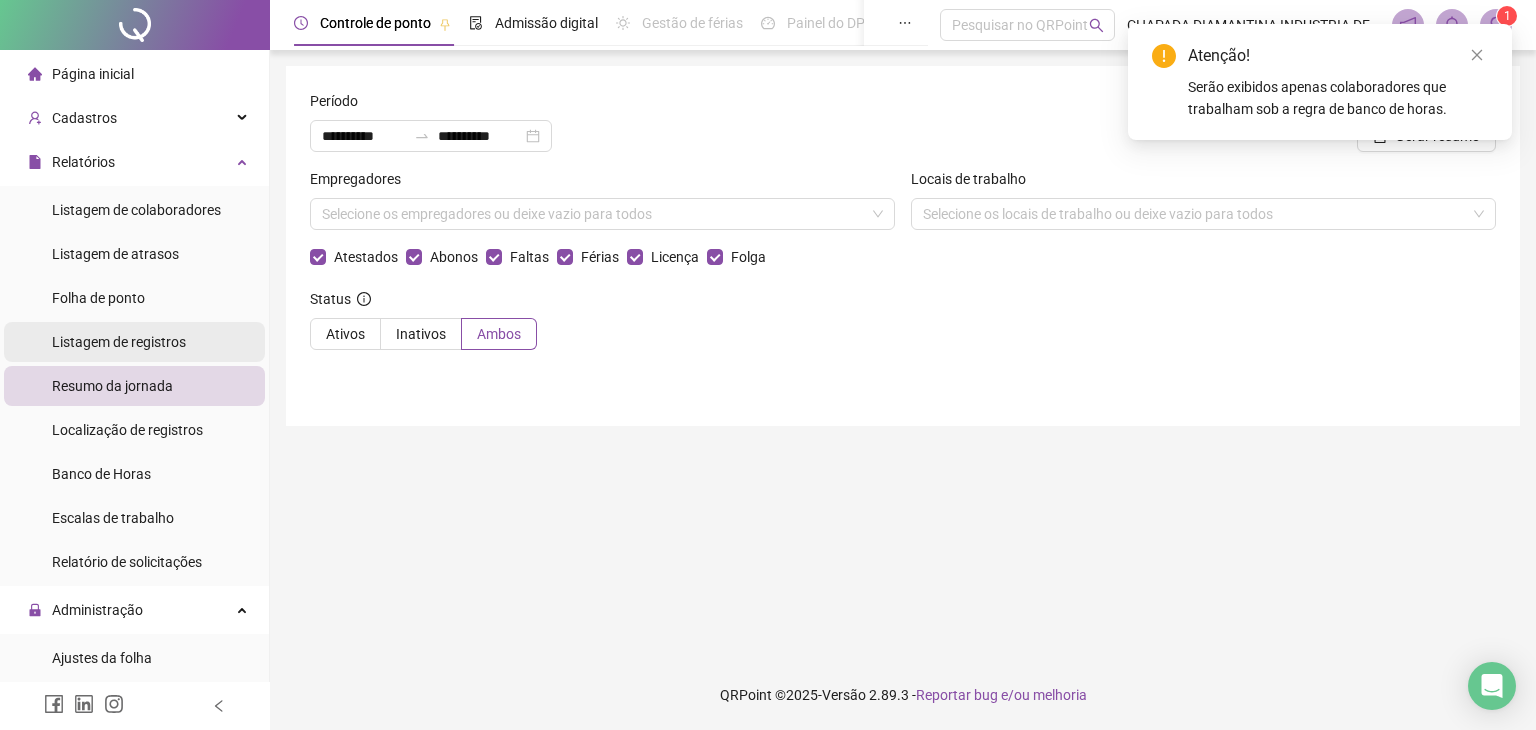 click on "Listagem de registros" at bounding box center (119, 342) 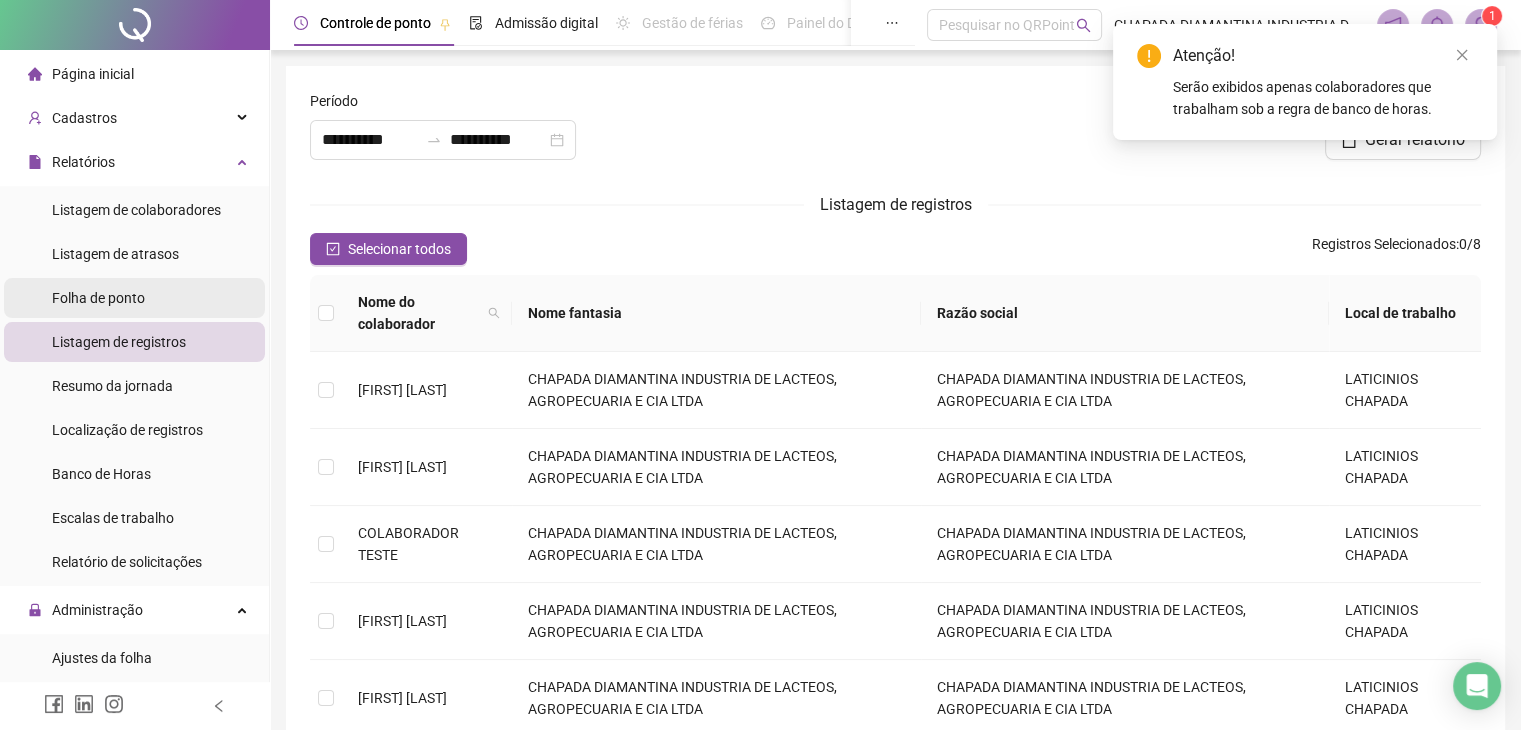 drag, startPoint x: 181, startPoint y: 288, endPoint x: 171, endPoint y: 292, distance: 10.770329 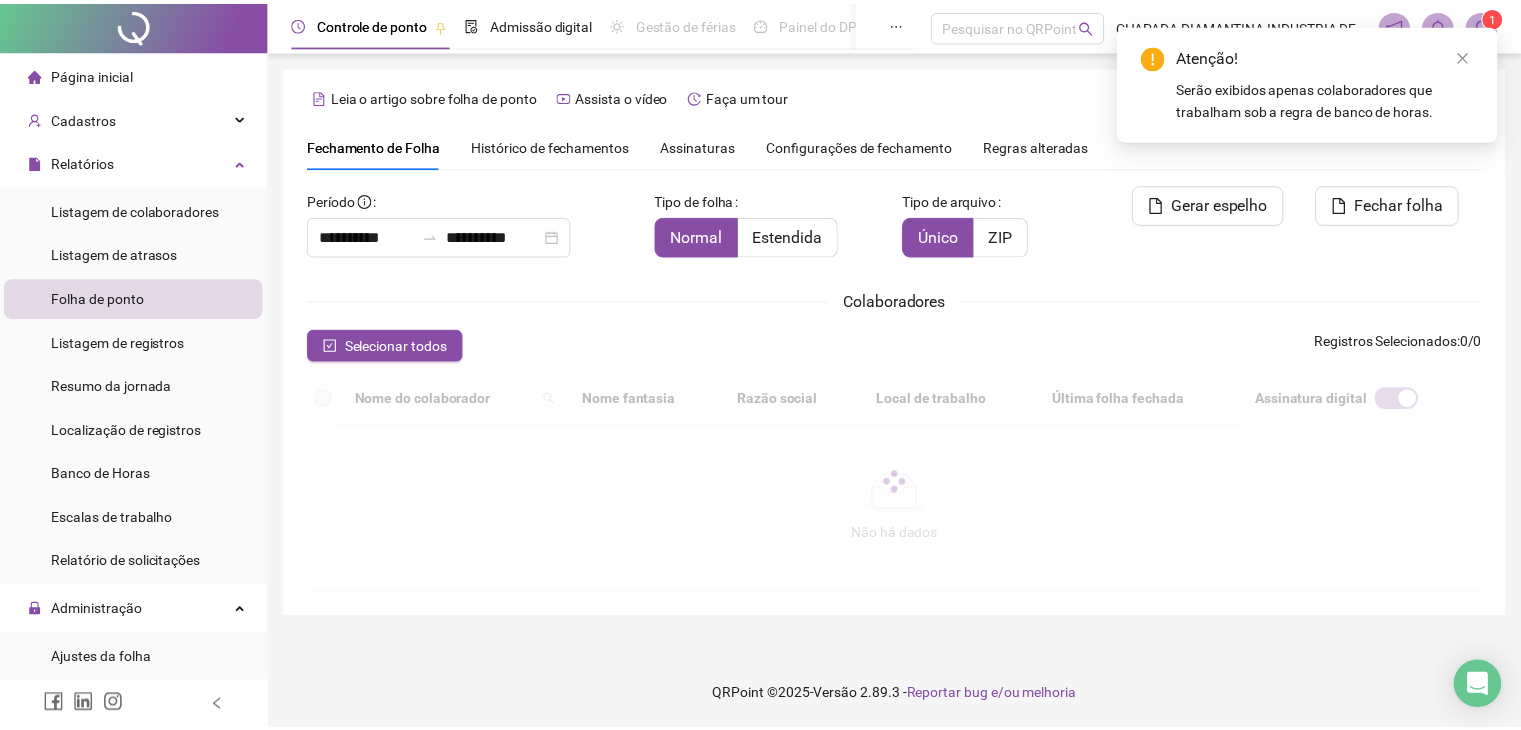 scroll, scrollTop: 44, scrollLeft: 0, axis: vertical 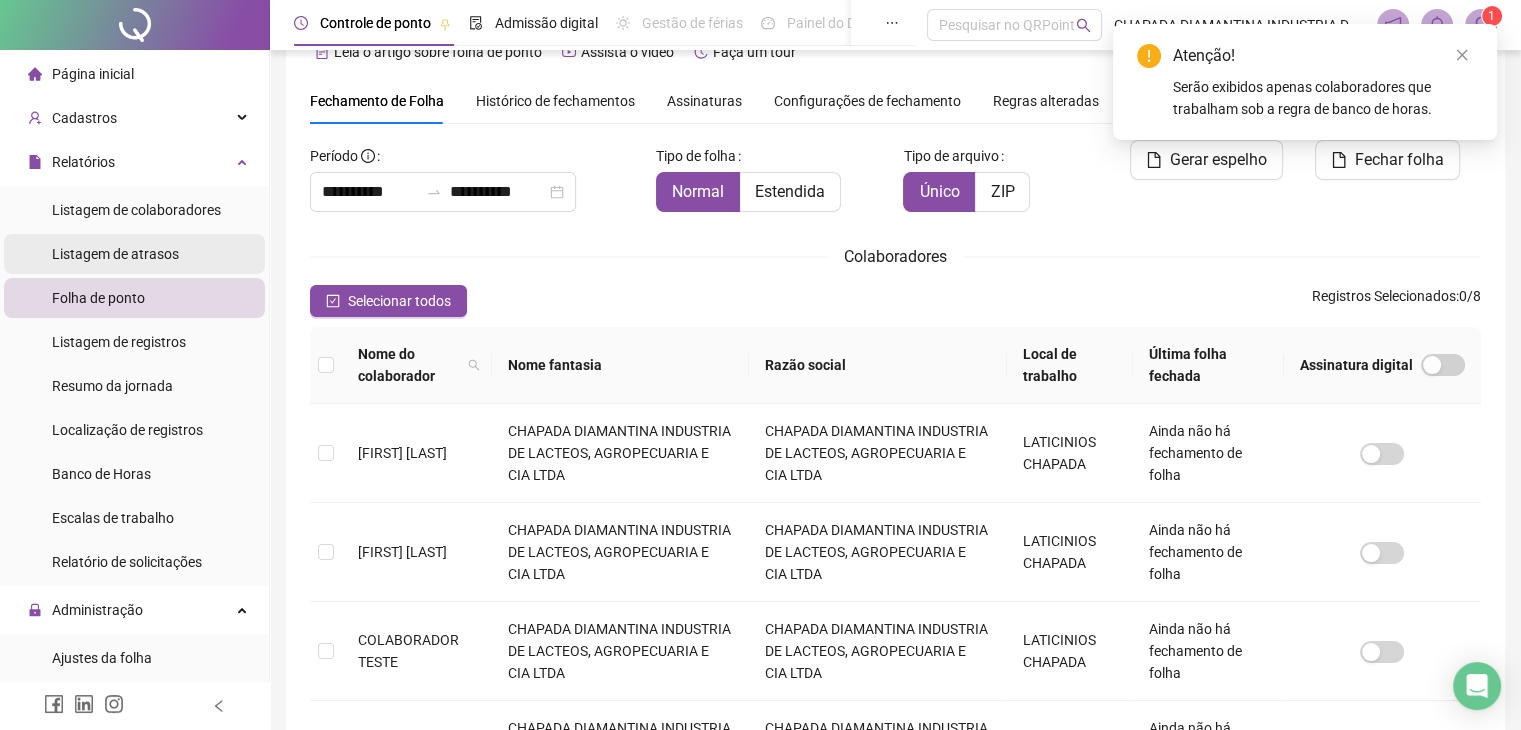 click on "Listagem de atrasos" at bounding box center (115, 254) 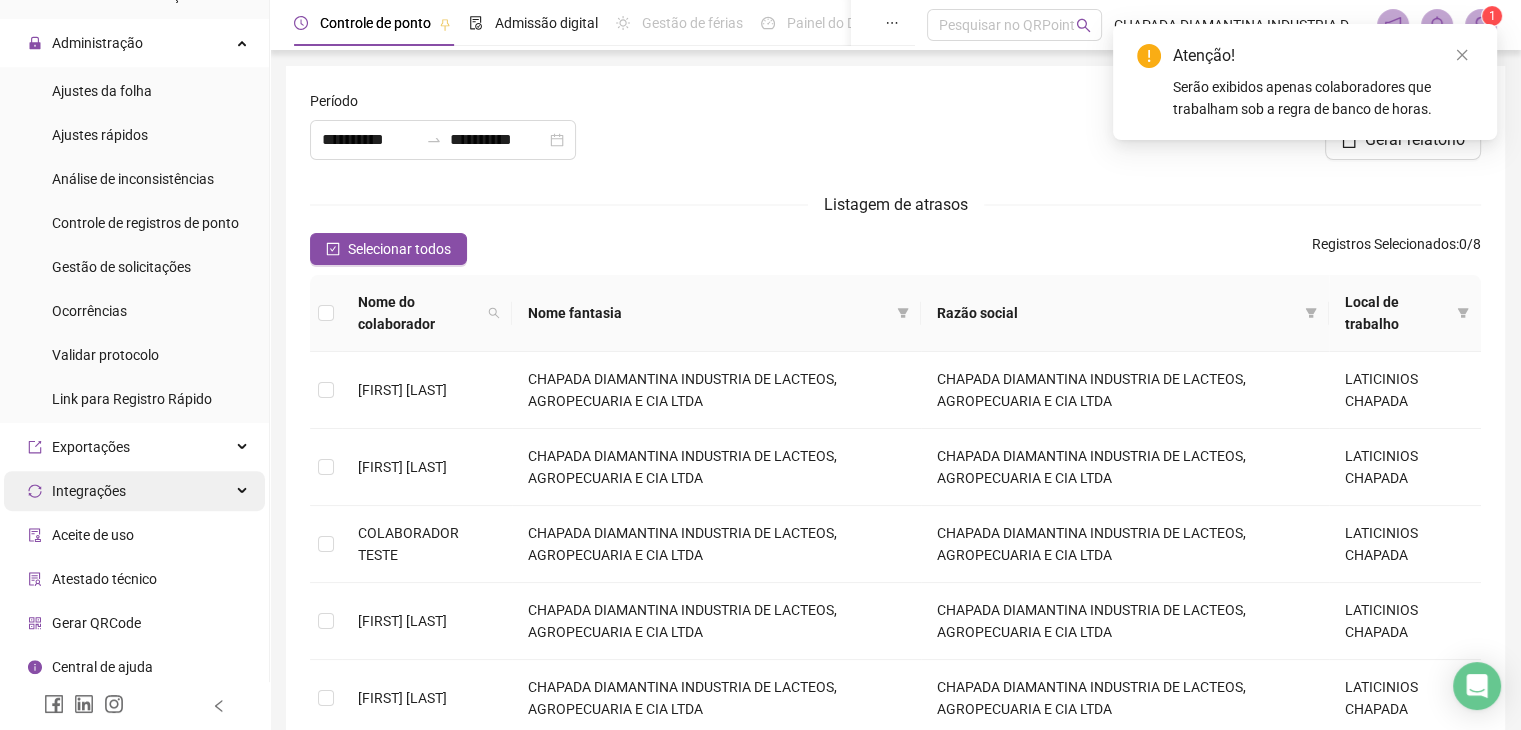 scroll, scrollTop: 572, scrollLeft: 0, axis: vertical 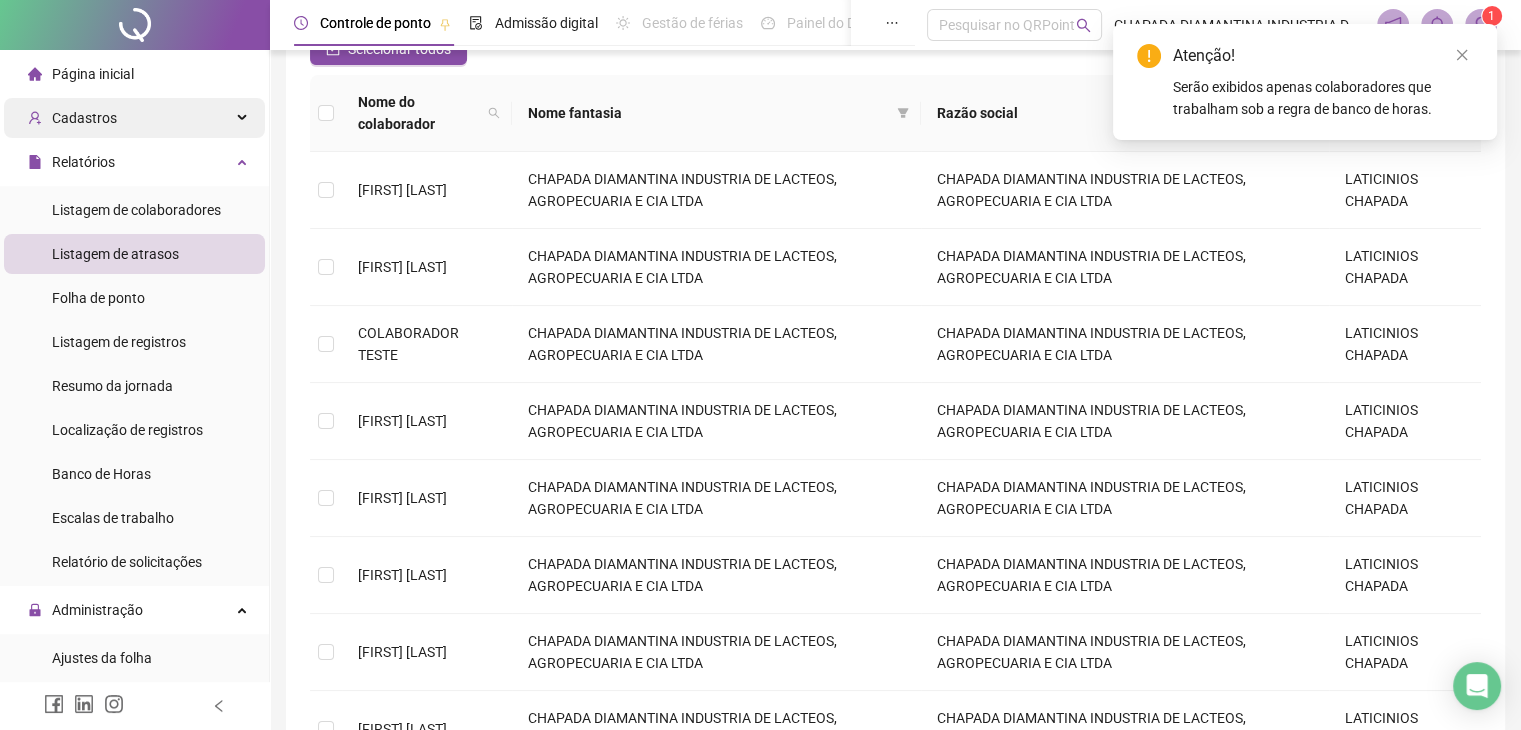 click on "Cadastros" at bounding box center [134, 118] 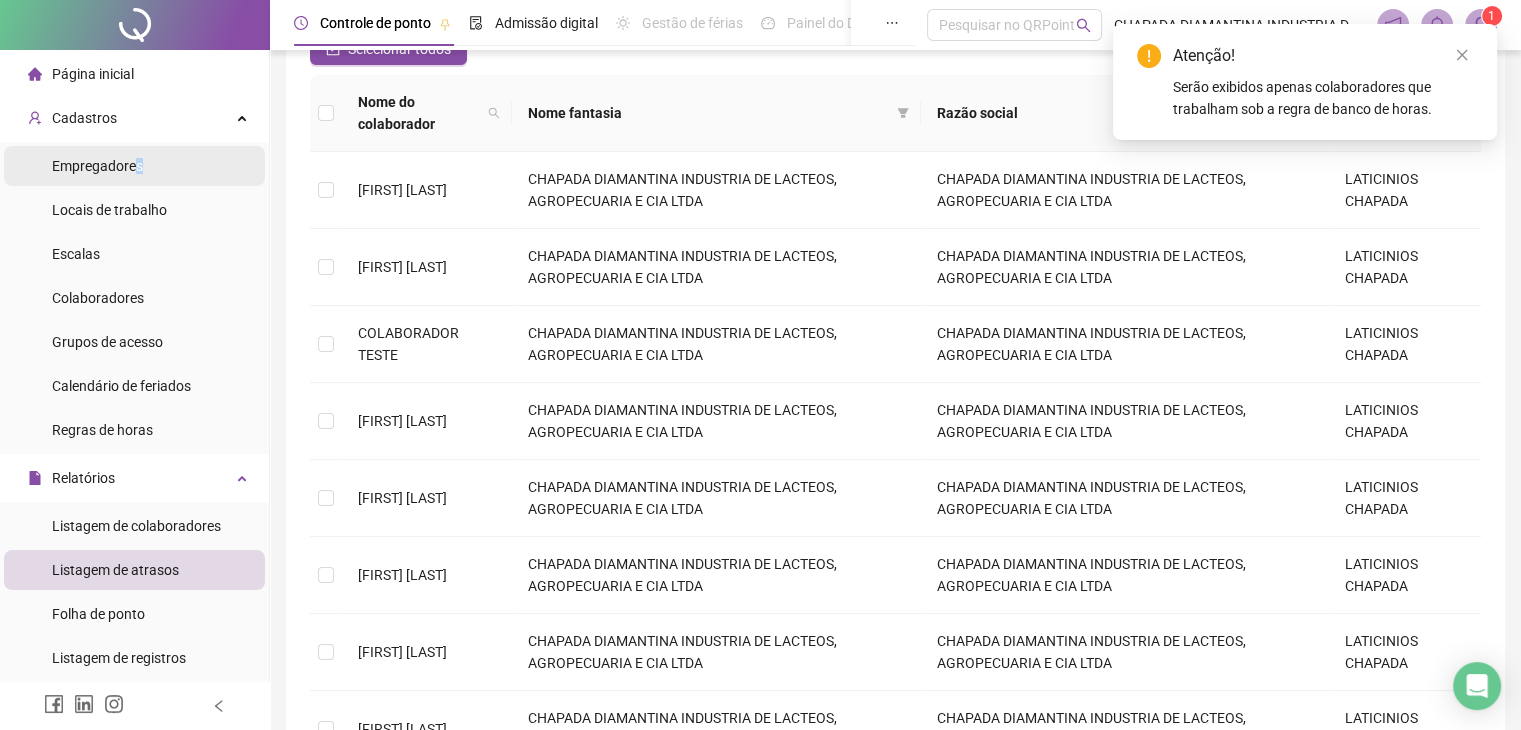 click on "Empregadores" at bounding box center (97, 166) 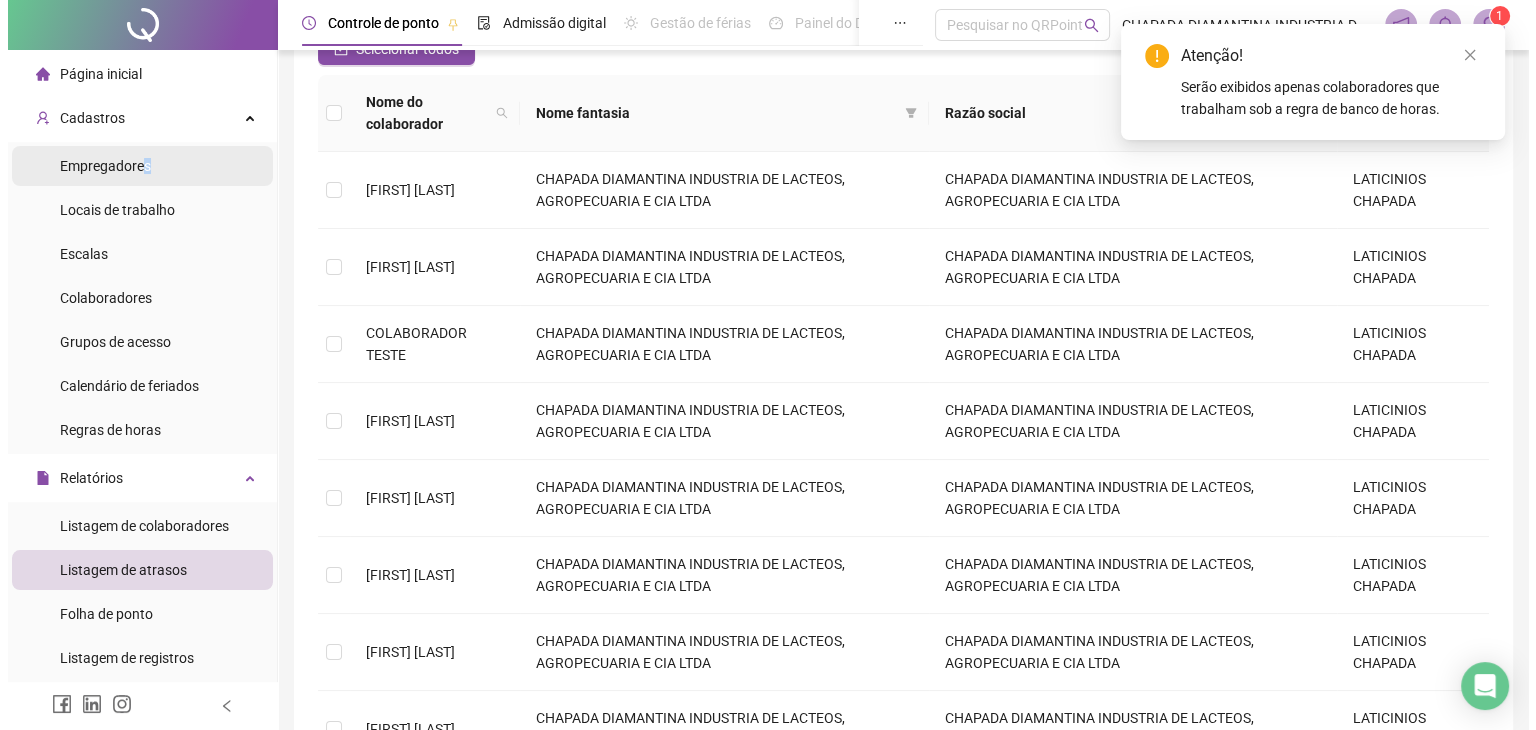 scroll, scrollTop: 0, scrollLeft: 0, axis: both 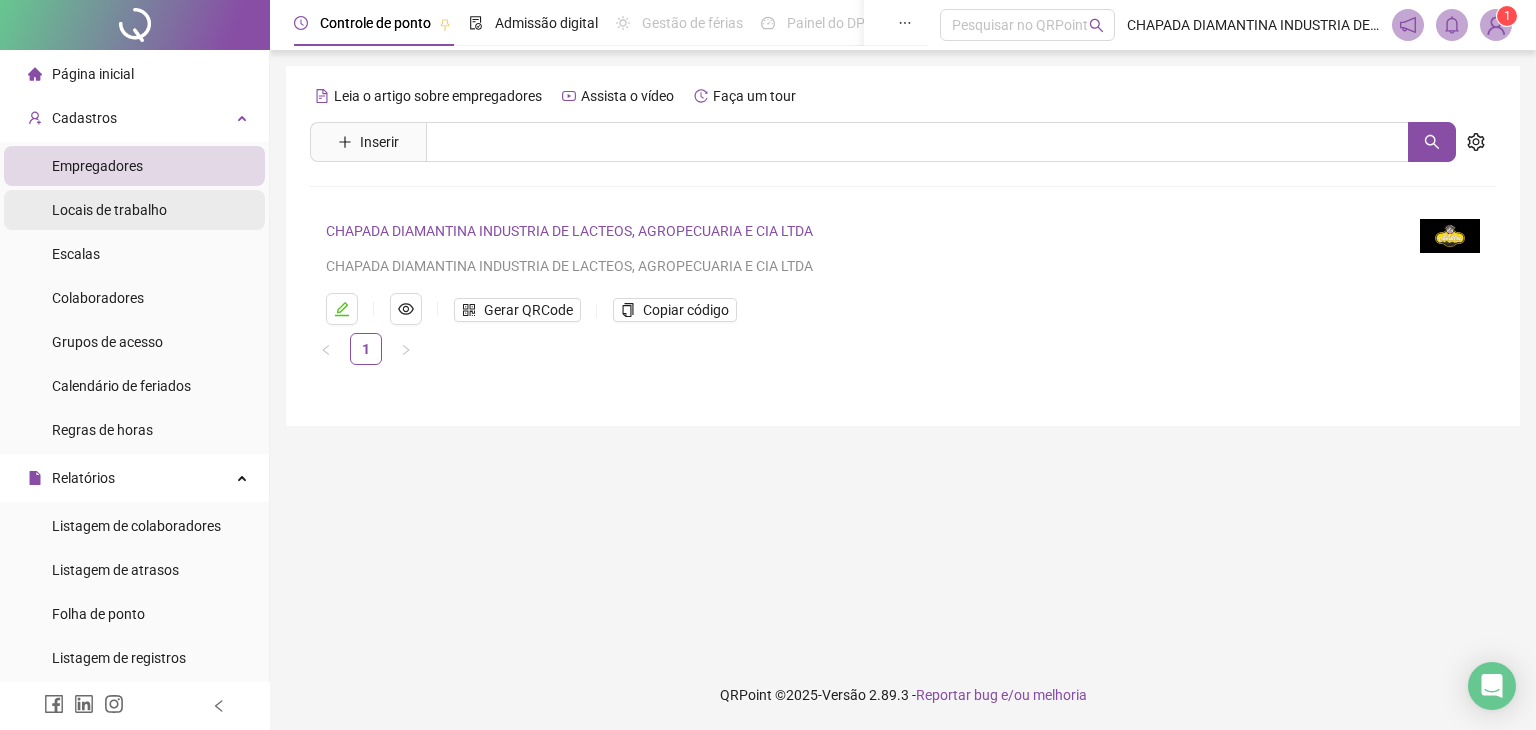 click on "Locais de trabalho" at bounding box center [109, 210] 